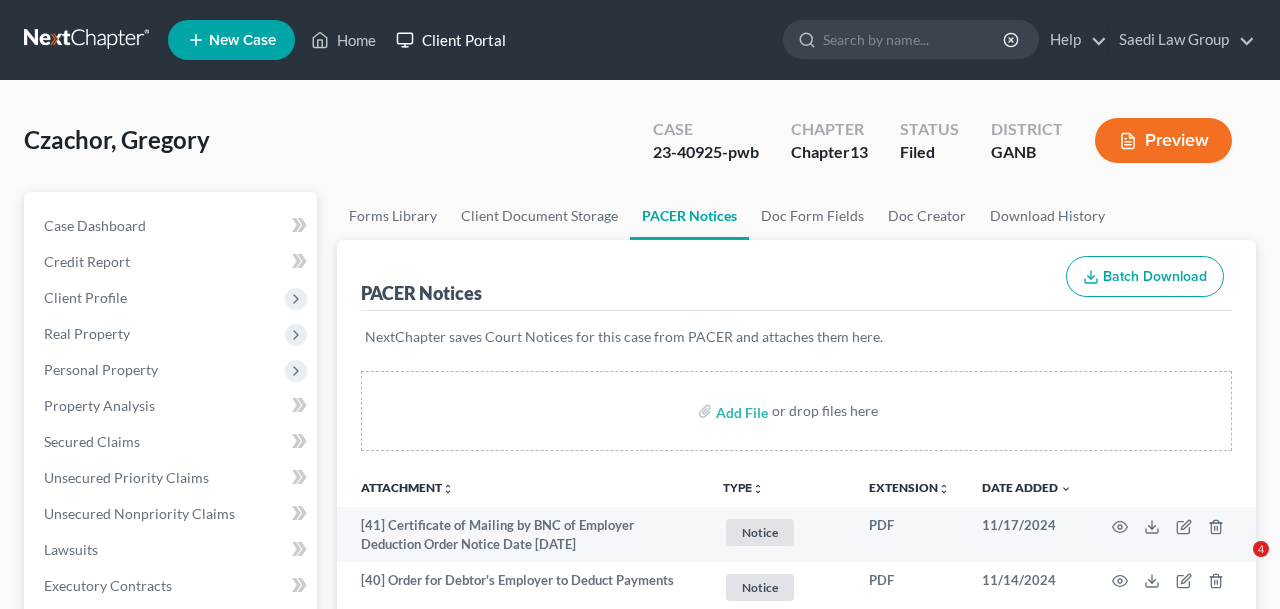 scroll, scrollTop: 0, scrollLeft: 0, axis: both 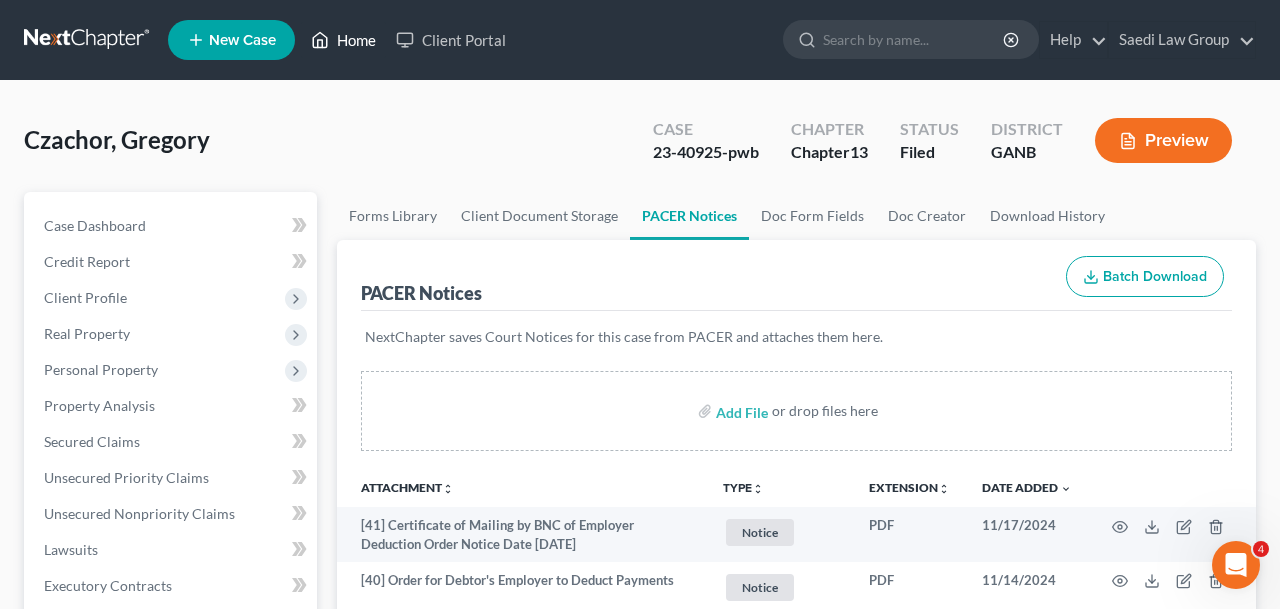 click on "Home" at bounding box center [343, 40] 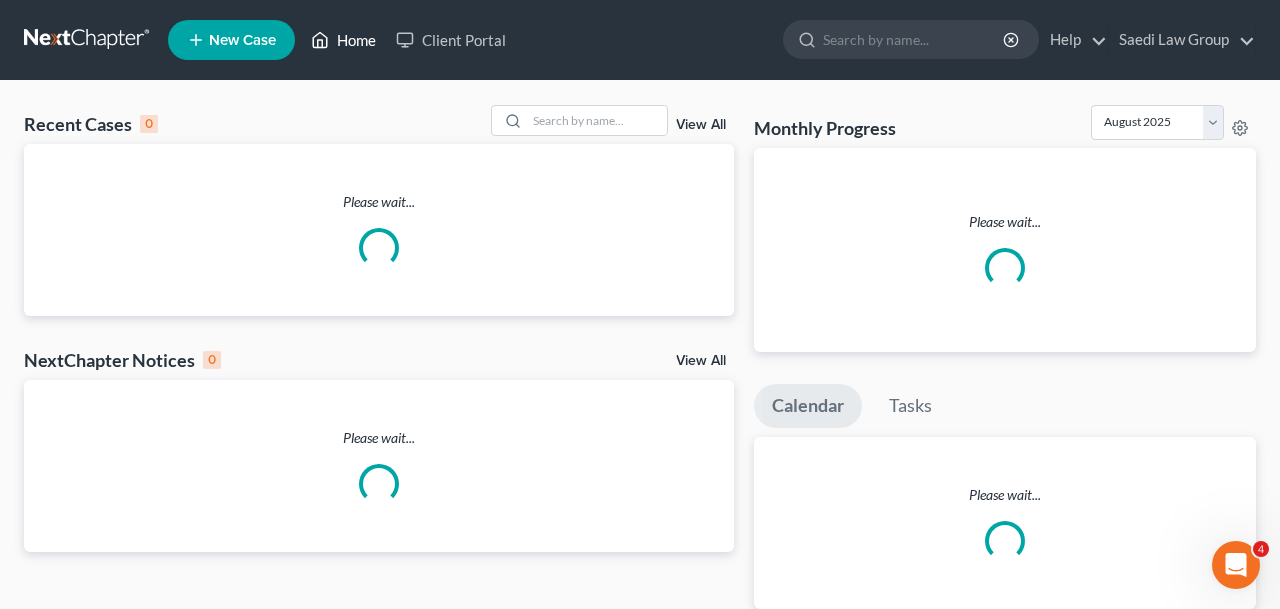 scroll, scrollTop: 0, scrollLeft: 0, axis: both 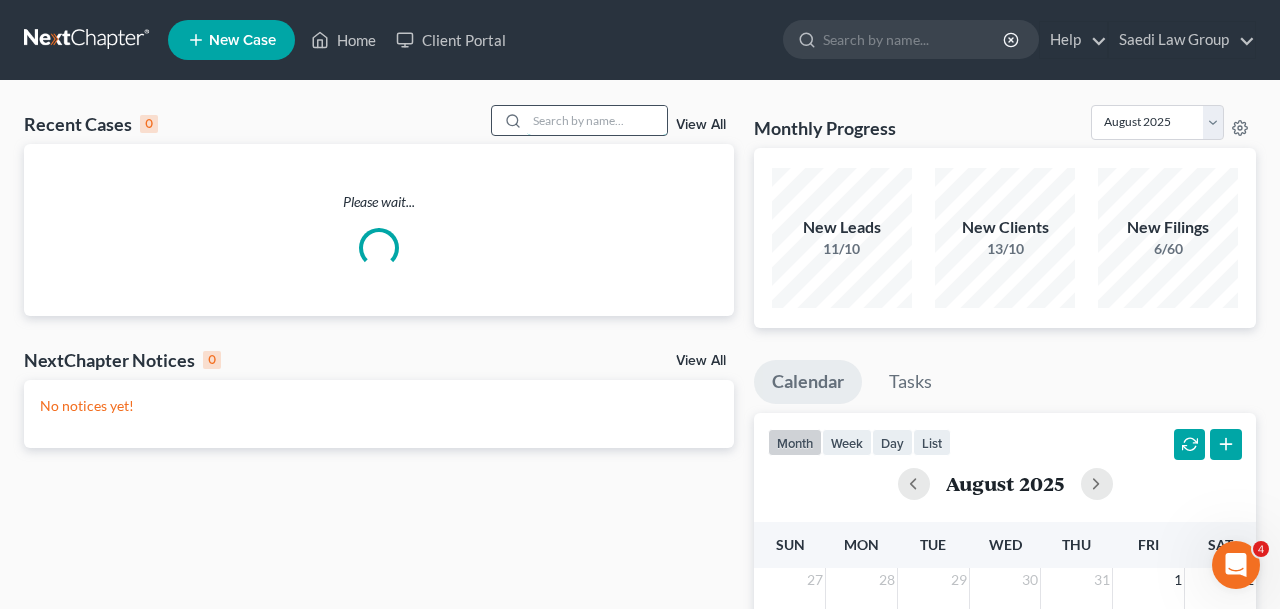 click at bounding box center (597, 120) 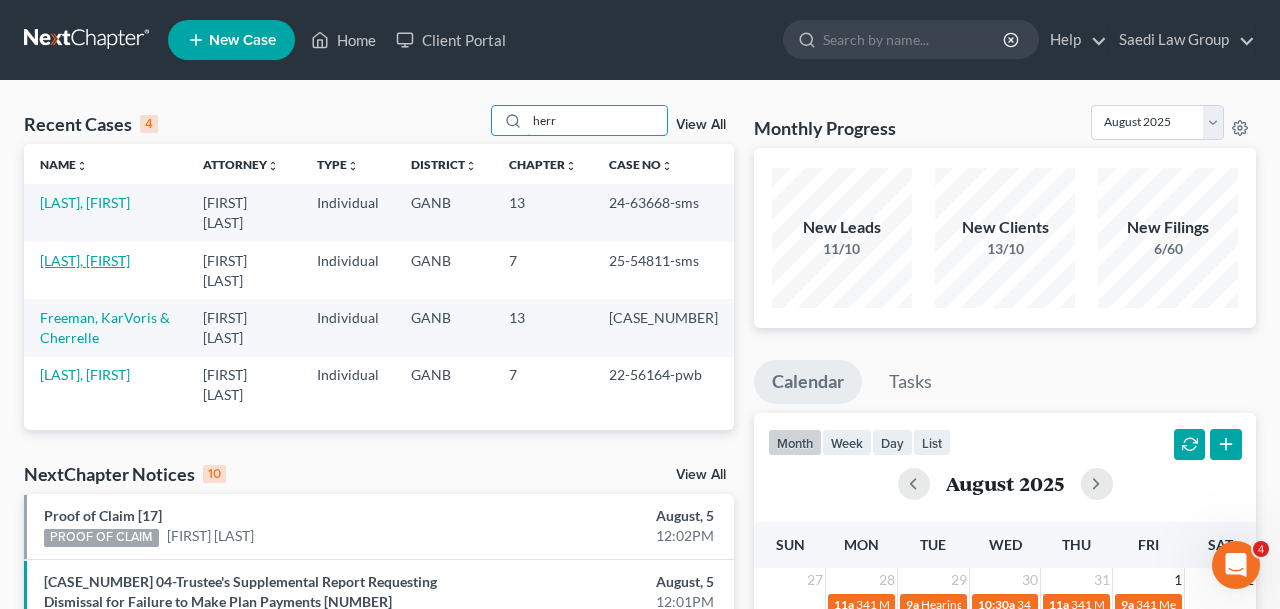 type on "herr" 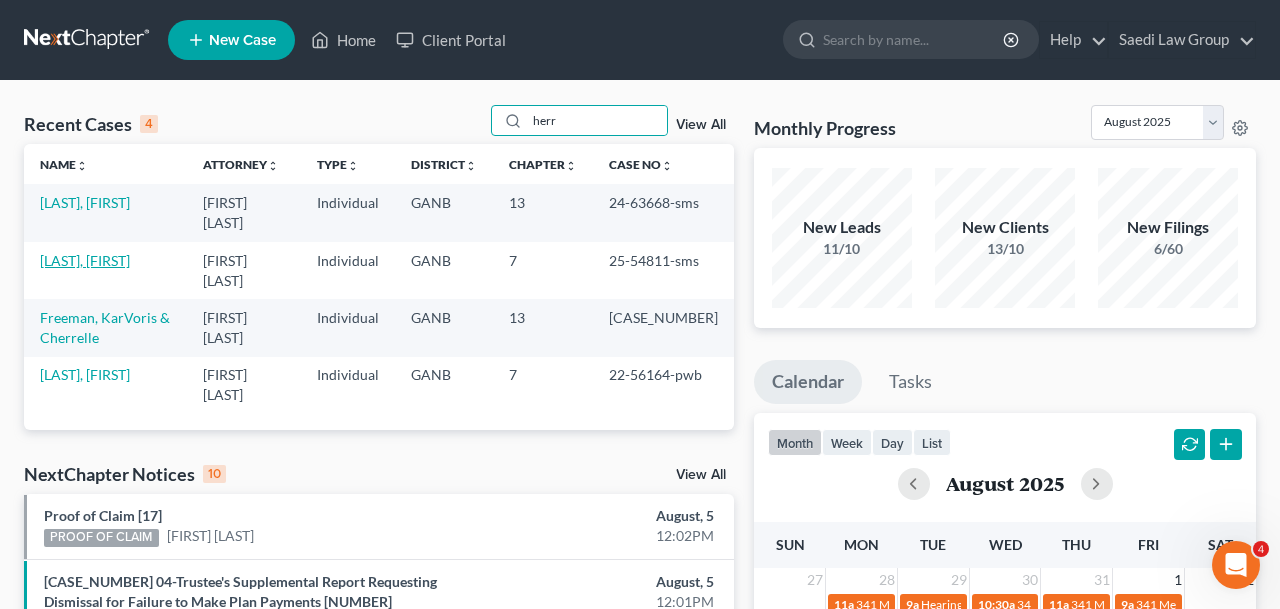 click on "[LAST], [FIRST]" at bounding box center (85, 260) 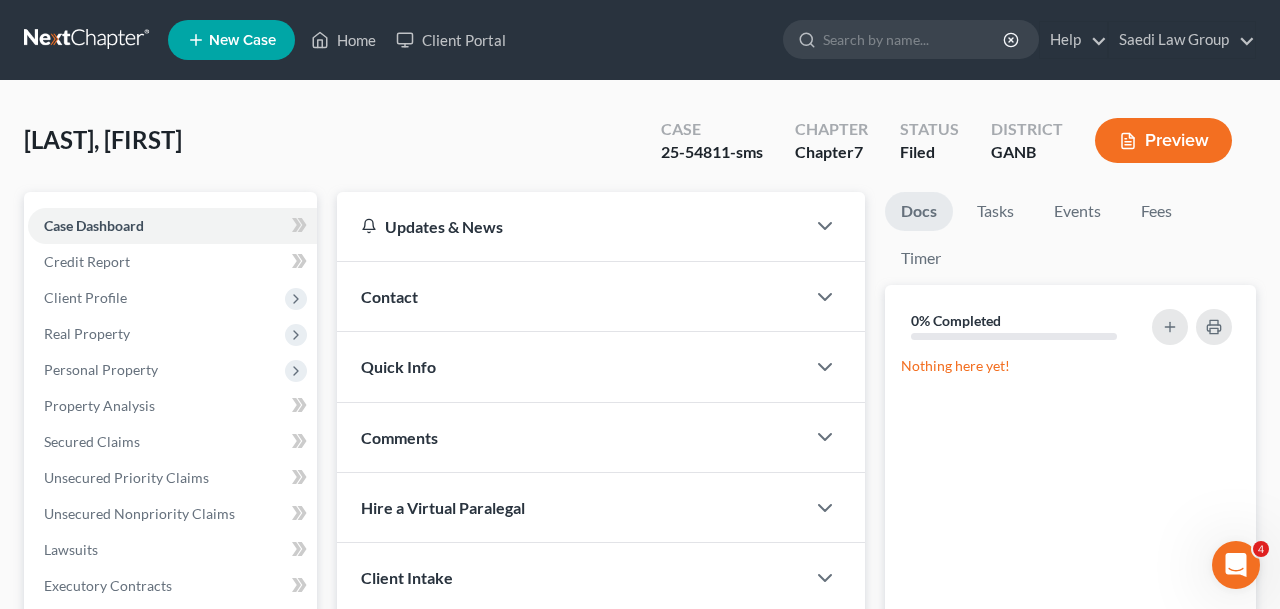 scroll, scrollTop: 528, scrollLeft: 0, axis: vertical 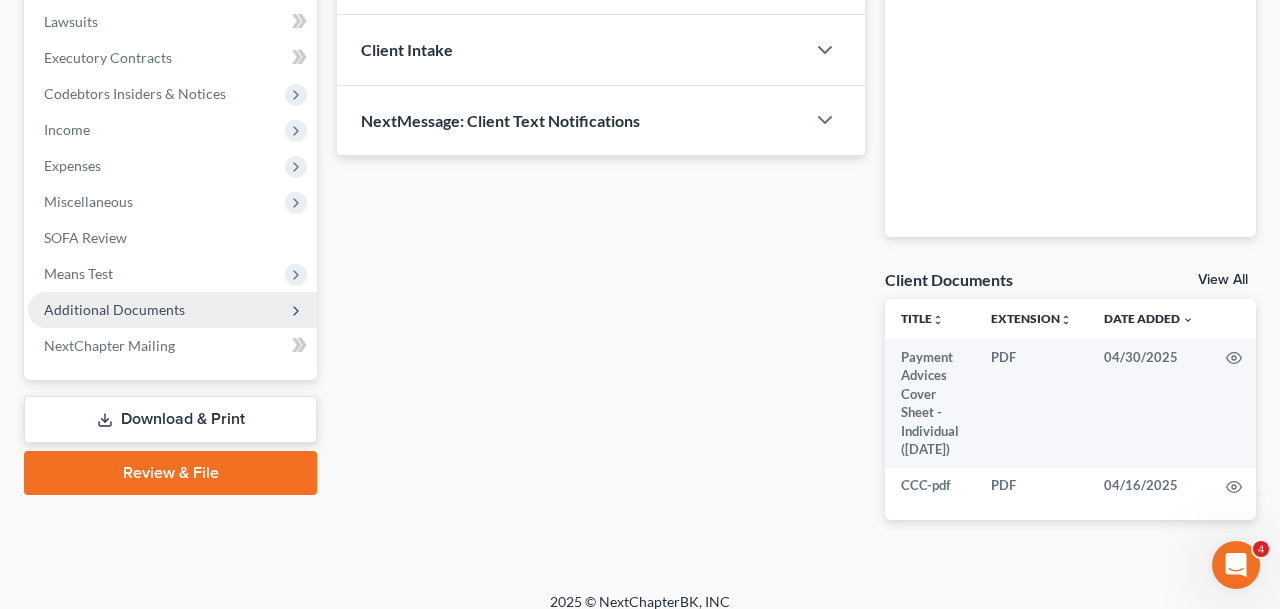 click on "Additional Documents" at bounding box center (172, 310) 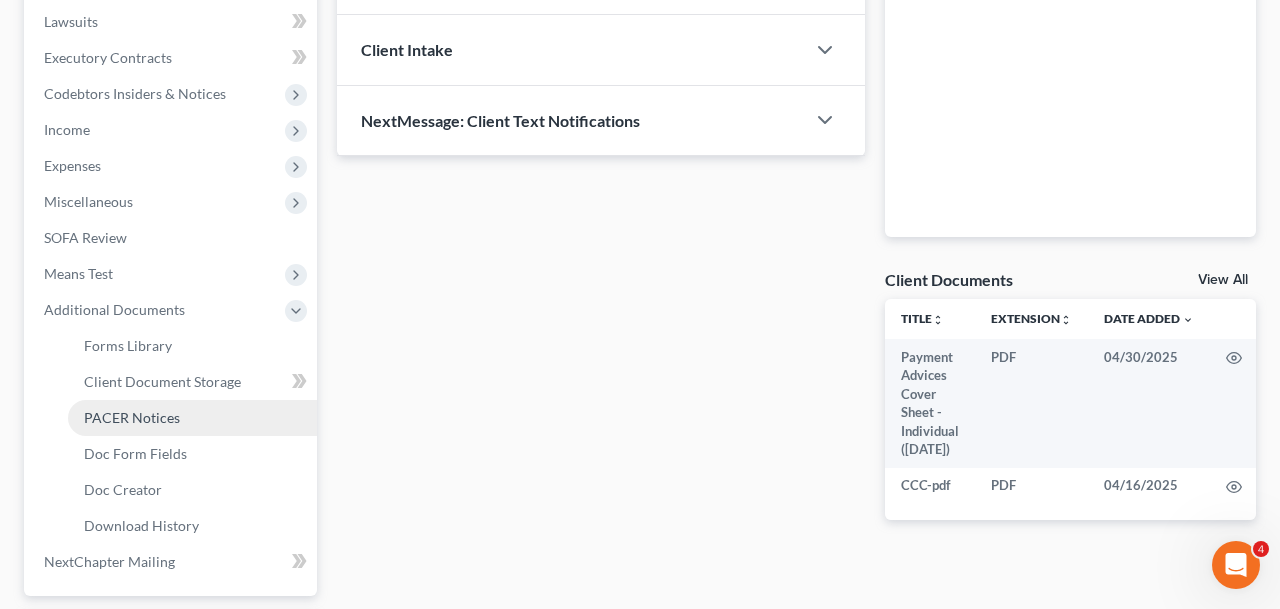 click on "PACER Notices" at bounding box center [192, 418] 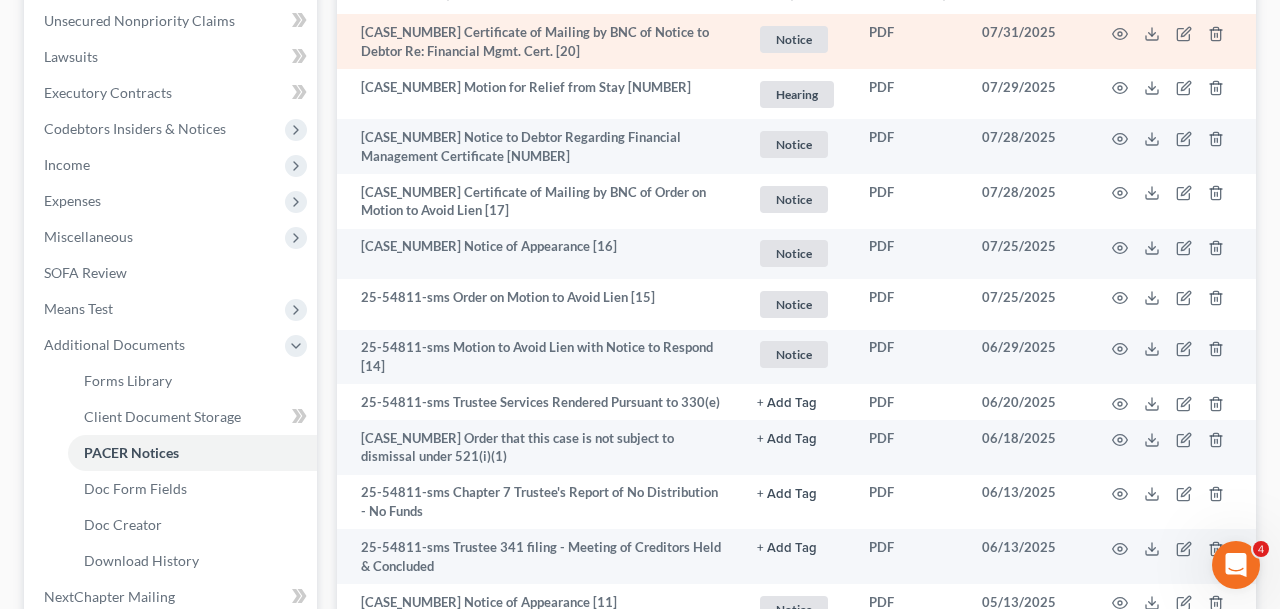 scroll, scrollTop: 494, scrollLeft: 0, axis: vertical 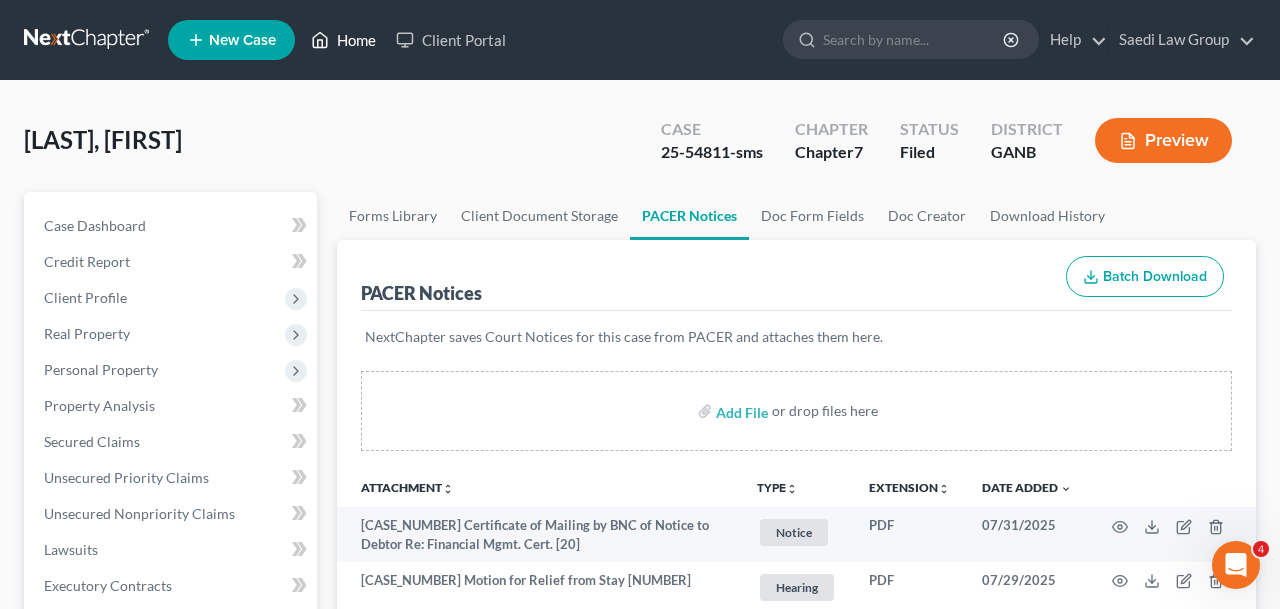 click on "Home" at bounding box center [343, 40] 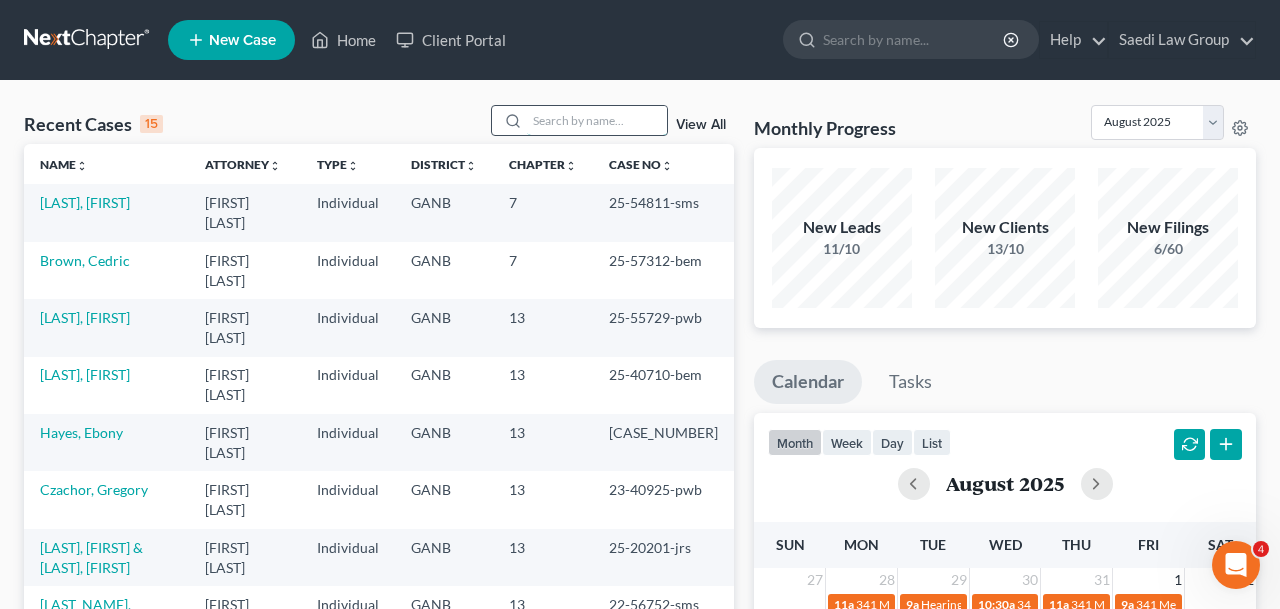 click at bounding box center [597, 120] 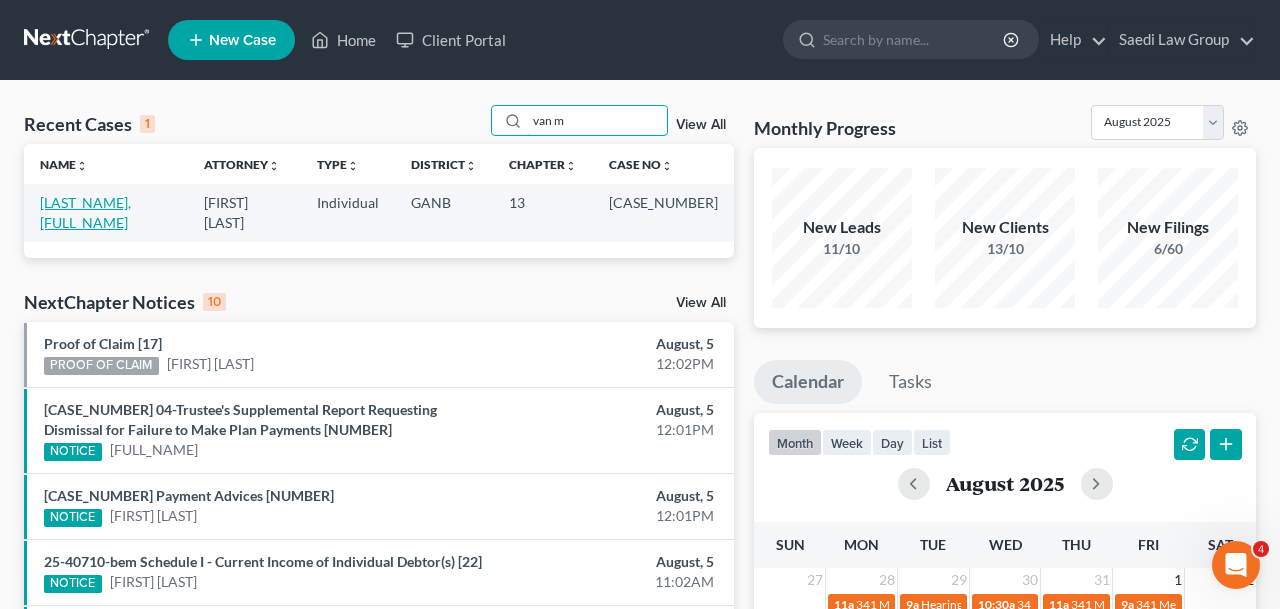 type on "van m" 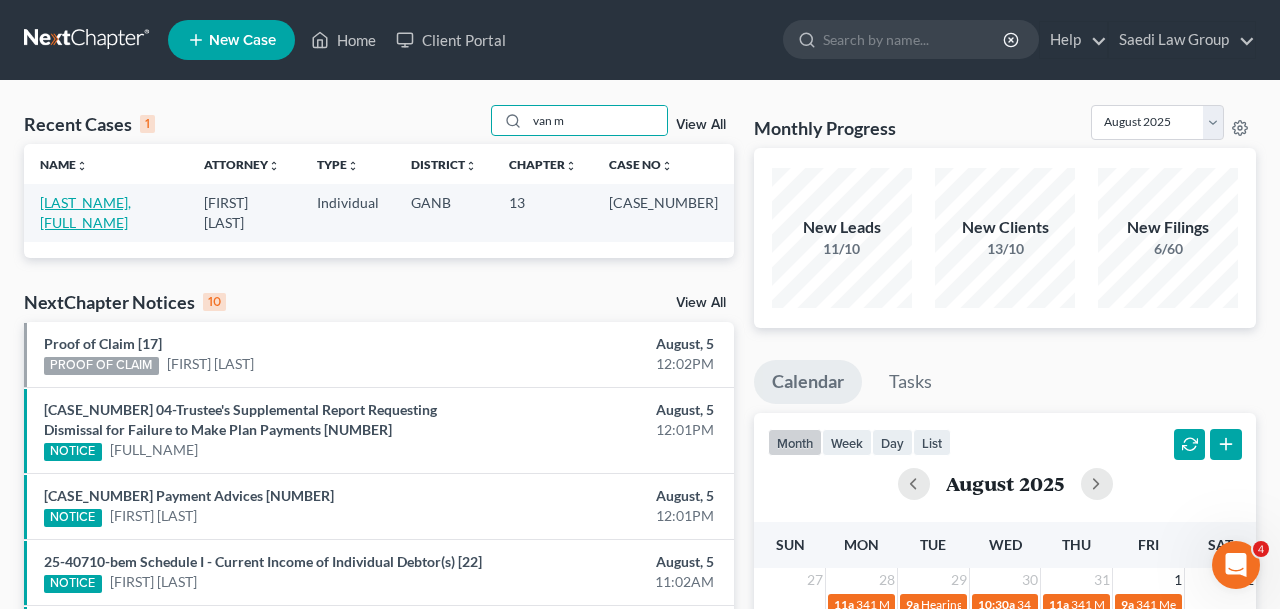 click on "[LAST_NAME], [FULL_NAME]" at bounding box center [85, 212] 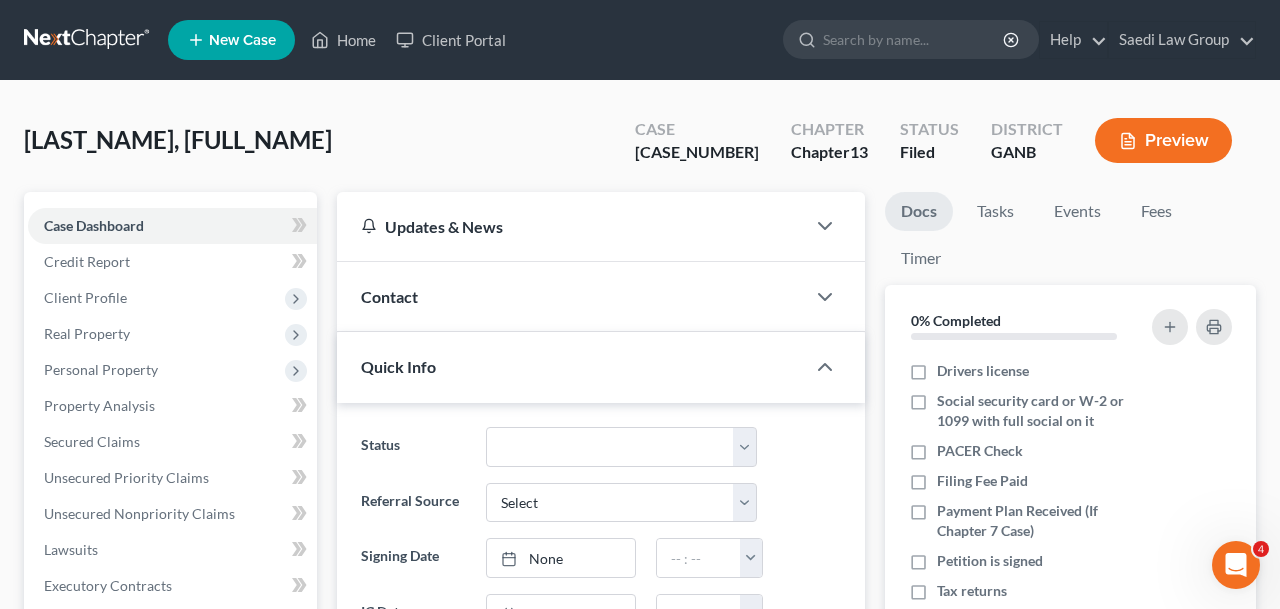 scroll, scrollTop: 492, scrollLeft: 0, axis: vertical 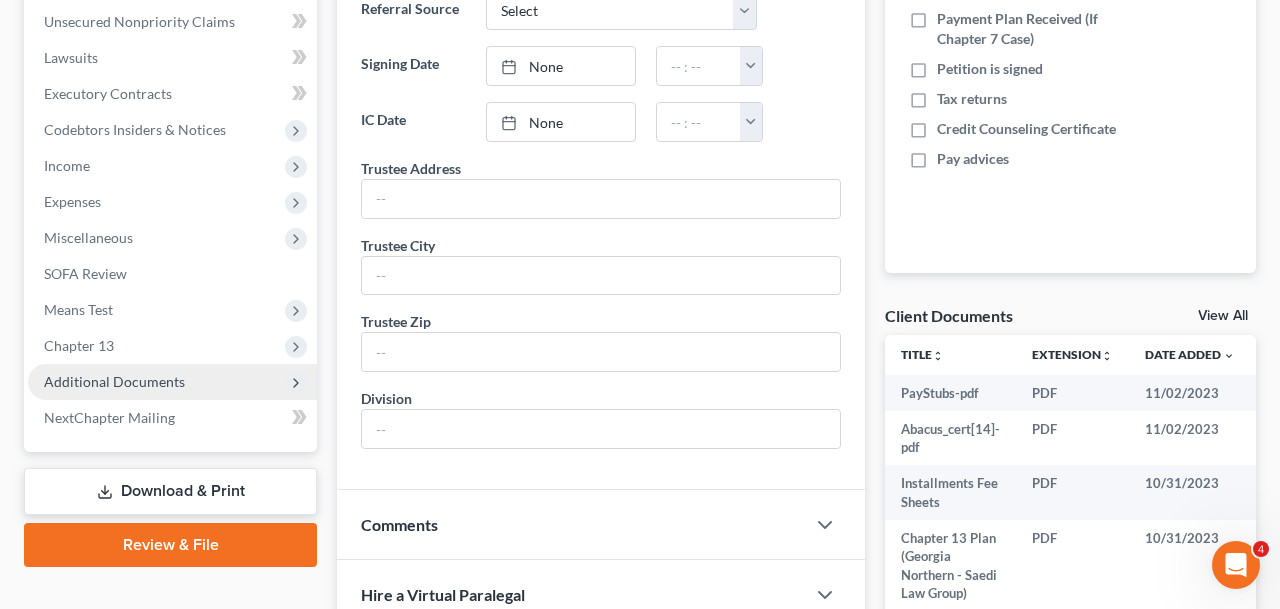 click on "Additional Documents" at bounding box center [172, 382] 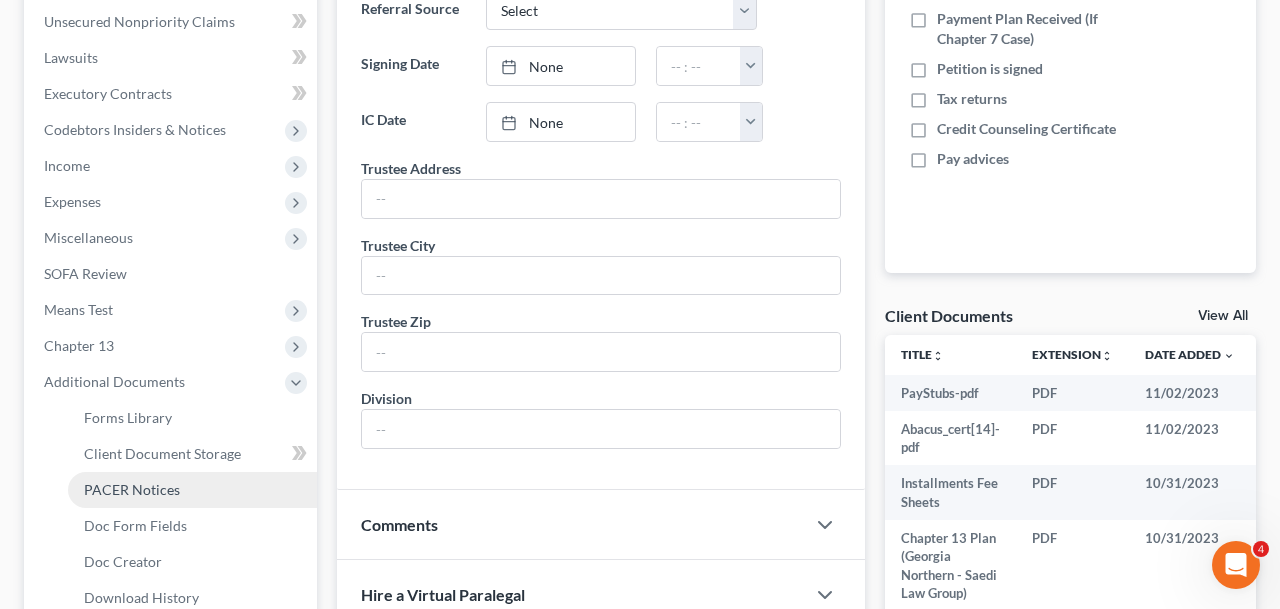 click on "PACER Notices" at bounding box center [192, 490] 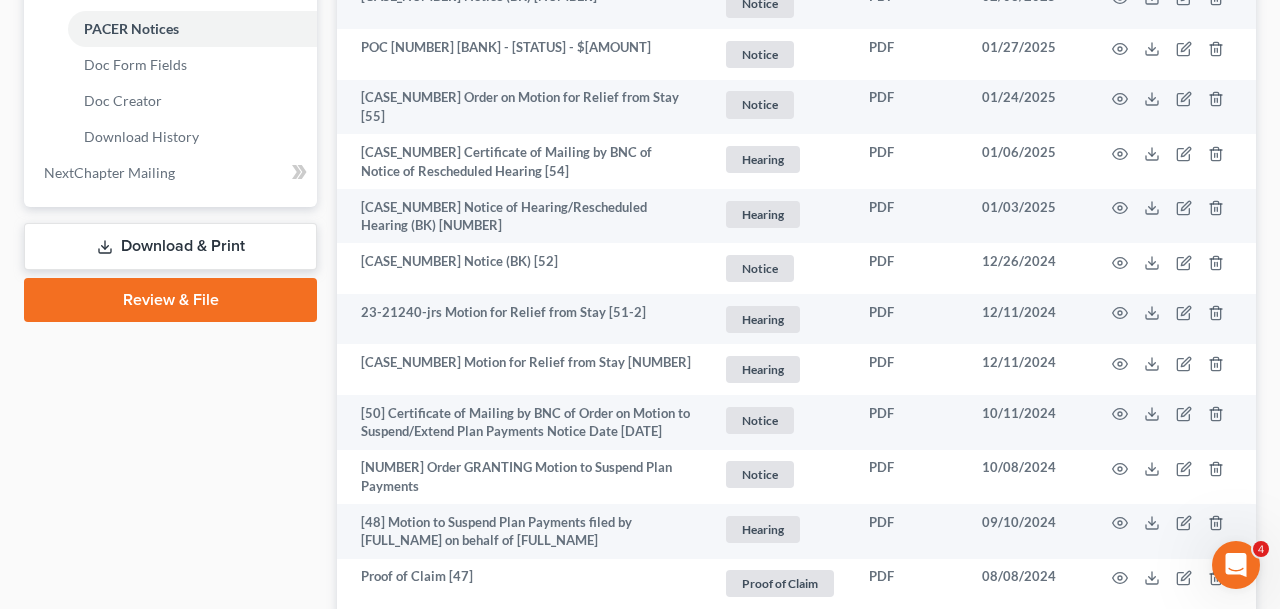 scroll, scrollTop: 940, scrollLeft: 0, axis: vertical 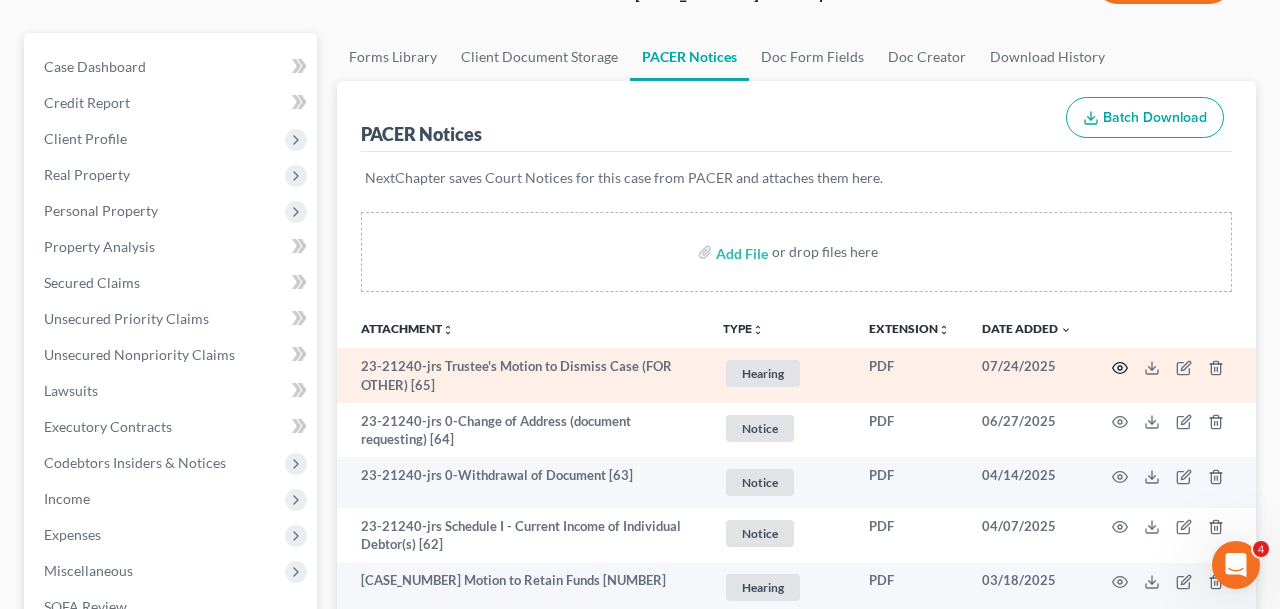 click 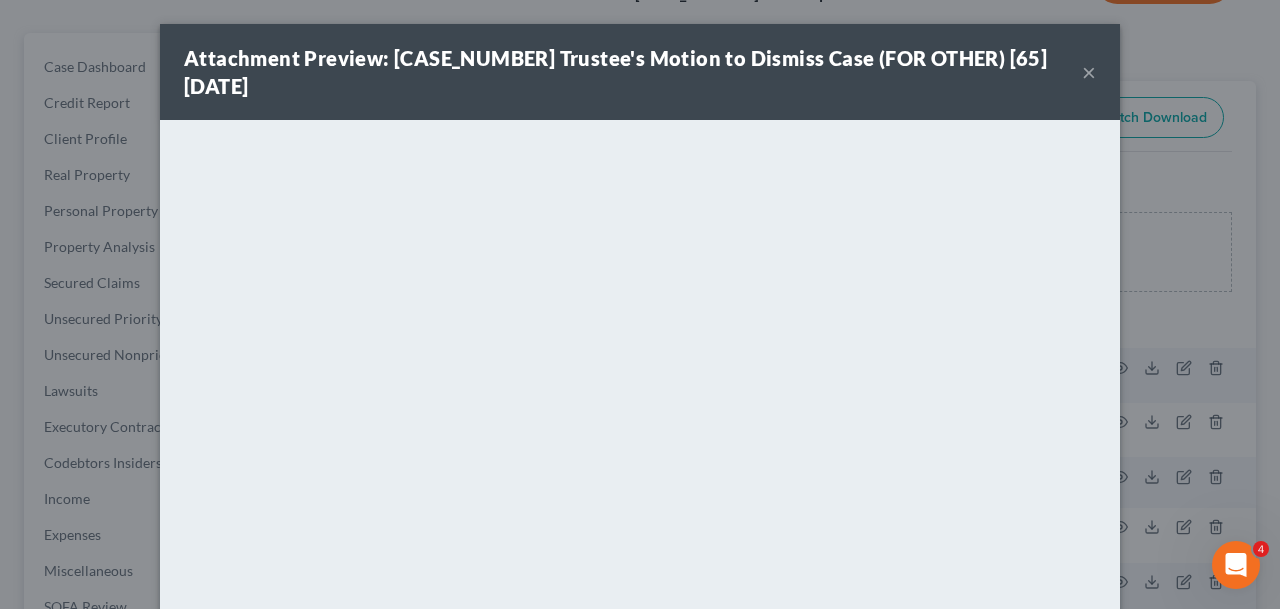 click on "Attachment Preview: 23-21240-jrs Trustee's Motion to Dismiss Case (FOR OTHER) [65] [DATE] ×" at bounding box center (640, 72) 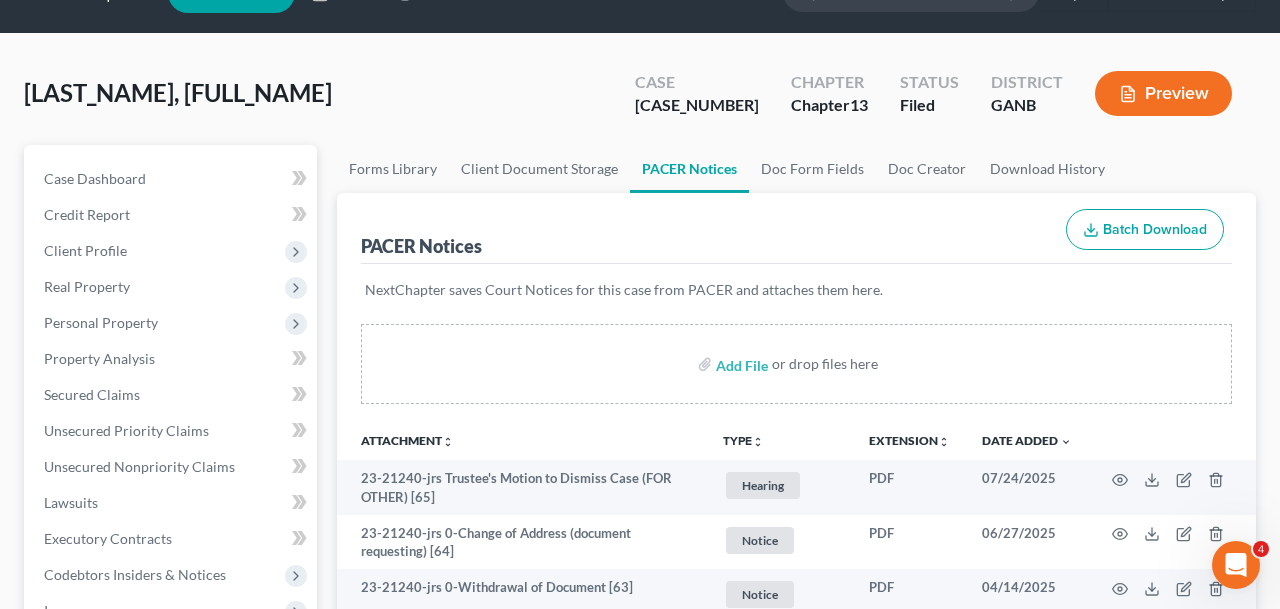 scroll, scrollTop: 0, scrollLeft: 0, axis: both 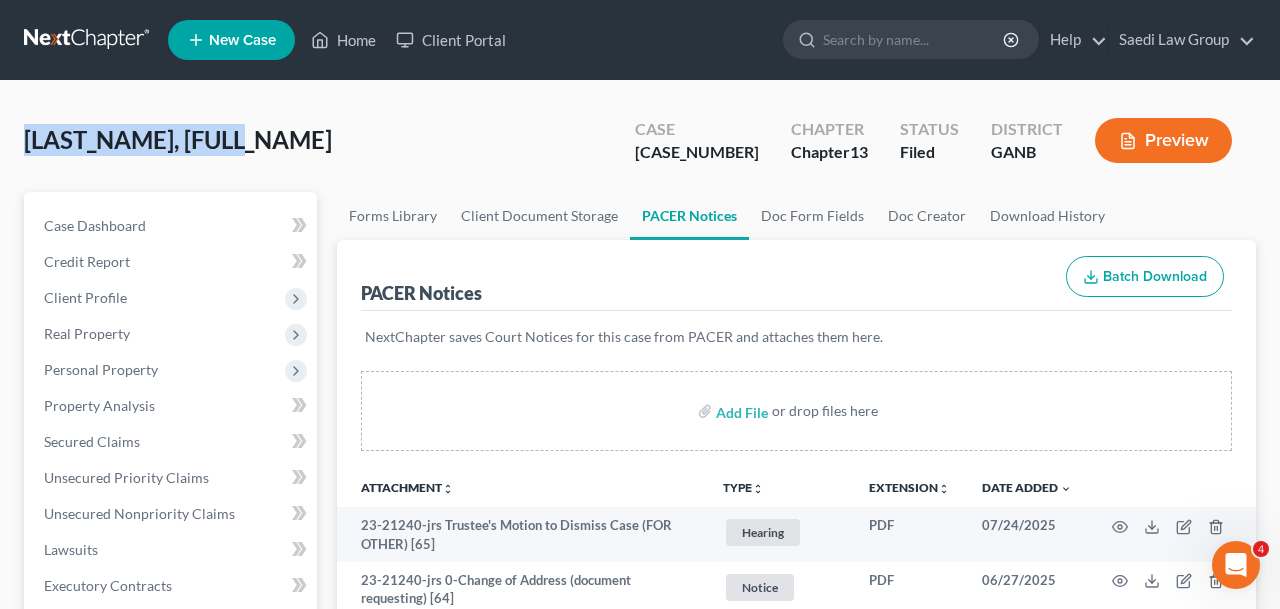 drag, startPoint x: 264, startPoint y: 143, endPoint x: -1, endPoint y: 143, distance: 265 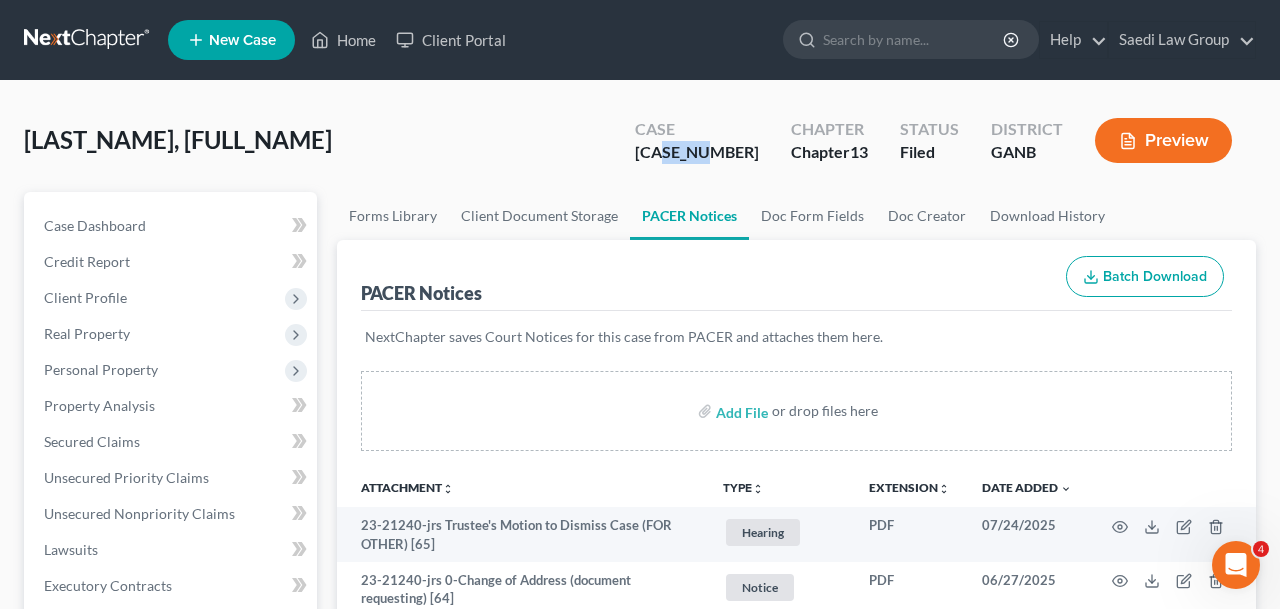 drag, startPoint x: 736, startPoint y: 160, endPoint x: 693, endPoint y: 150, distance: 44.14748 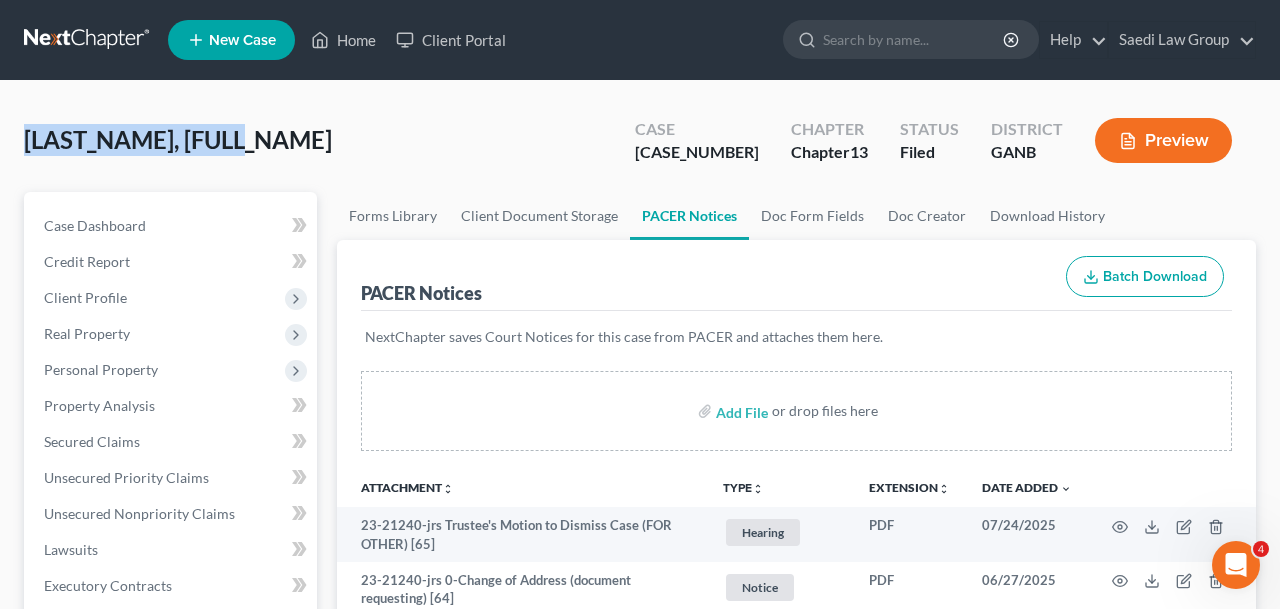 drag, startPoint x: 293, startPoint y: 160, endPoint x: 10, endPoint y: 136, distance: 284.01584 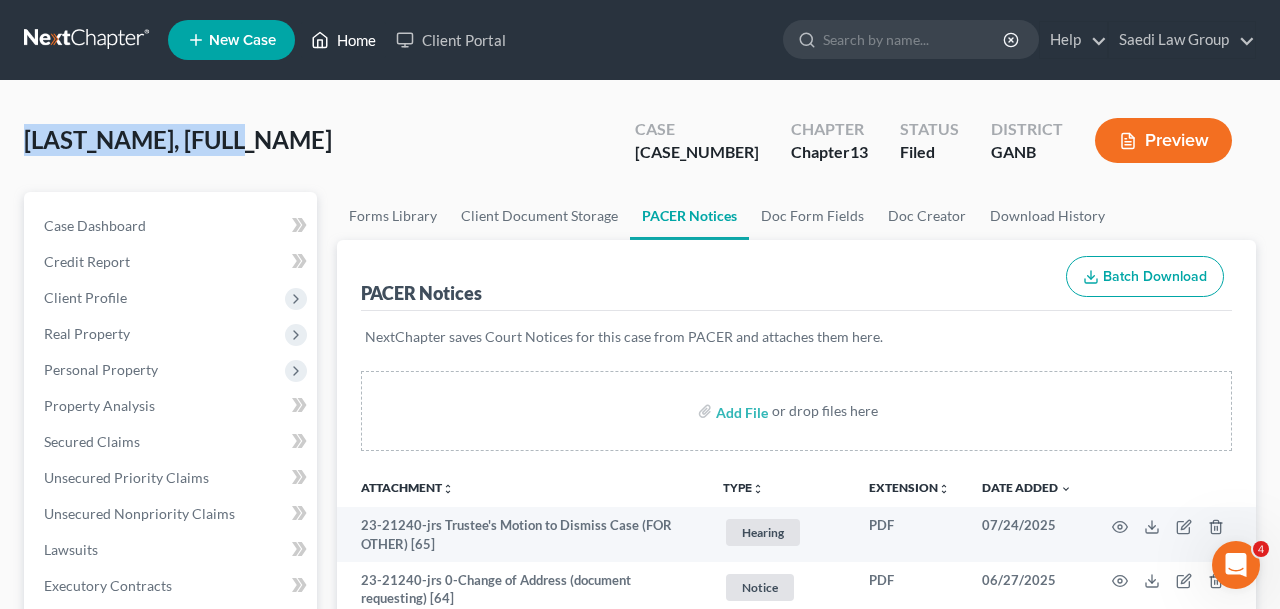 click 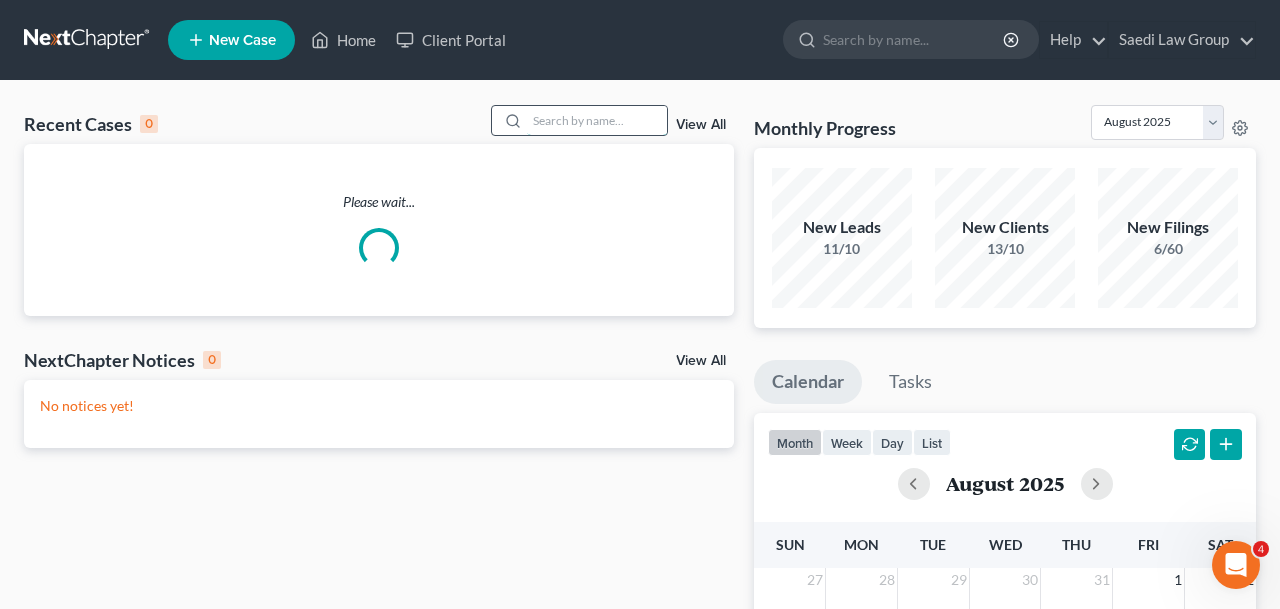click at bounding box center [597, 120] 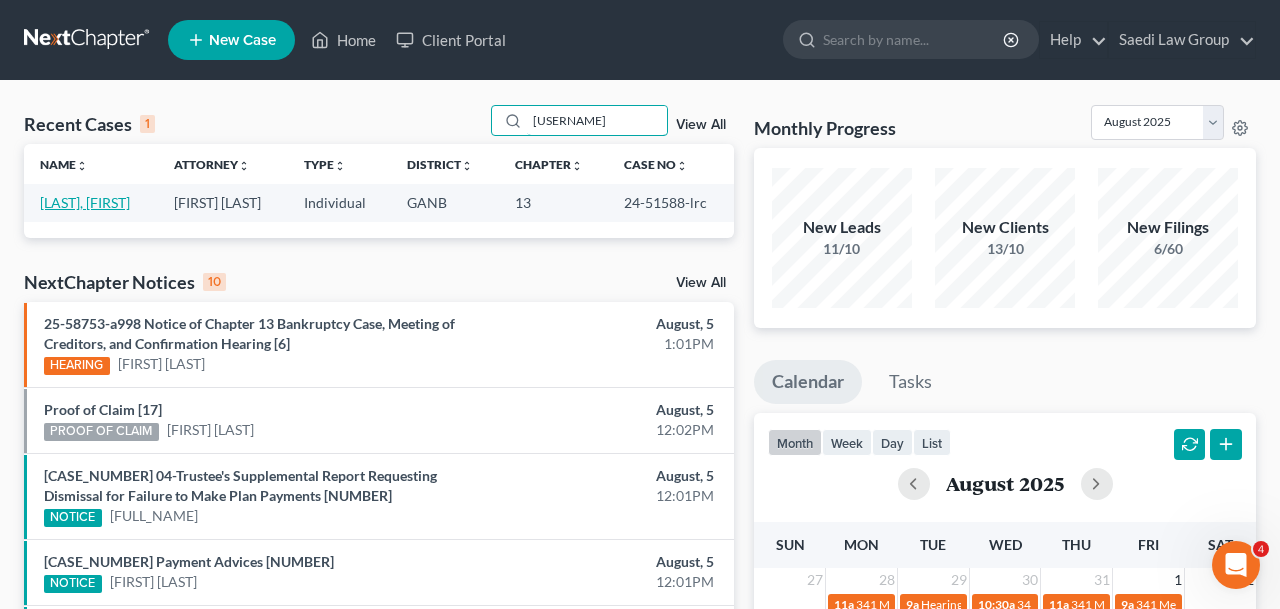 type on "[USERNAME]" 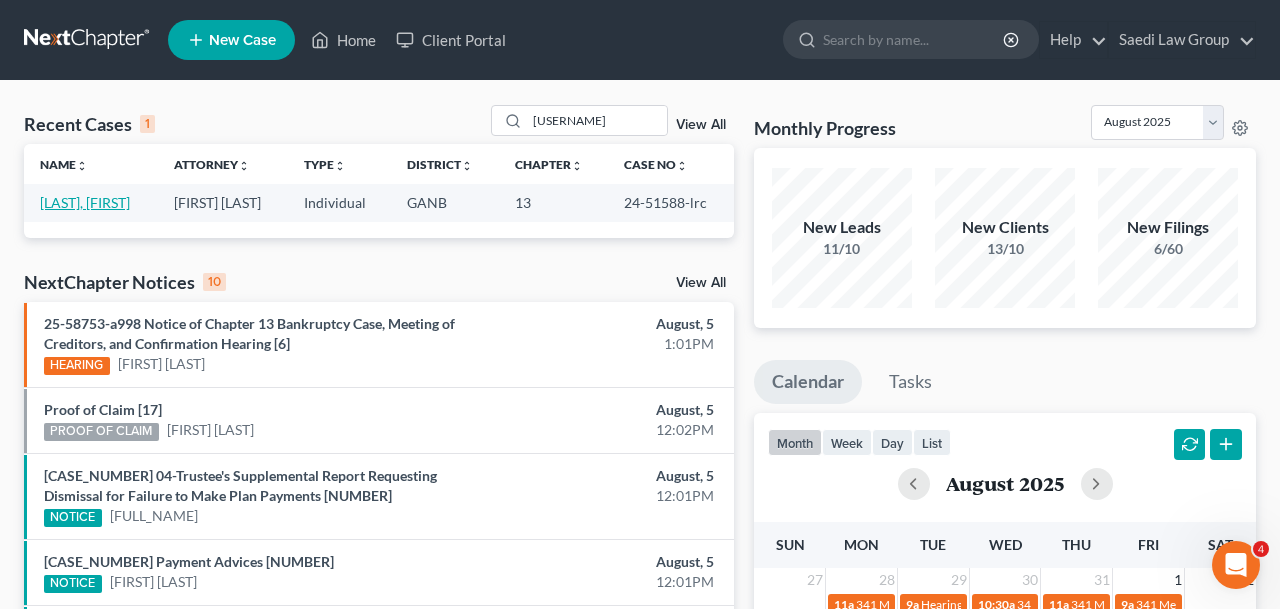 click on "[LAST], [FIRST]" at bounding box center (85, 202) 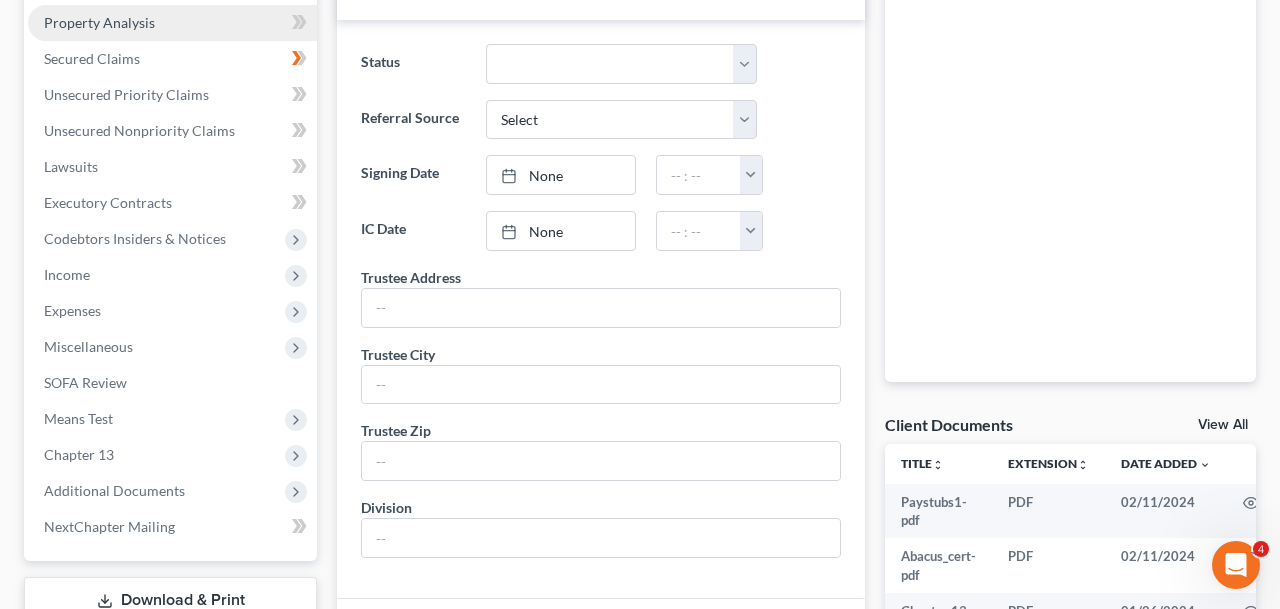 scroll, scrollTop: 536, scrollLeft: 0, axis: vertical 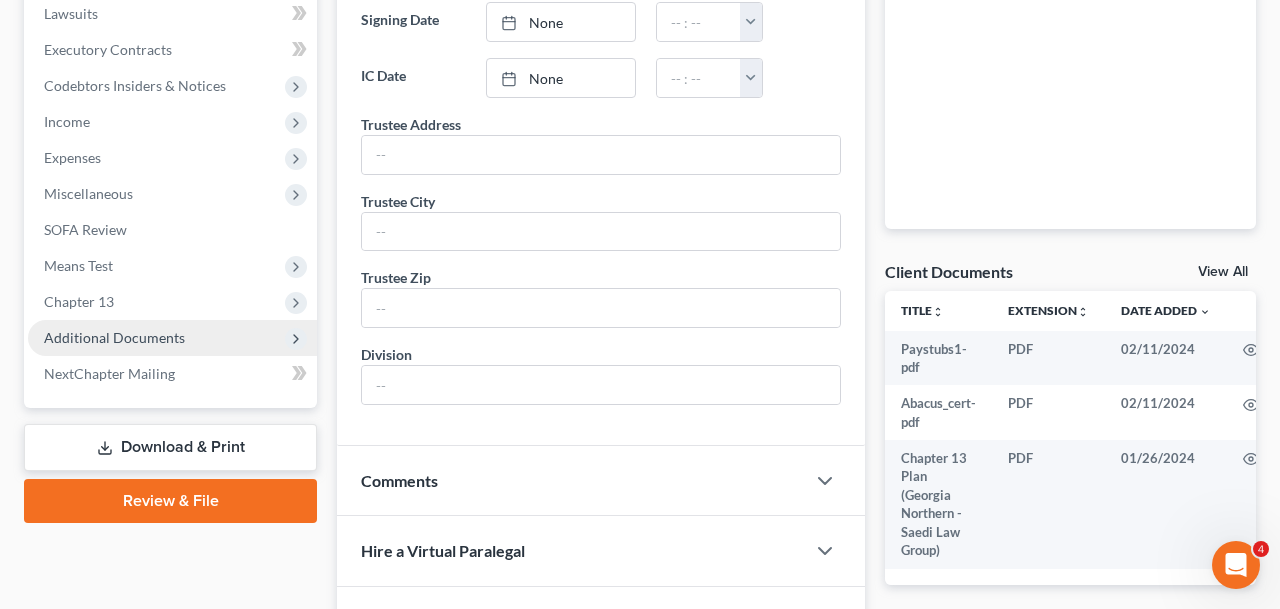 click on "Additional Documents" at bounding box center (114, 337) 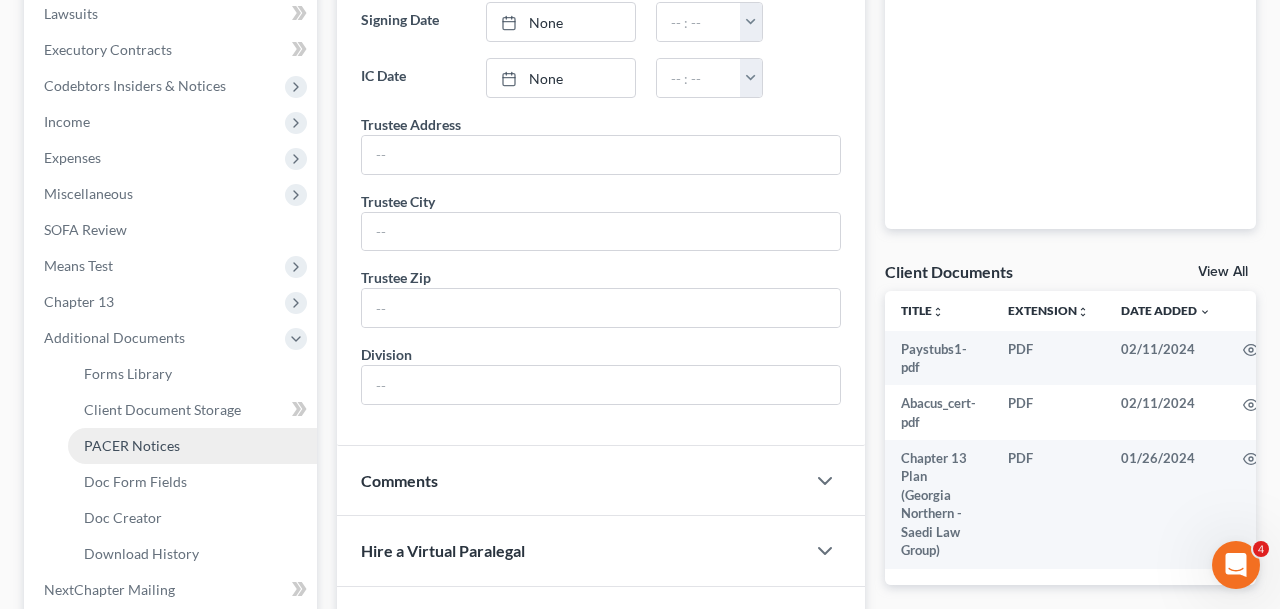 click on "PACER Notices" at bounding box center (192, 446) 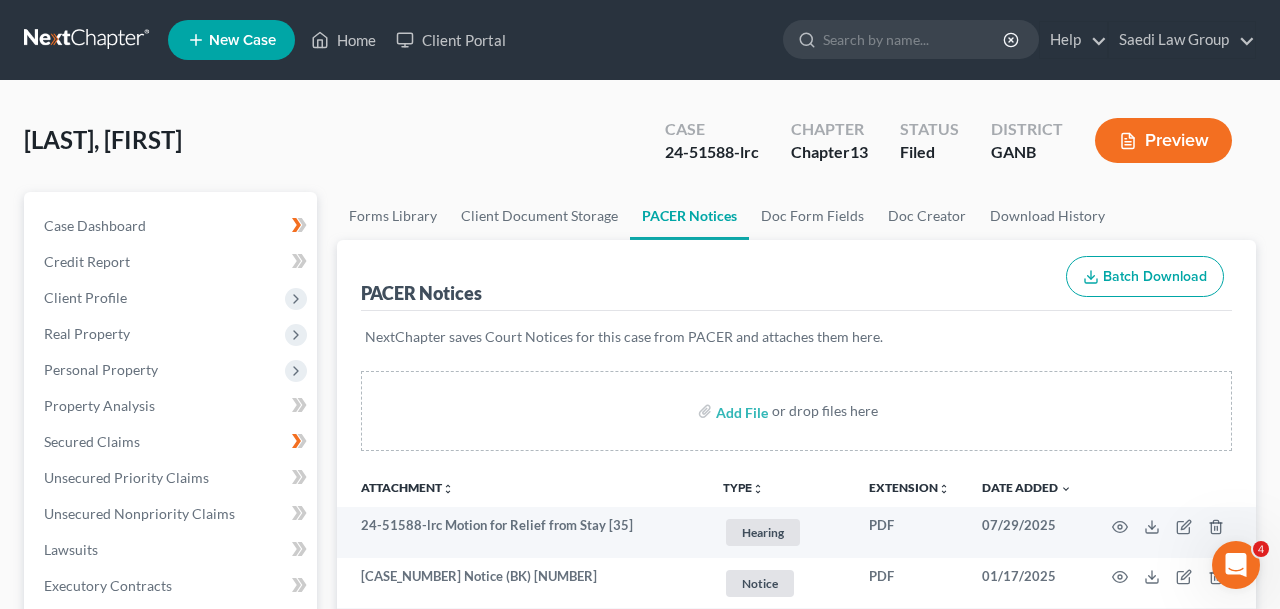 scroll, scrollTop: 120, scrollLeft: 0, axis: vertical 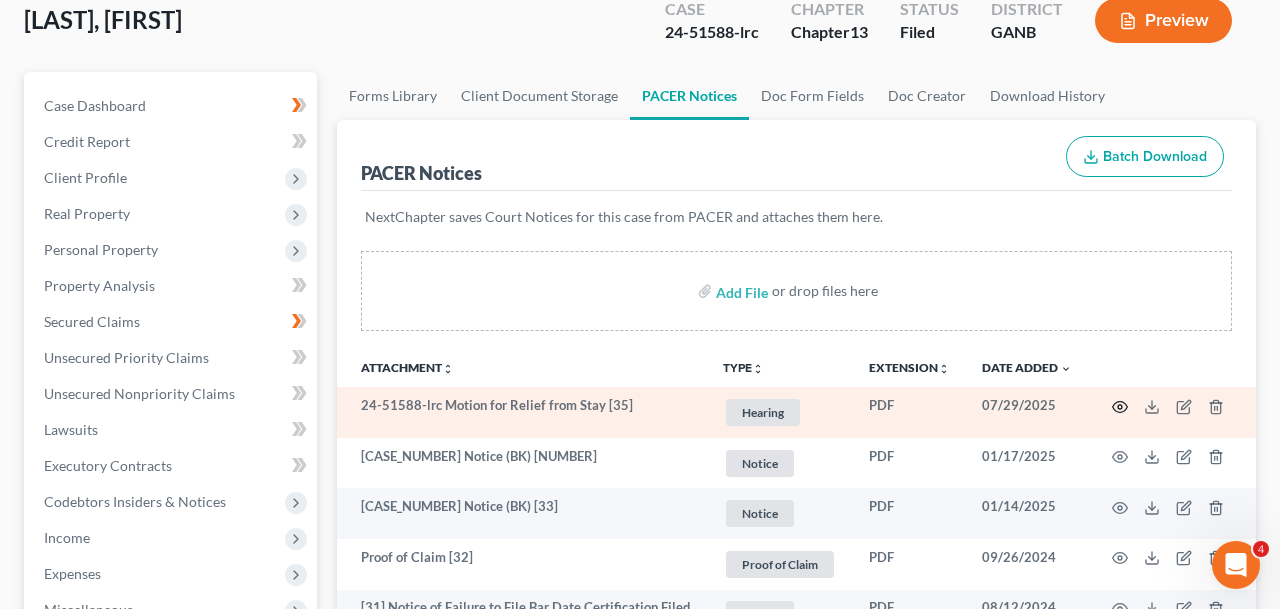 click 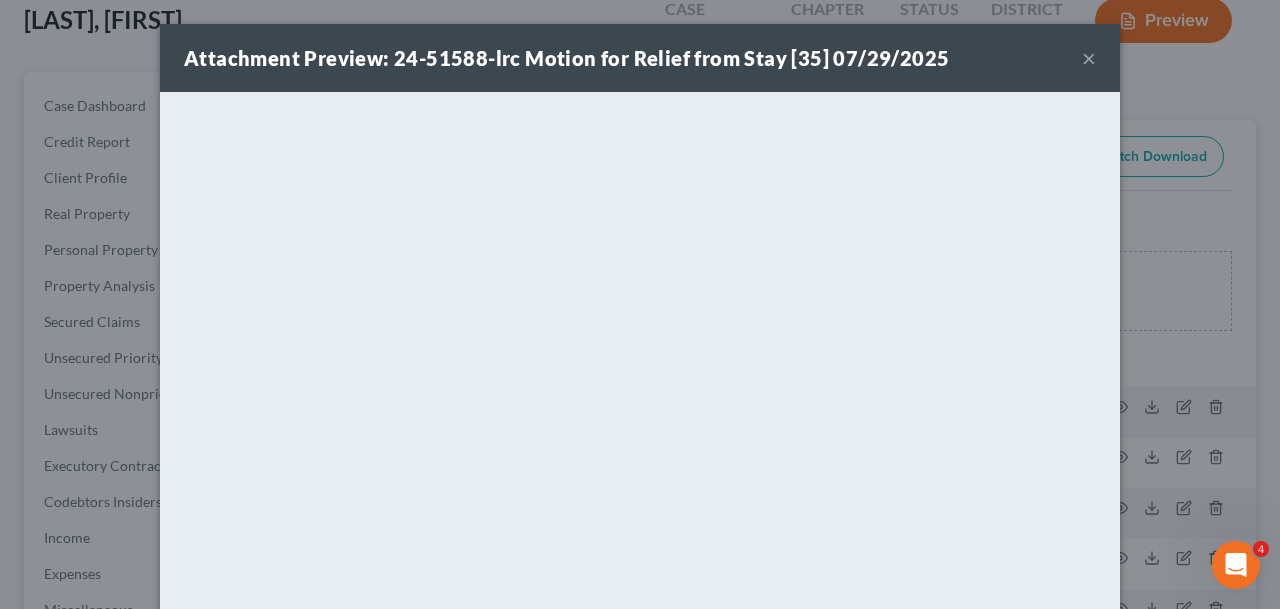 click on "×" at bounding box center (1089, 58) 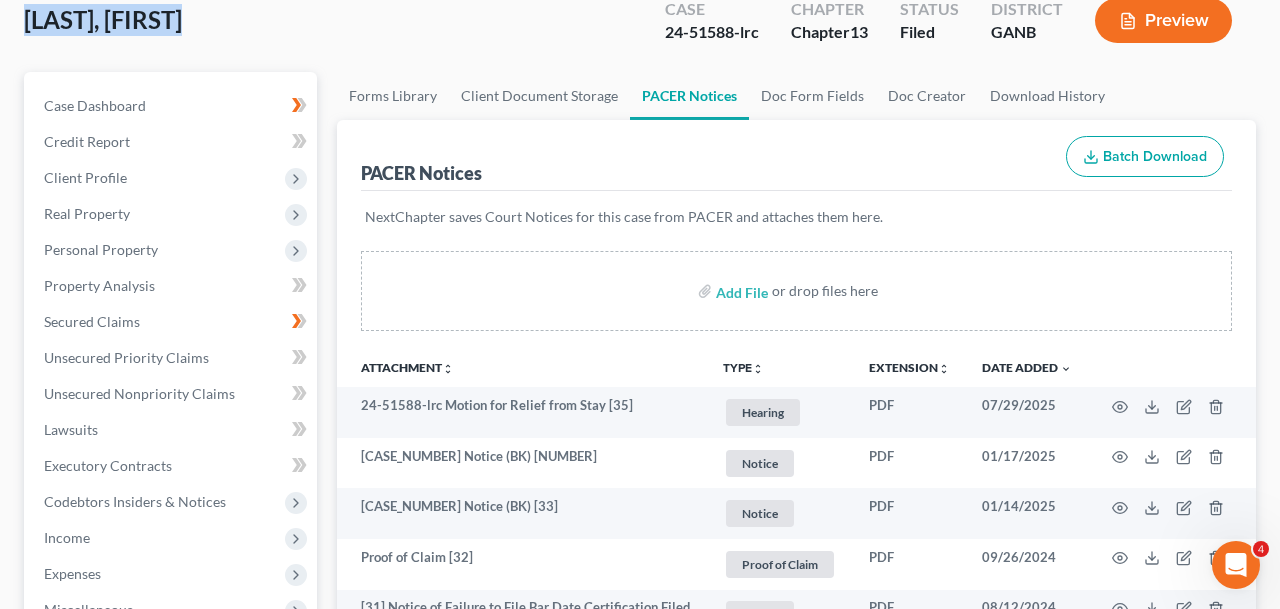 drag, startPoint x: 160, startPoint y: 29, endPoint x: -1, endPoint y: 29, distance: 161 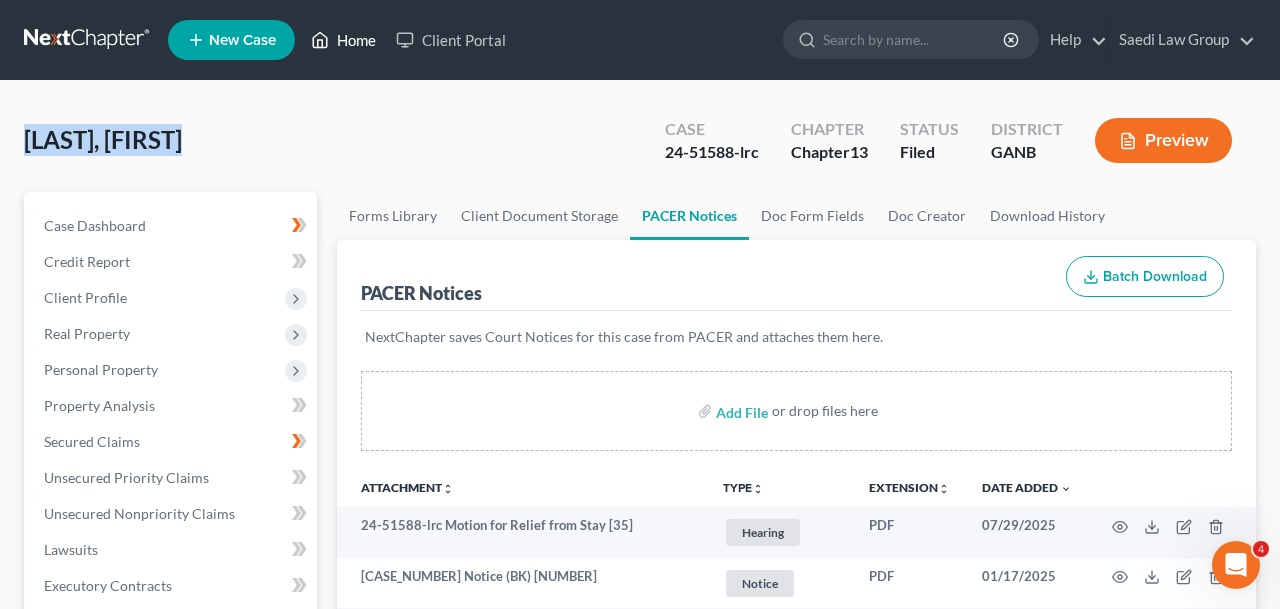 click on "Home" at bounding box center [343, 40] 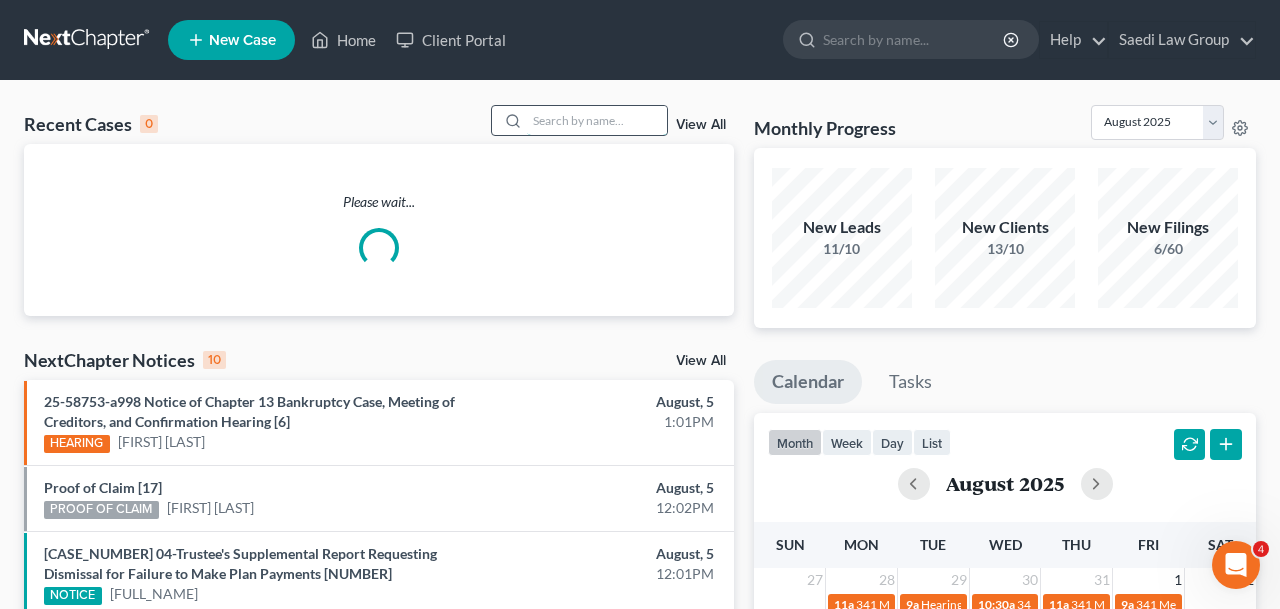 click at bounding box center [597, 120] 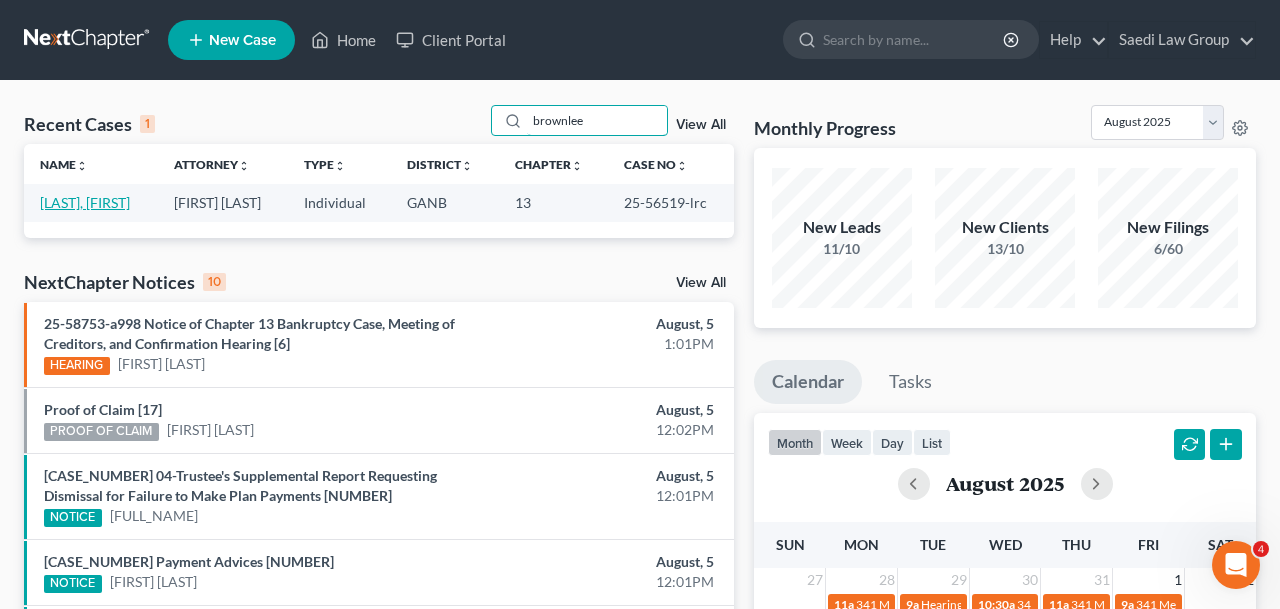 type on "brownlee" 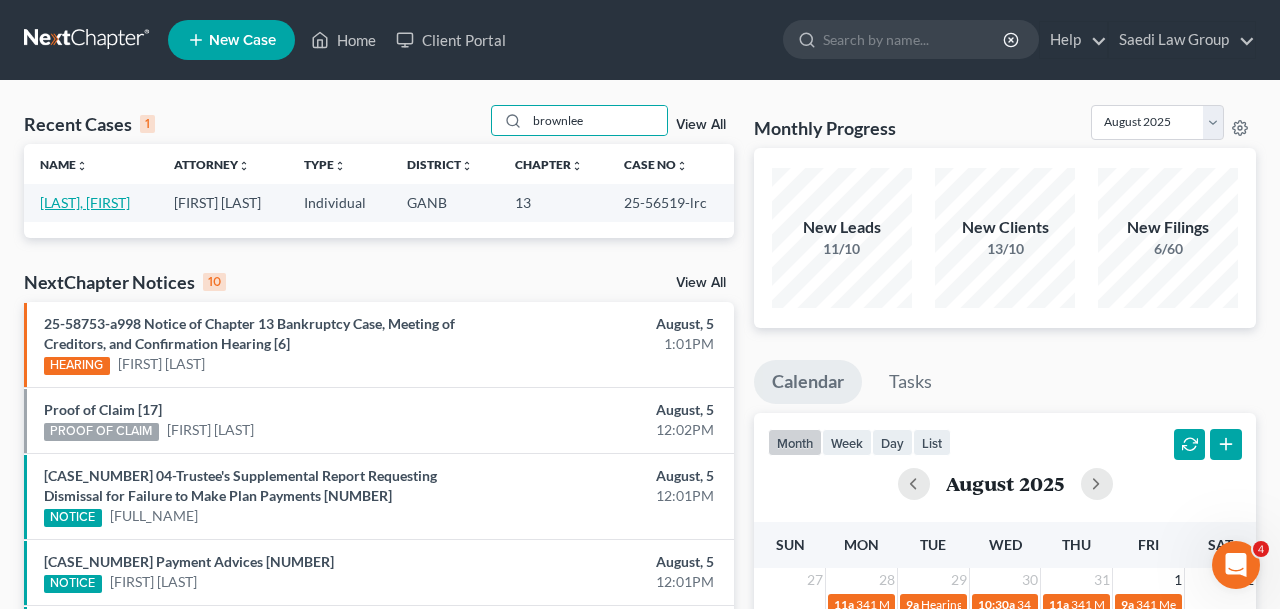 click on "[LAST], [FIRST]" at bounding box center (85, 202) 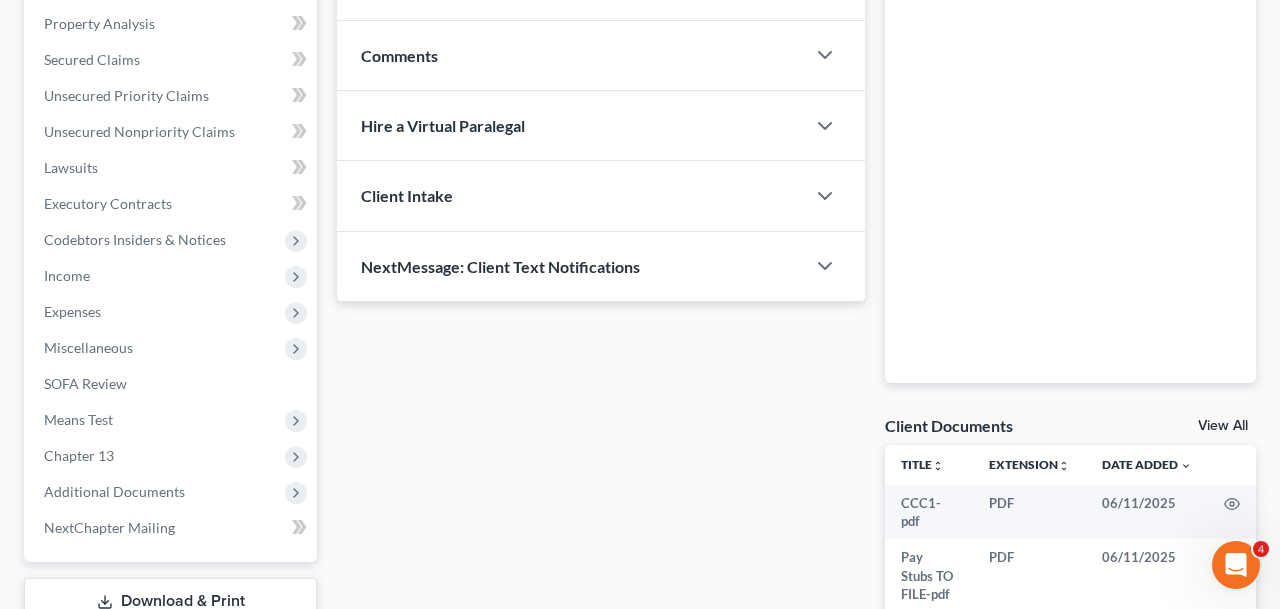 scroll, scrollTop: 635, scrollLeft: 0, axis: vertical 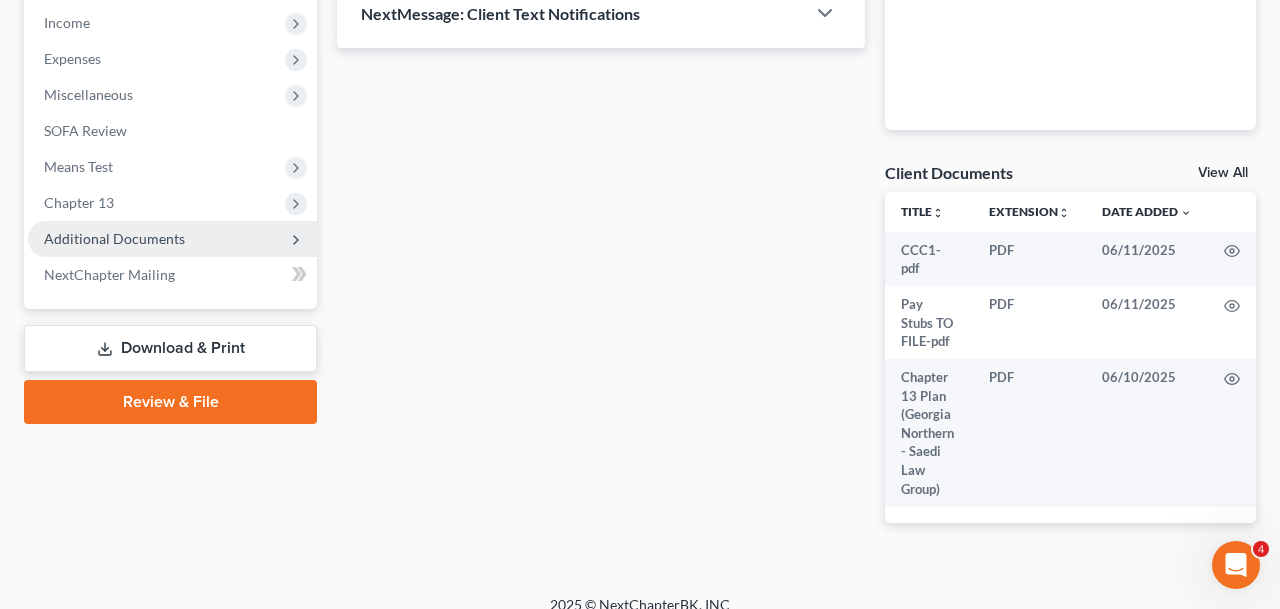 click on "Additional Documents" at bounding box center (114, 238) 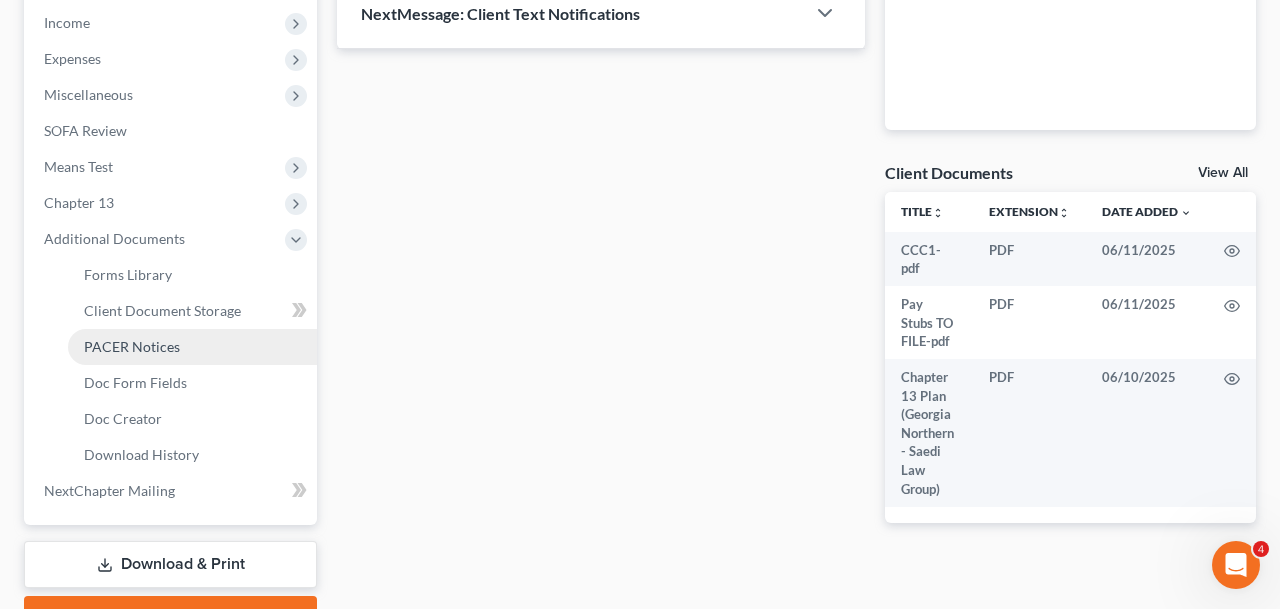 click on "PACER Notices" at bounding box center [192, 347] 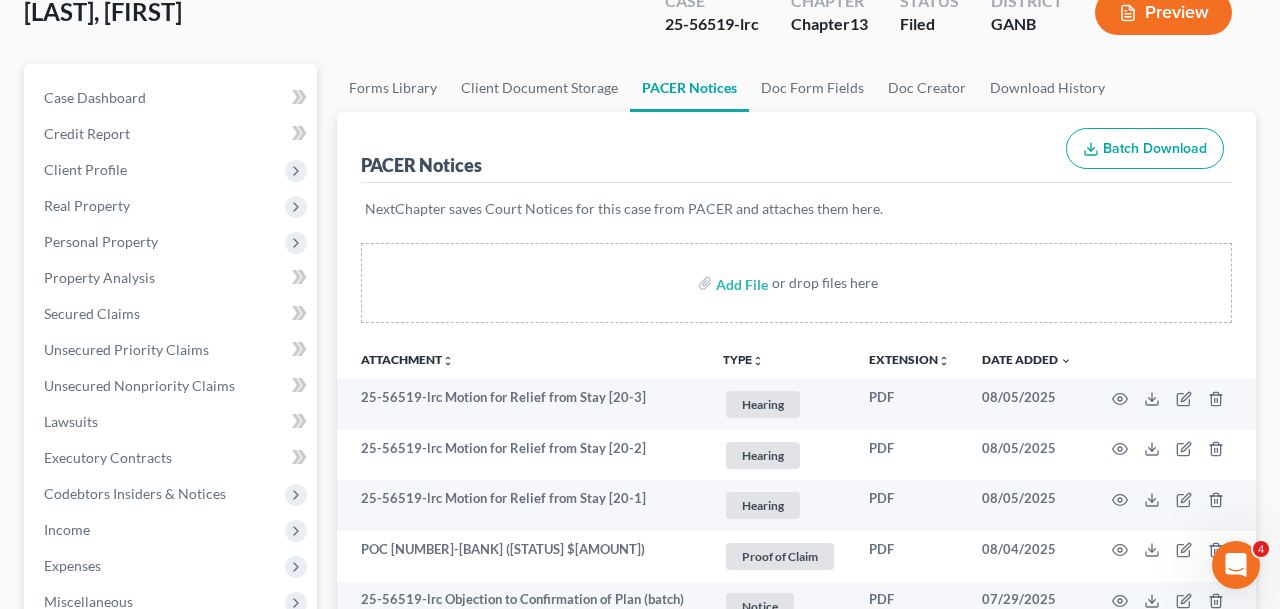 scroll, scrollTop: 137, scrollLeft: 0, axis: vertical 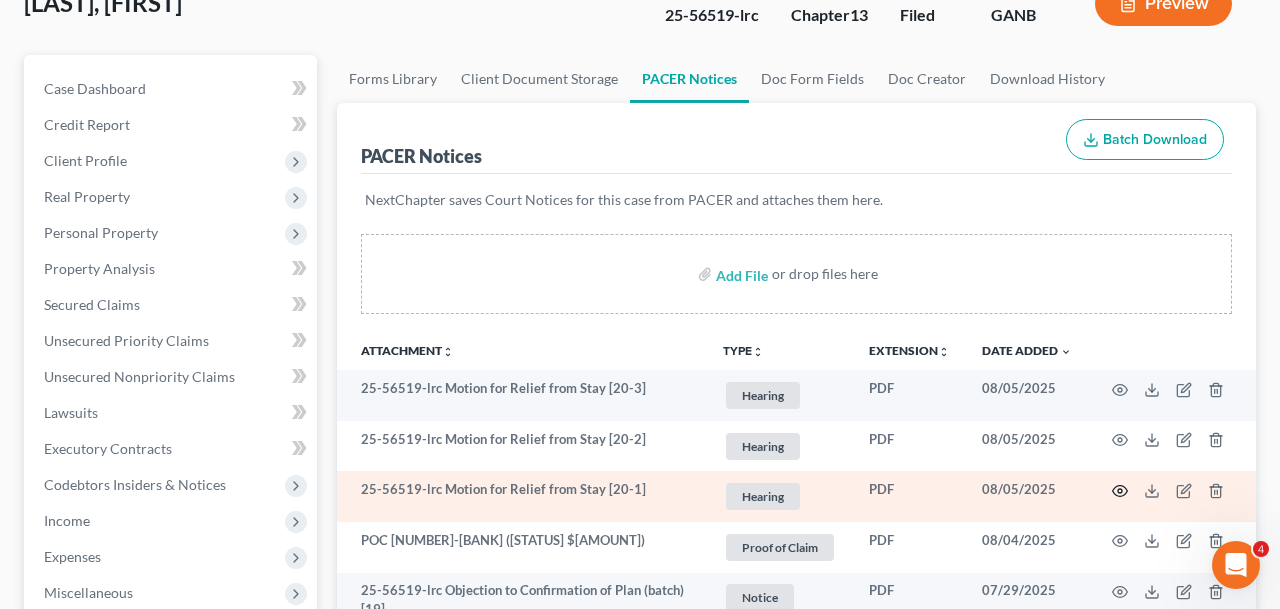 click 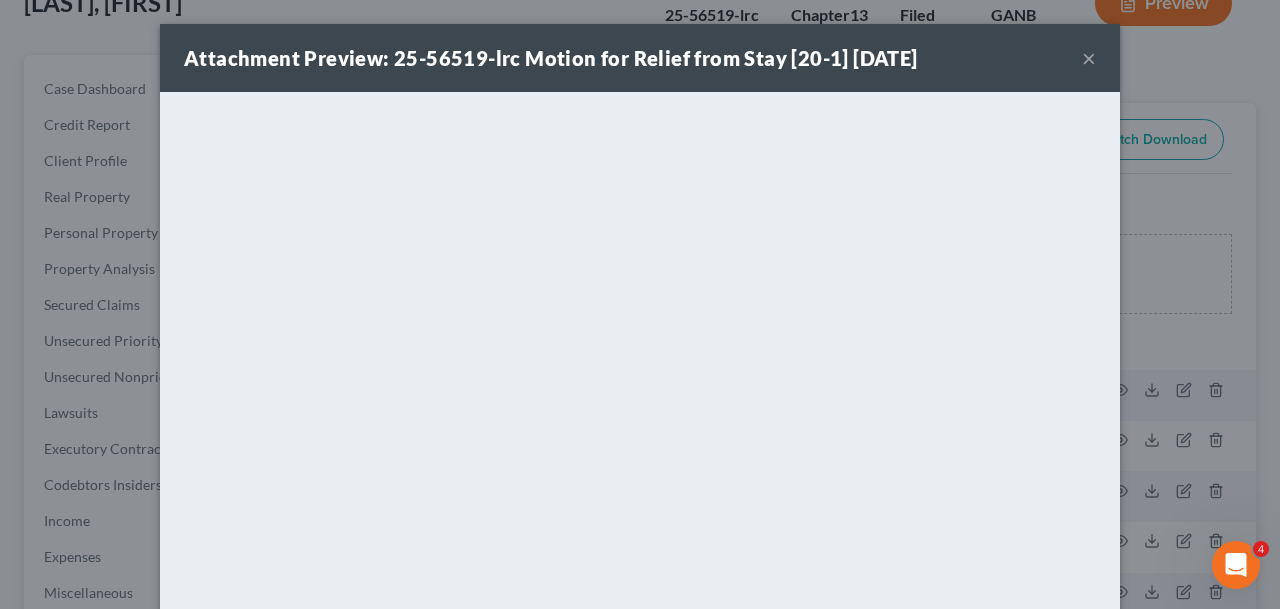 click on "Attachment Preview: 25-56519-lrc Motion for Relief from Stay [20-1] 08/05/2025 ×" at bounding box center [640, 58] 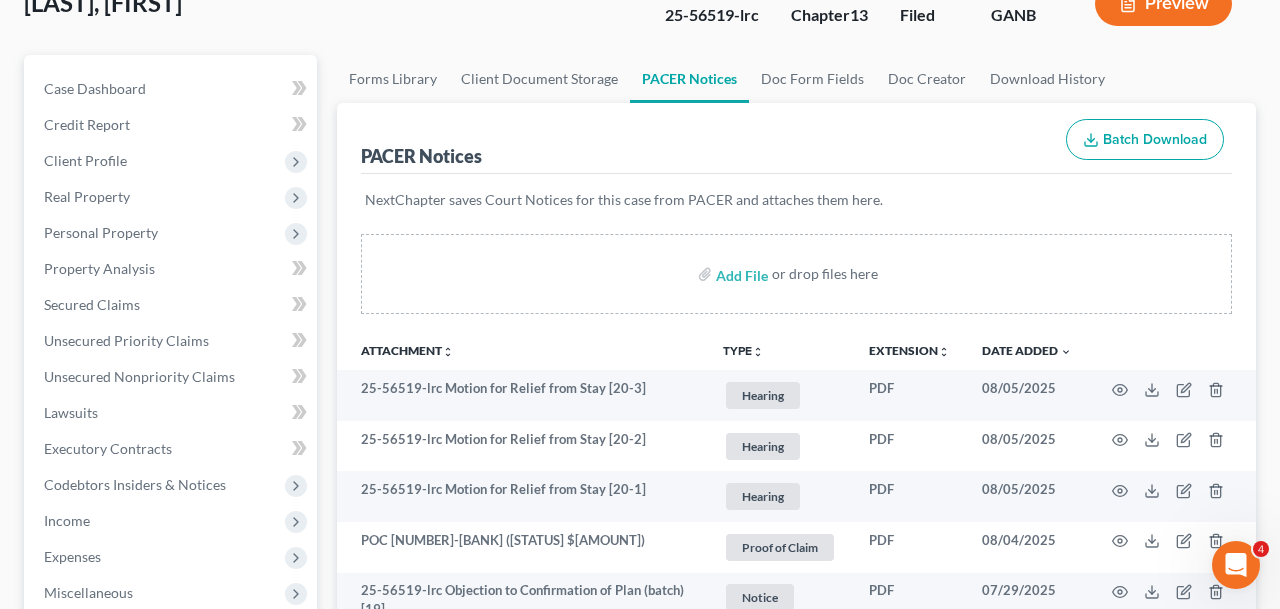 scroll, scrollTop: 0, scrollLeft: 0, axis: both 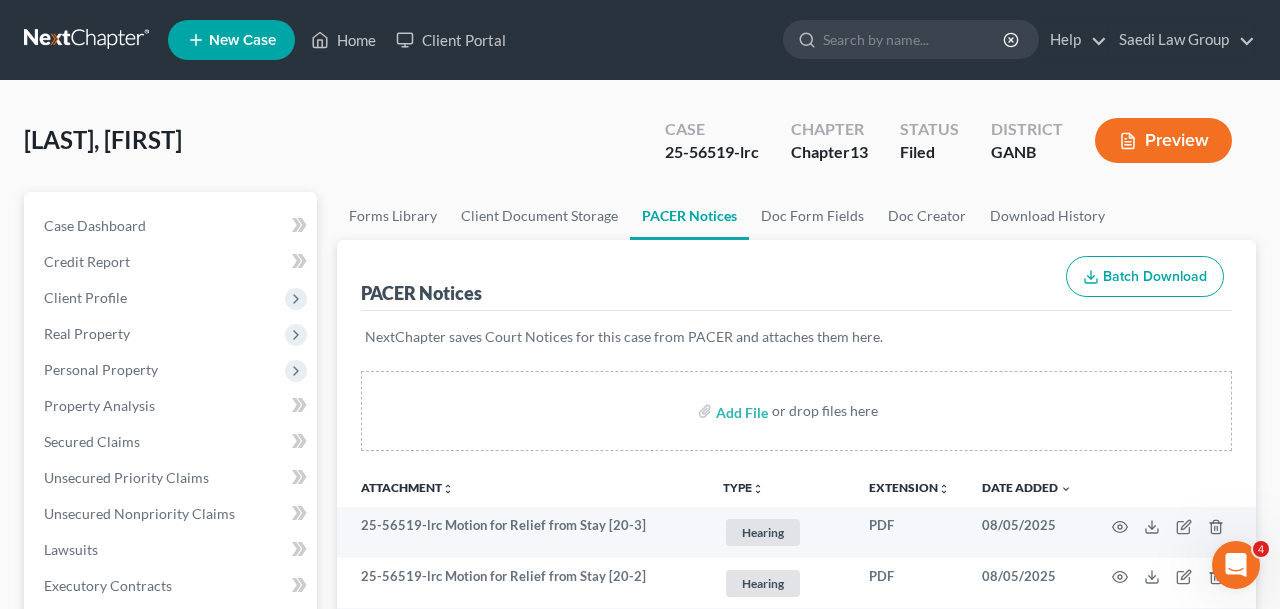 drag, startPoint x: 272, startPoint y: 139, endPoint x: -1, endPoint y: 143, distance: 273.0293 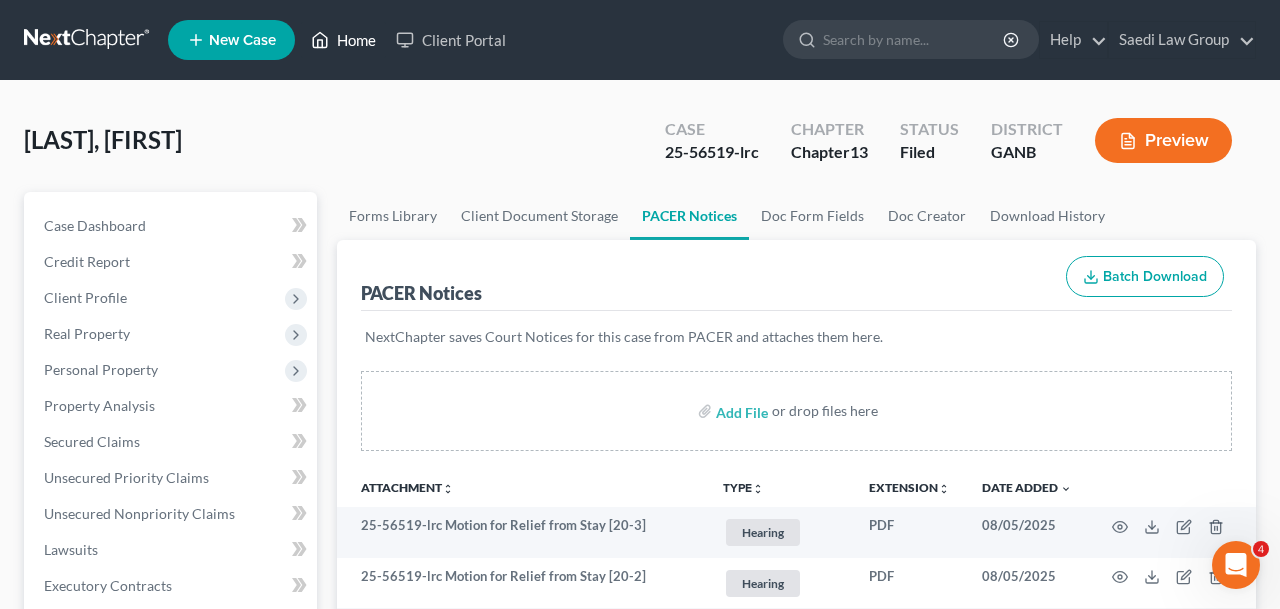 click 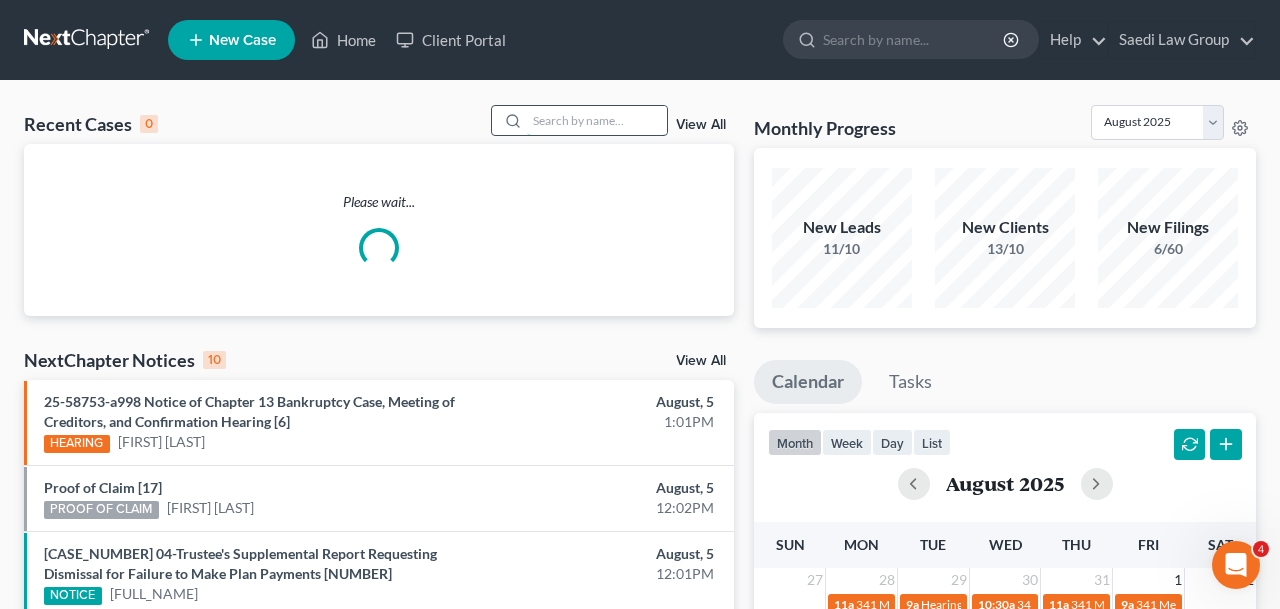 click at bounding box center [597, 120] 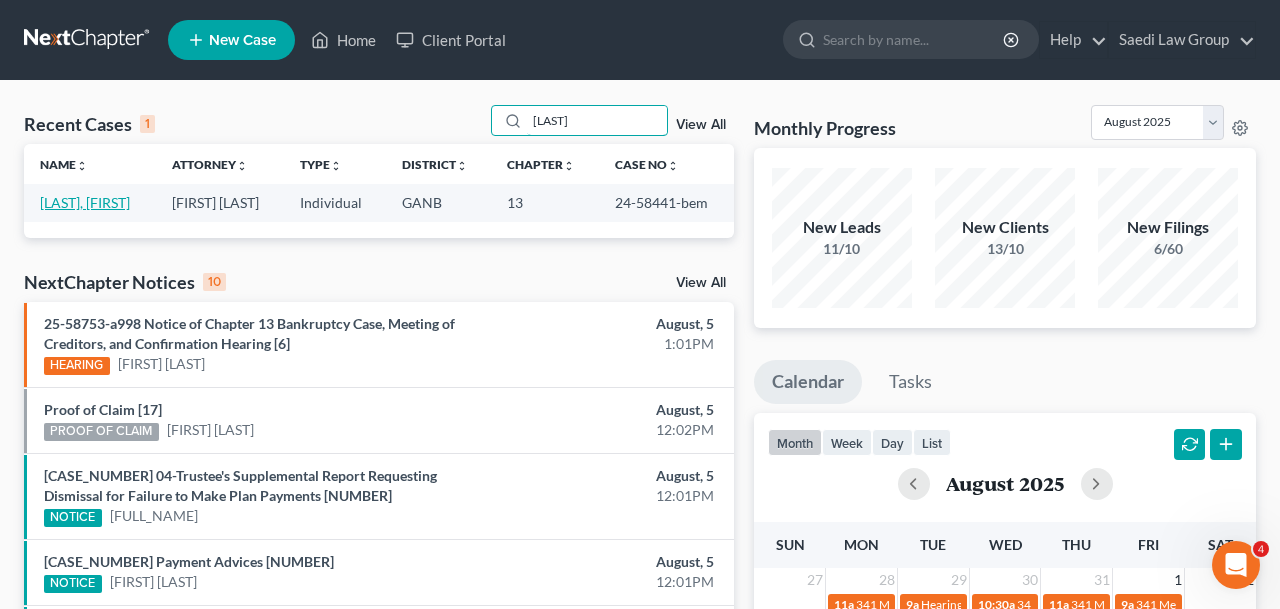 type on "[LAST]" 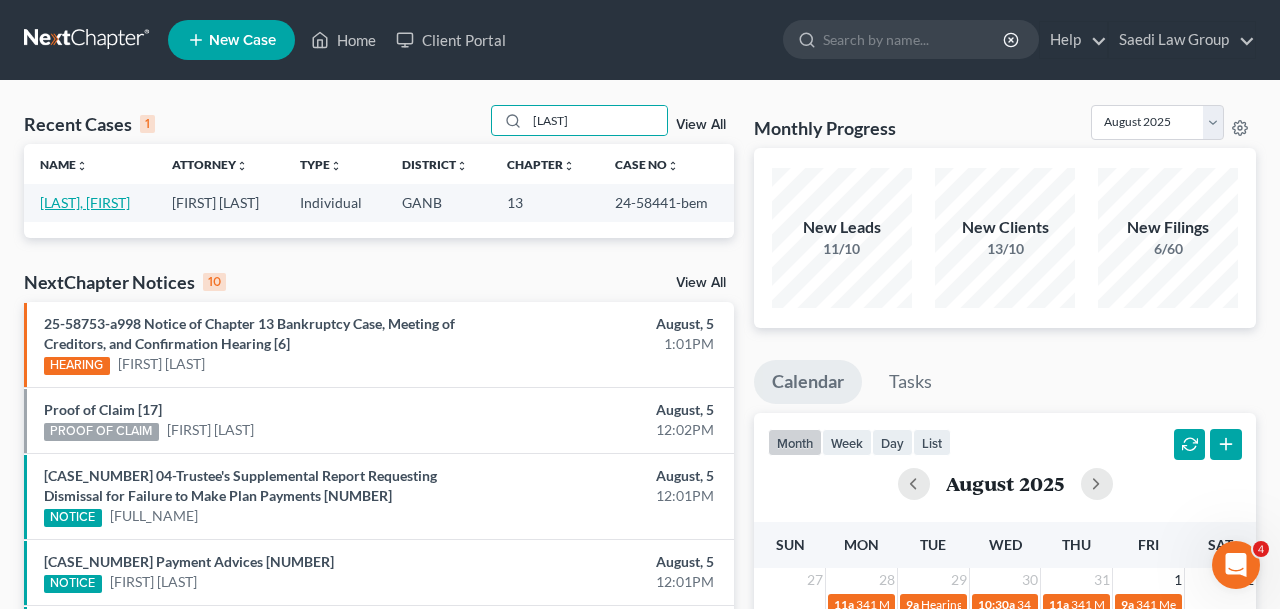 click on "[LAST], [FIRST]" at bounding box center [85, 202] 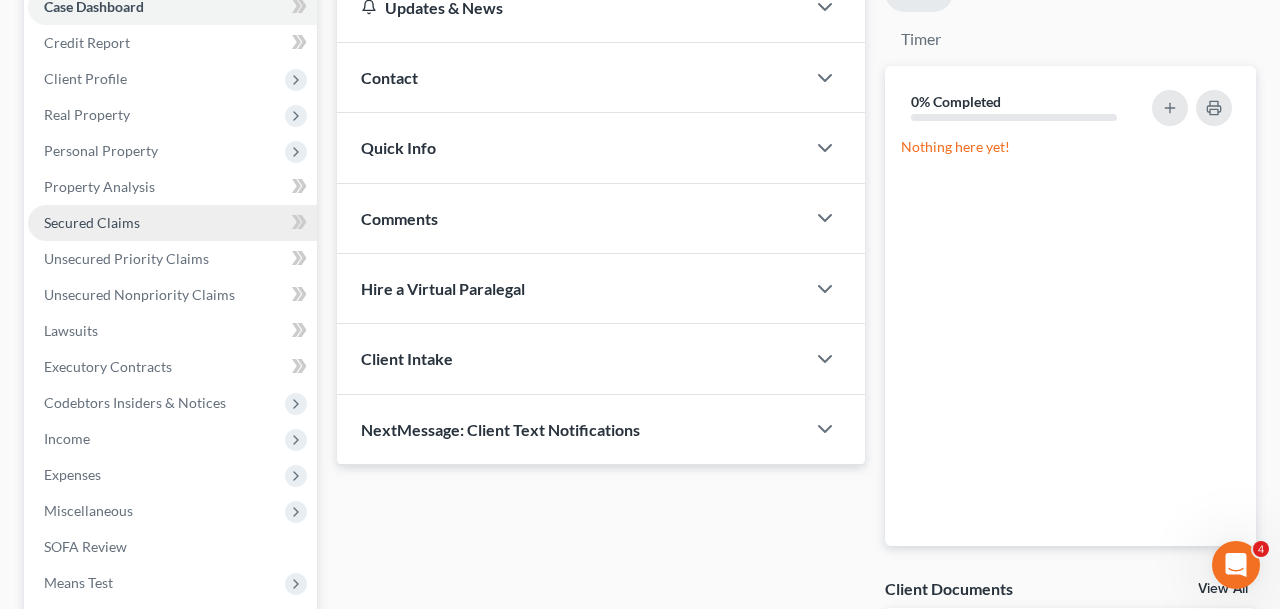 scroll, scrollTop: 604, scrollLeft: 0, axis: vertical 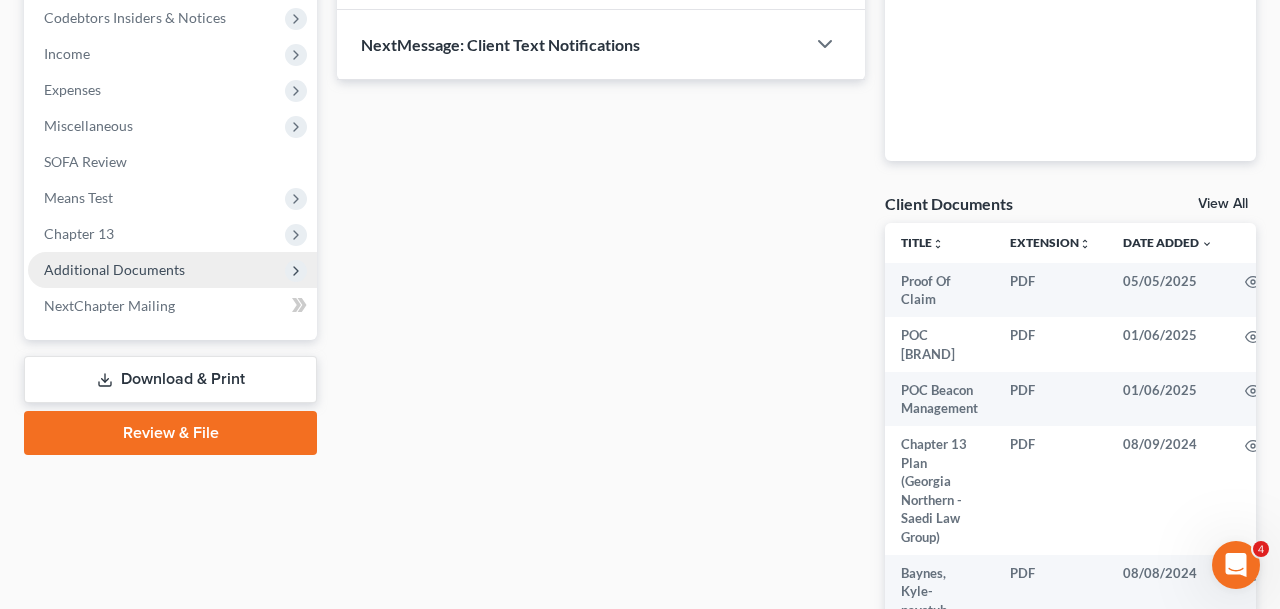 click on "Additional Documents" at bounding box center [114, 269] 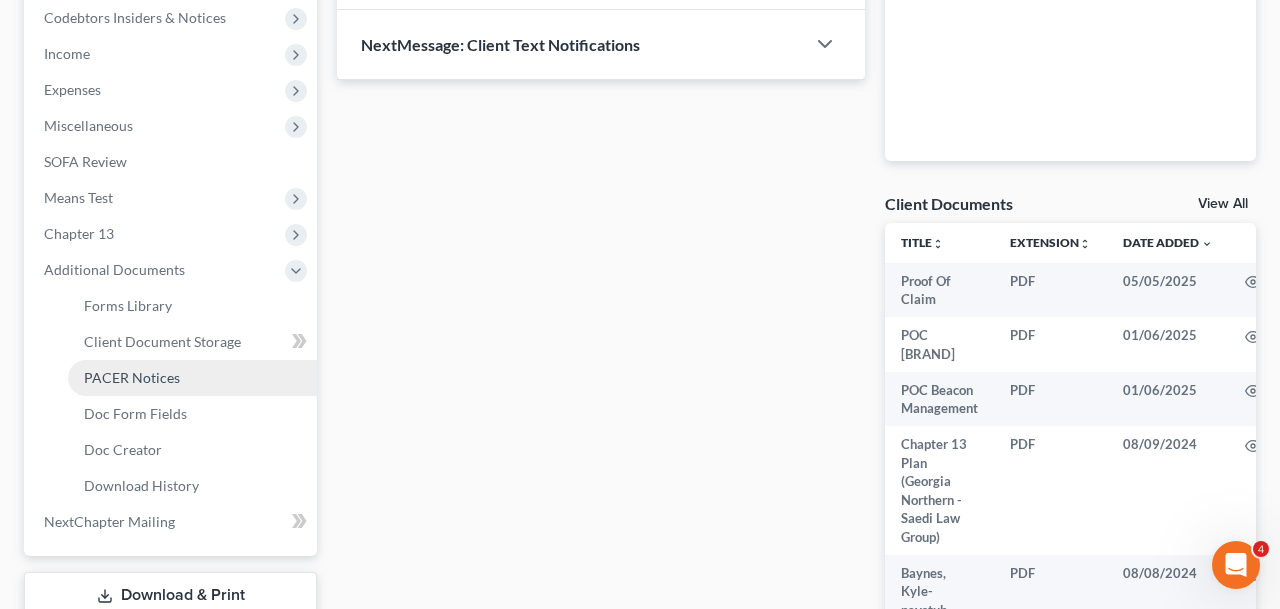 click on "PACER Notices" at bounding box center (192, 378) 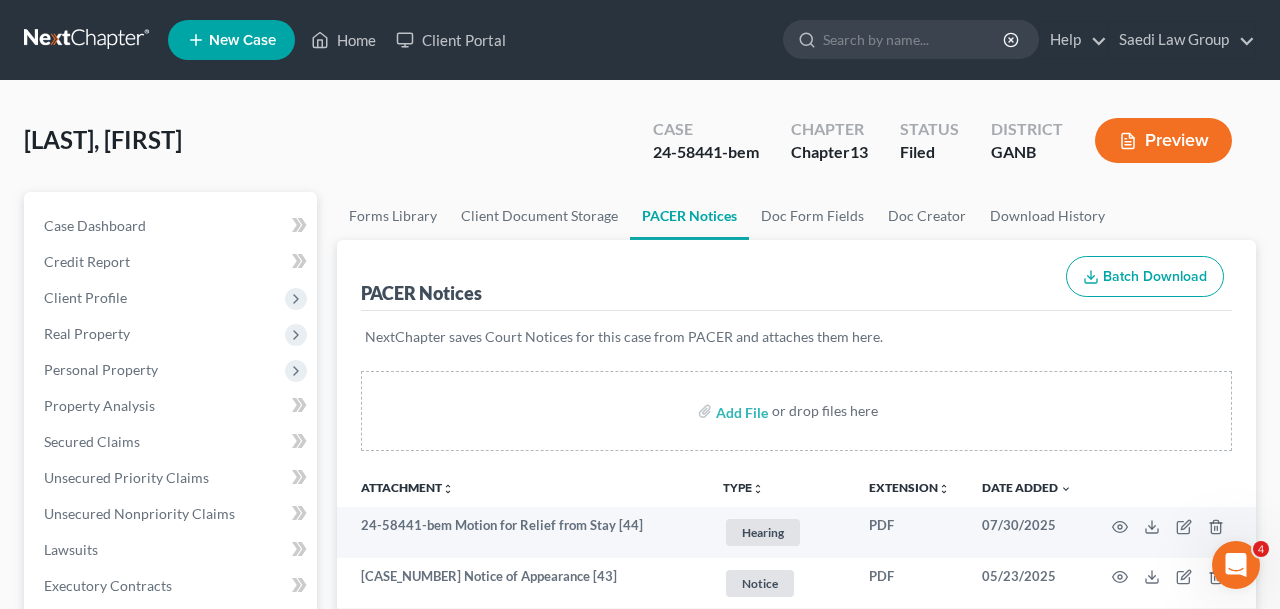scroll, scrollTop: 9, scrollLeft: 0, axis: vertical 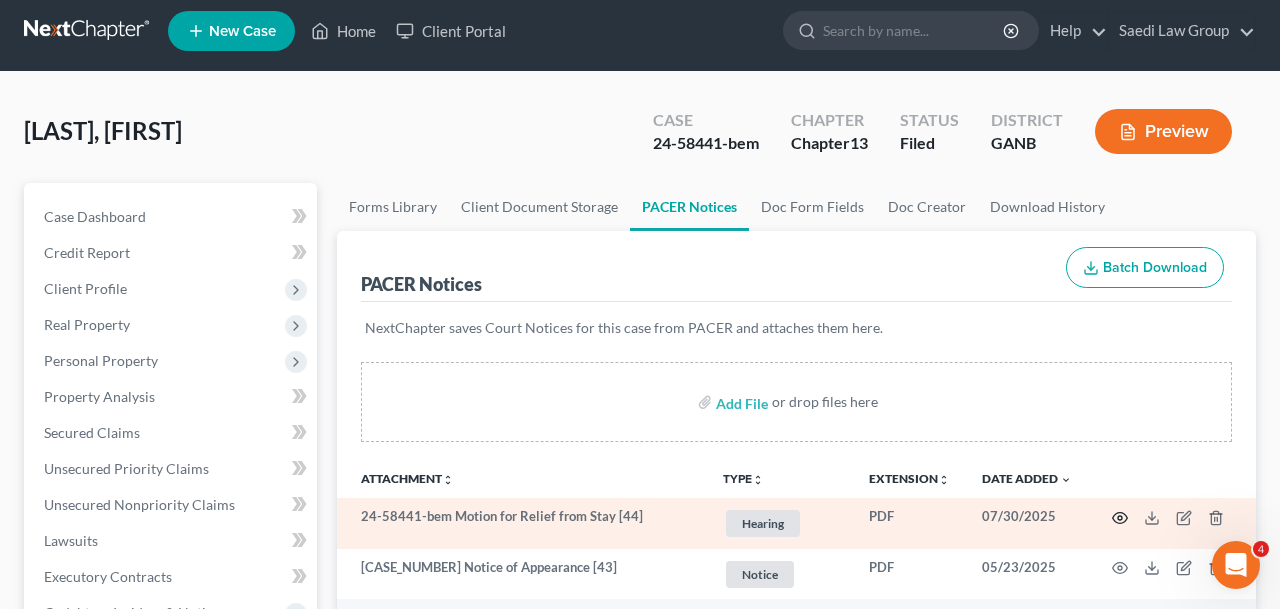 click 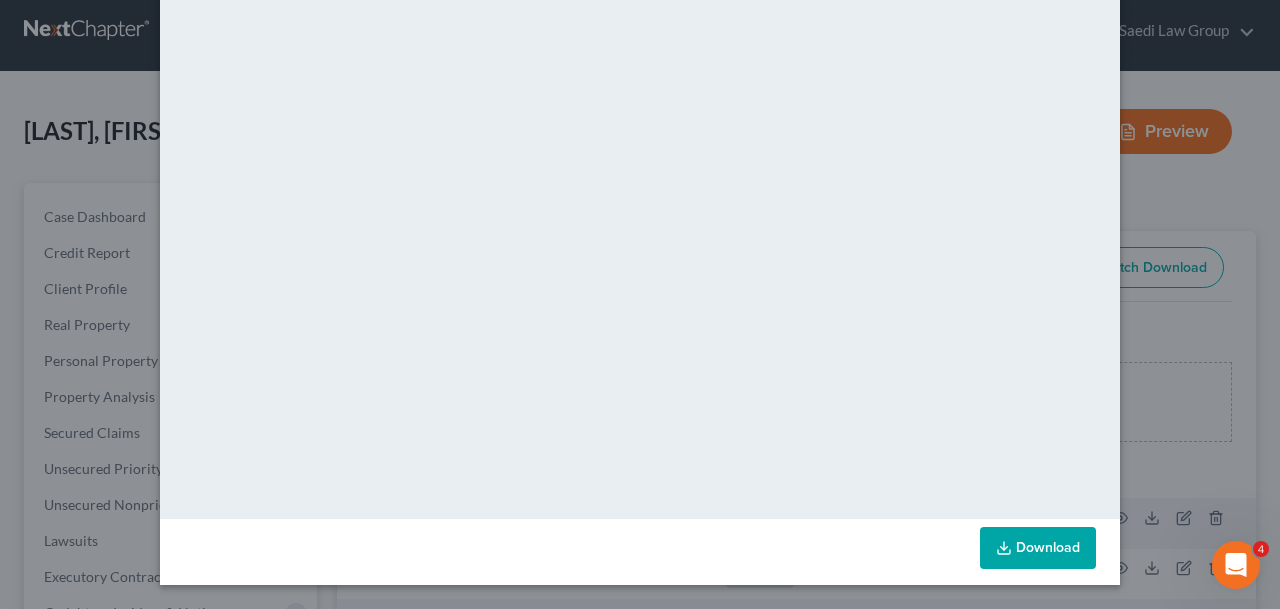 scroll, scrollTop: 0, scrollLeft: 0, axis: both 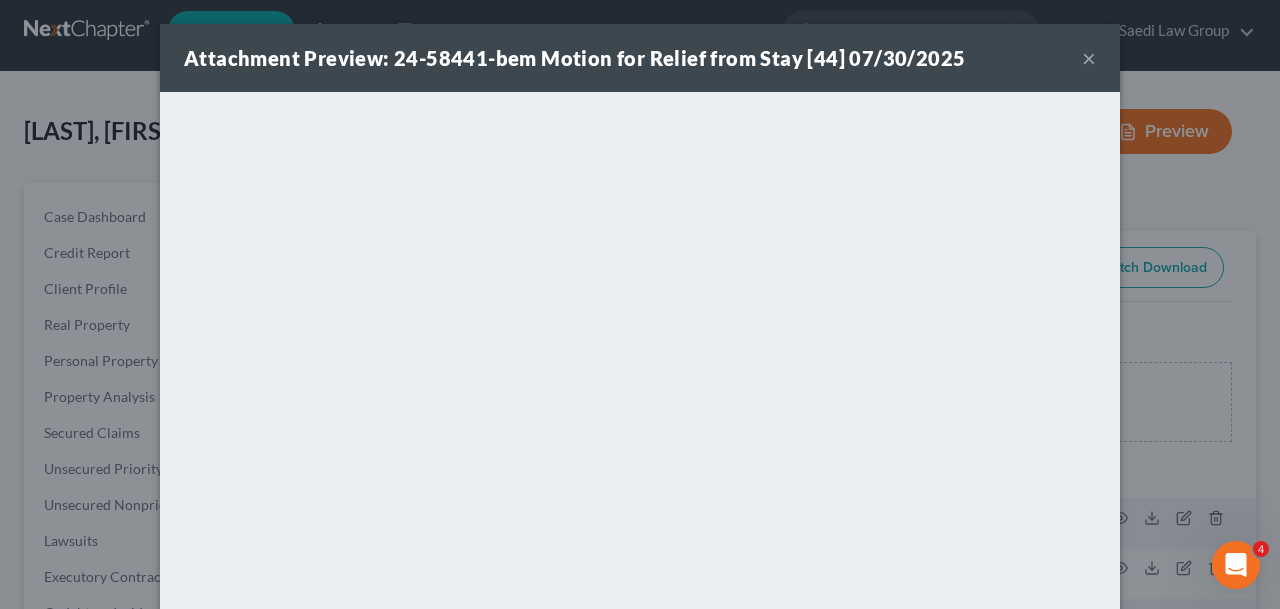 click on "×" at bounding box center (1089, 58) 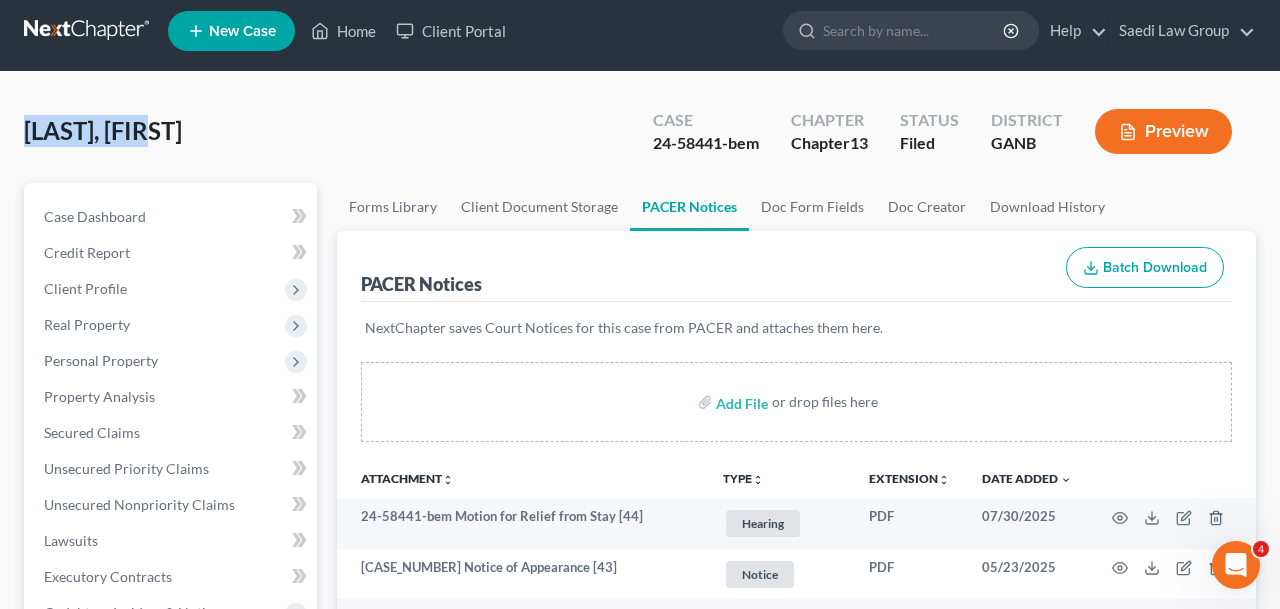 drag, startPoint x: 253, startPoint y: 145, endPoint x: 1, endPoint y: 144, distance: 252.00198 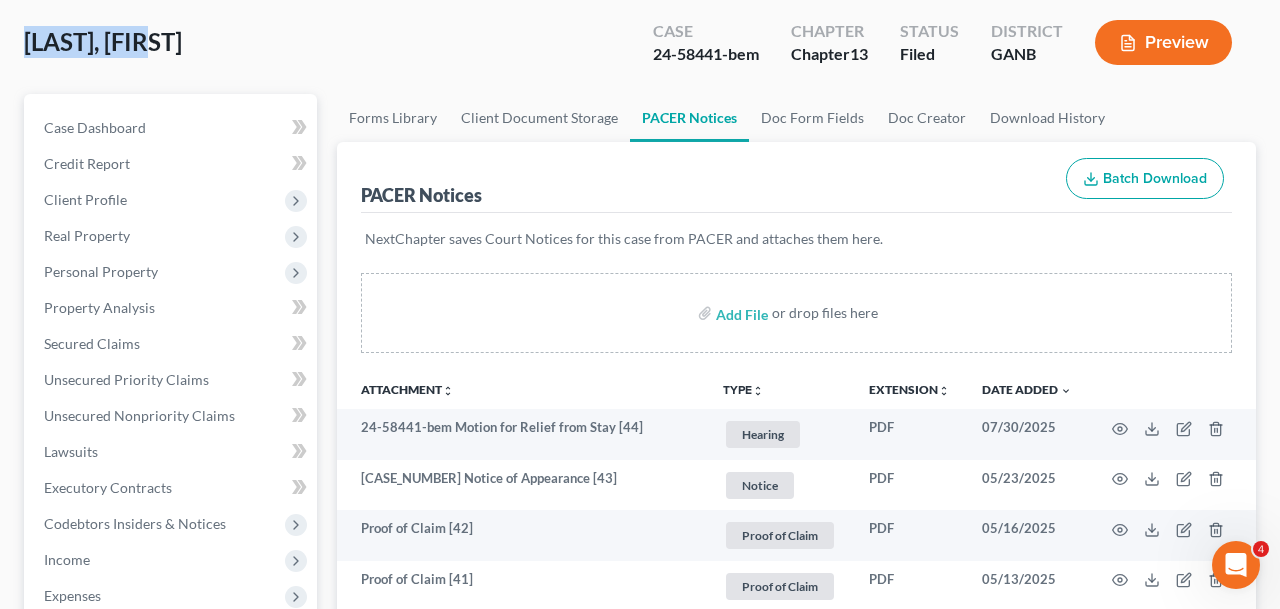 scroll, scrollTop: 99, scrollLeft: 0, axis: vertical 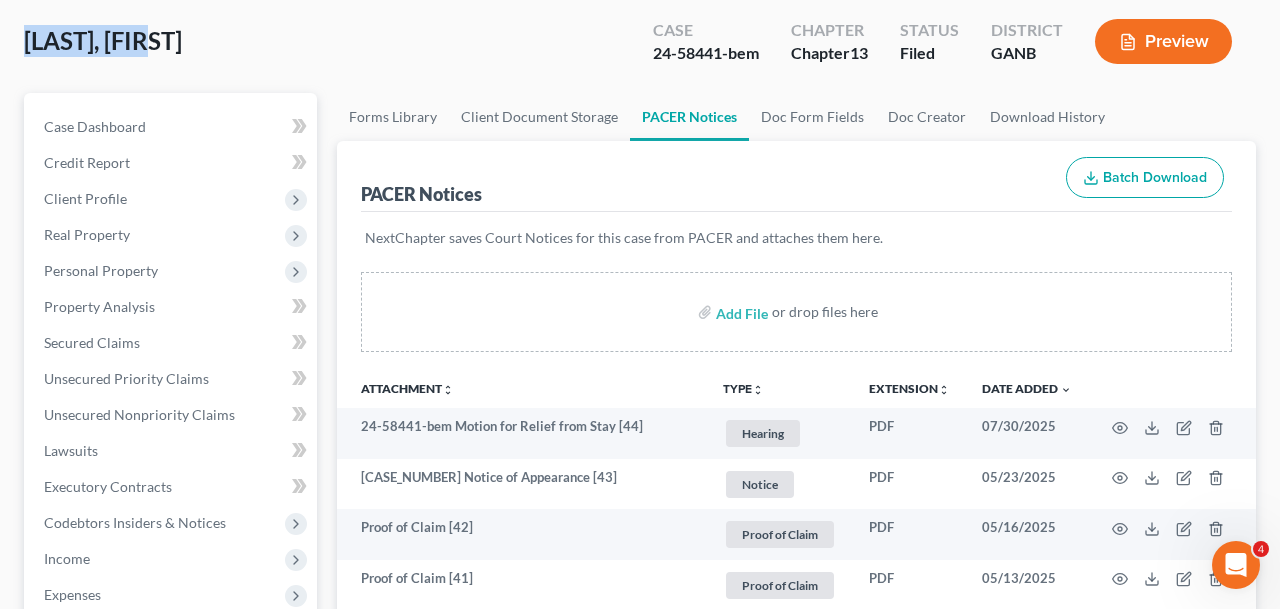 copy on "[LAST], [FIRST]" 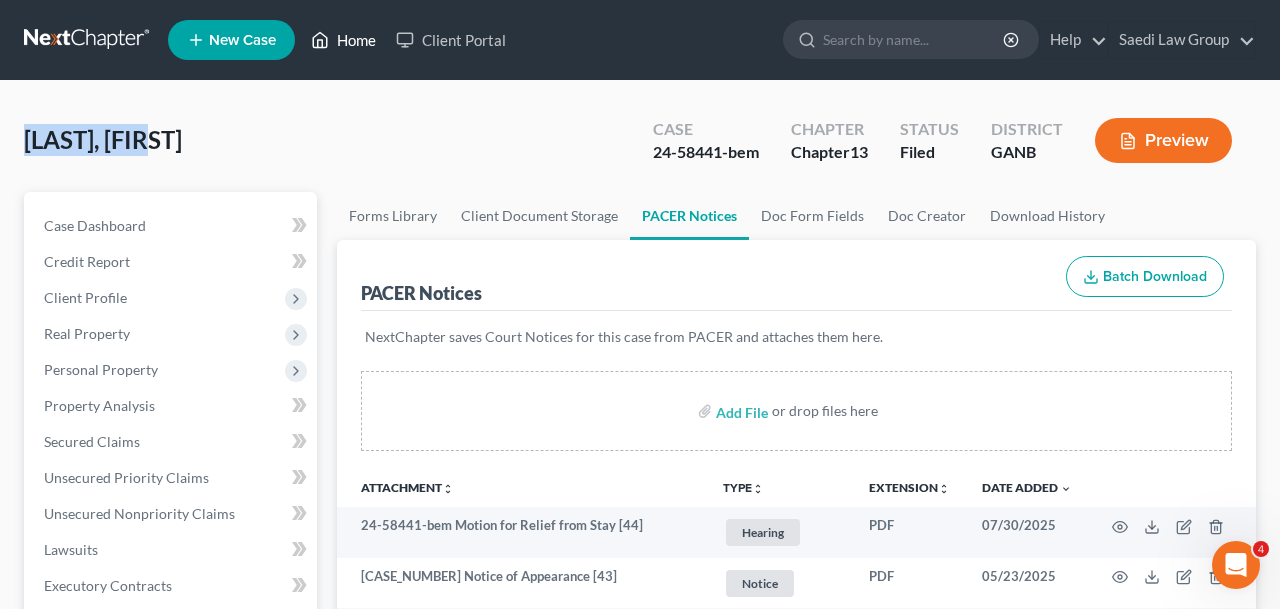 click on "Home" at bounding box center (343, 40) 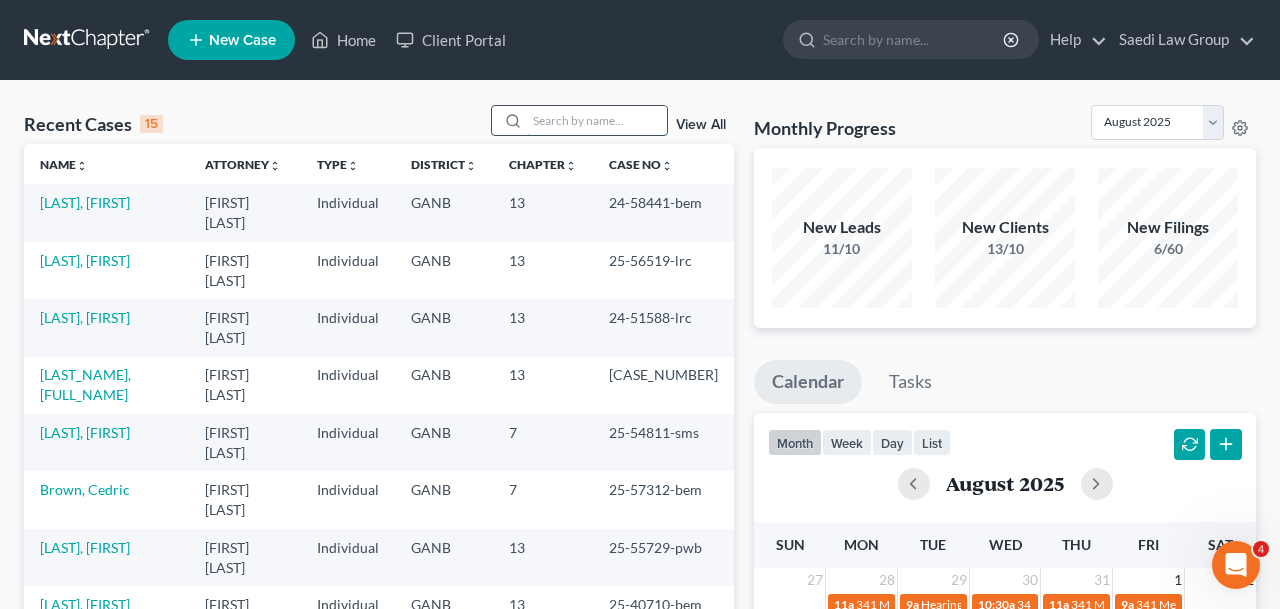 click at bounding box center [597, 120] 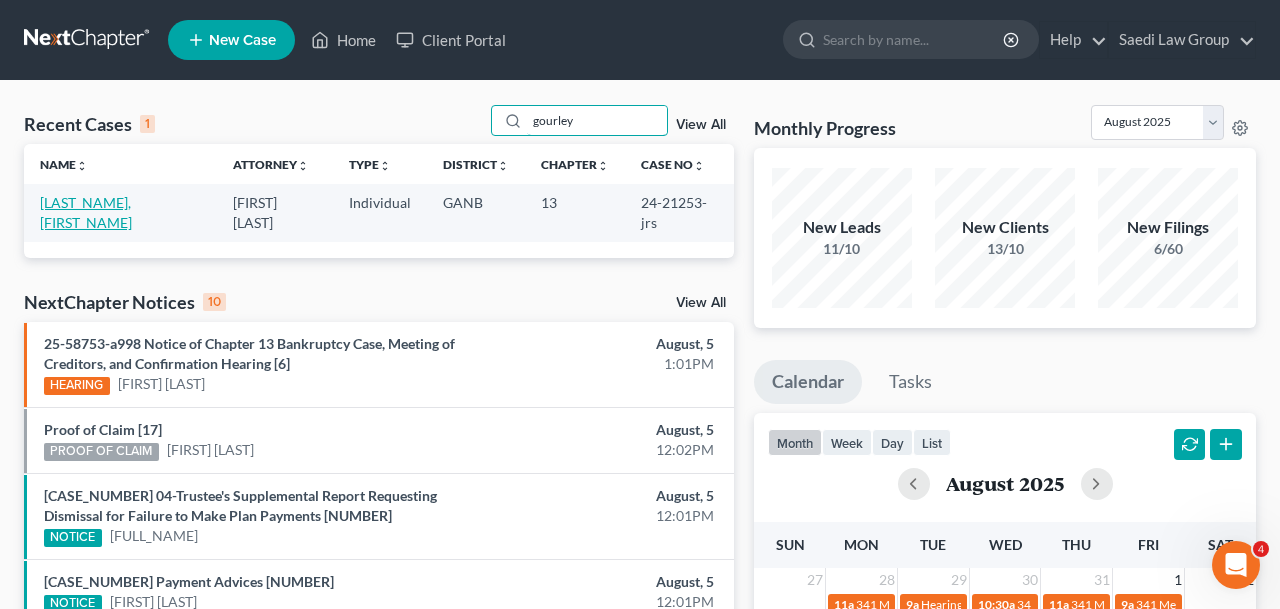 type on "gourley" 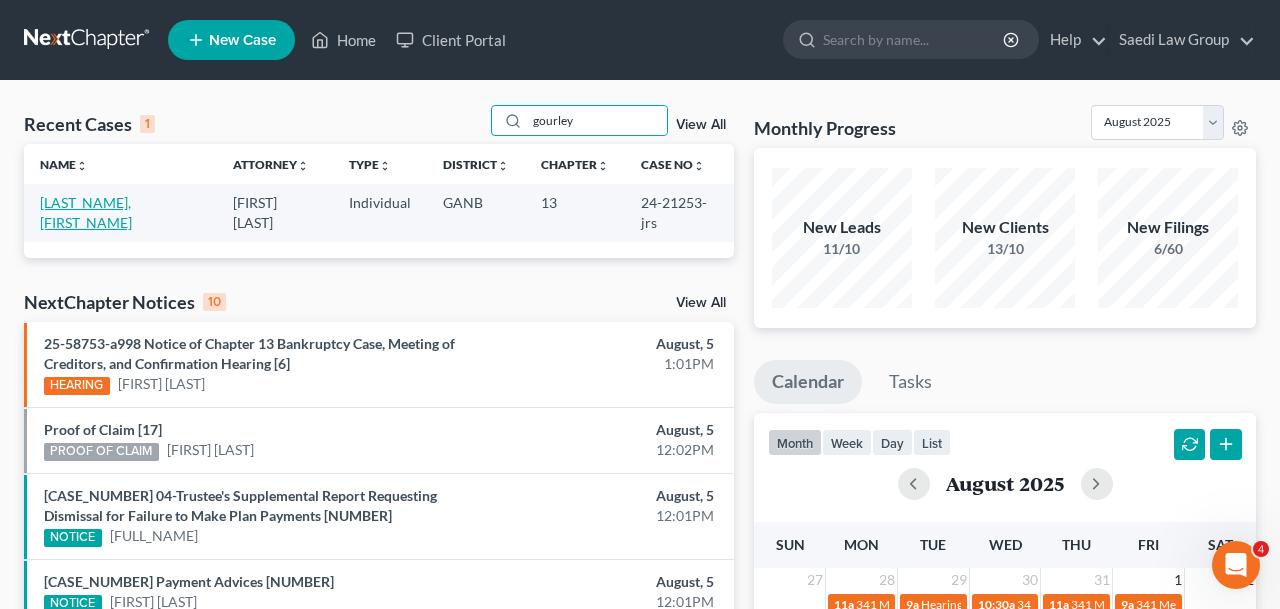 click on "[LAST_NAME], [FIRST_NAME]" at bounding box center (86, 212) 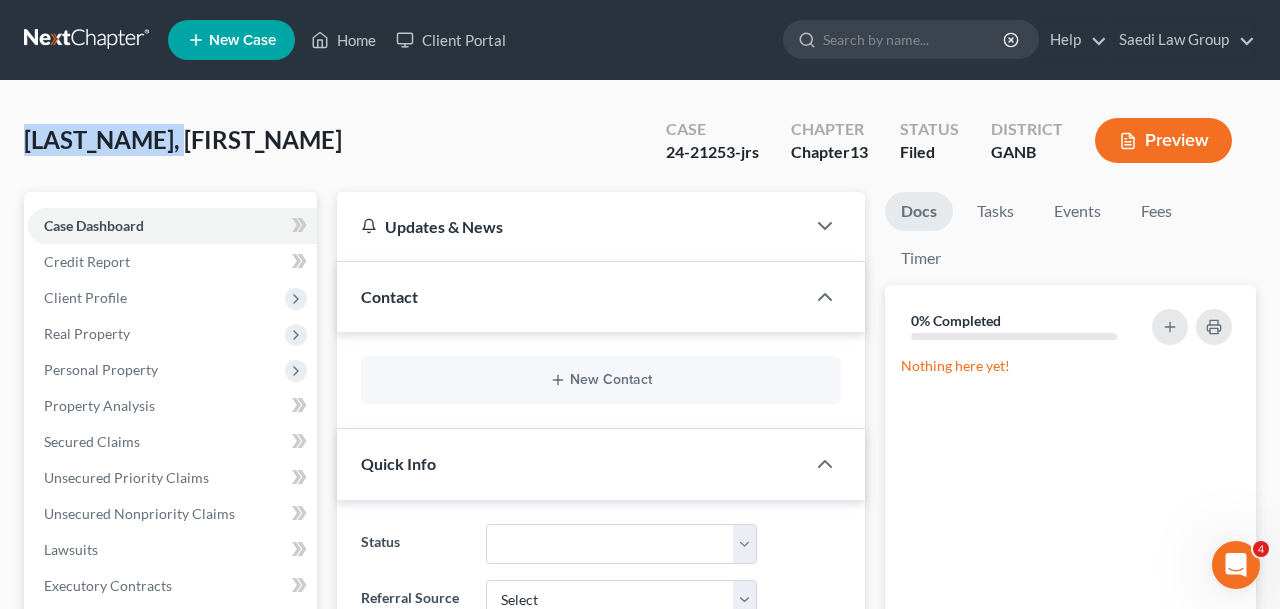 drag, startPoint x: 204, startPoint y: 147, endPoint x: 28, endPoint y: 148, distance: 176.00284 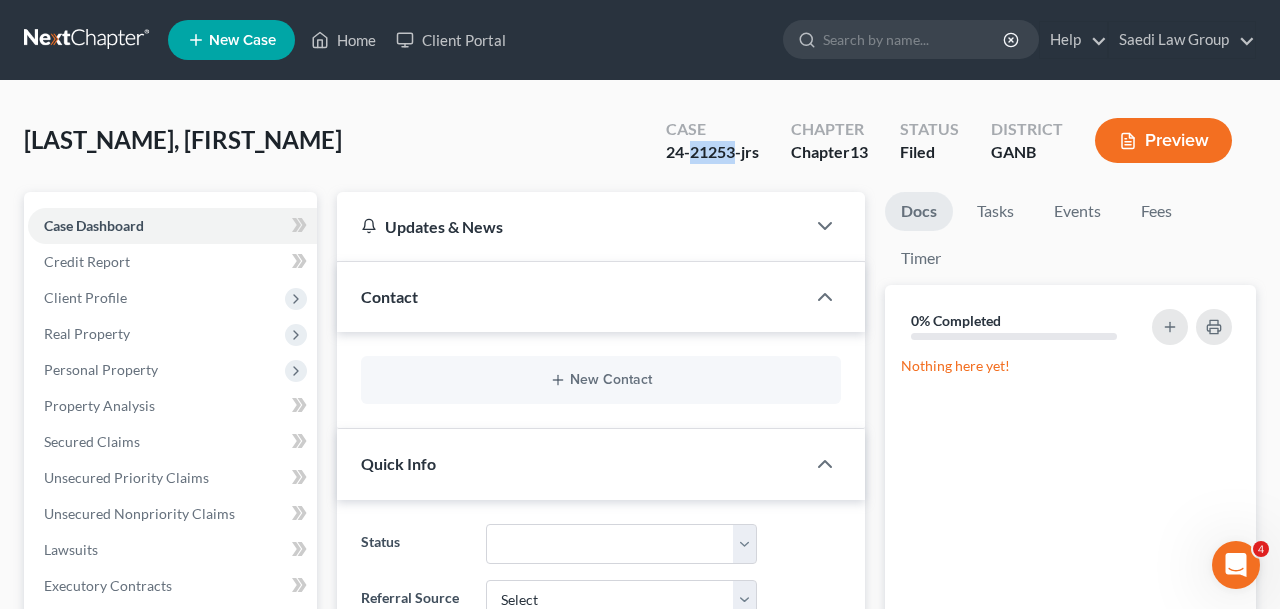 drag, startPoint x: 691, startPoint y: 152, endPoint x: 735, endPoint y: 153, distance: 44.011364 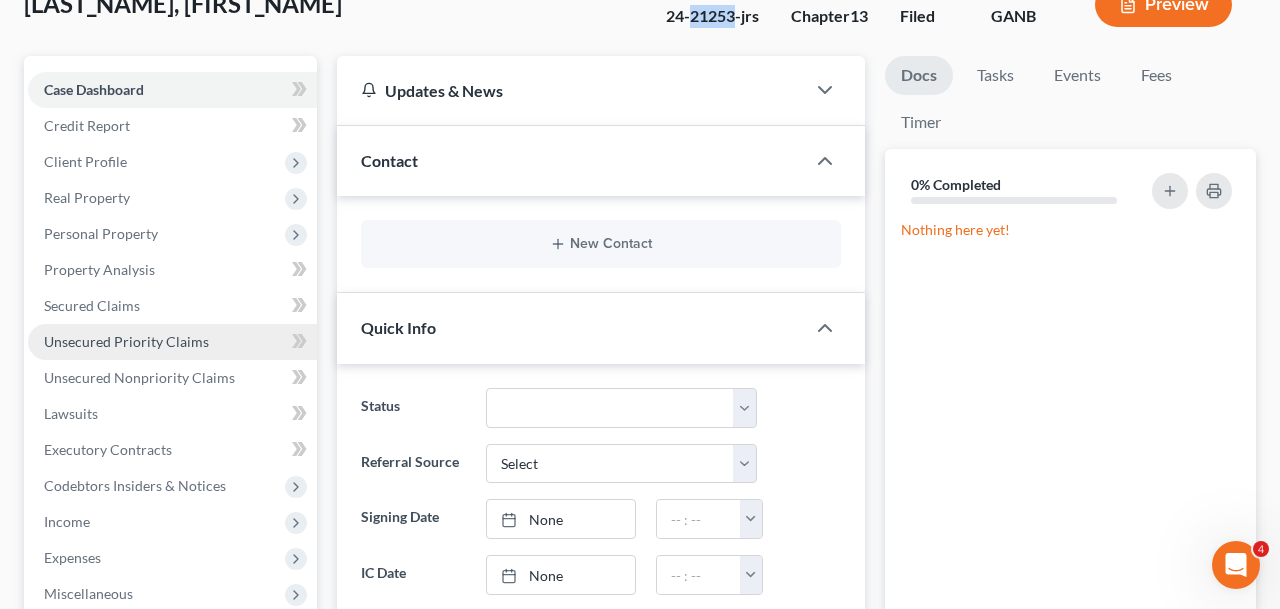 scroll, scrollTop: 457, scrollLeft: 0, axis: vertical 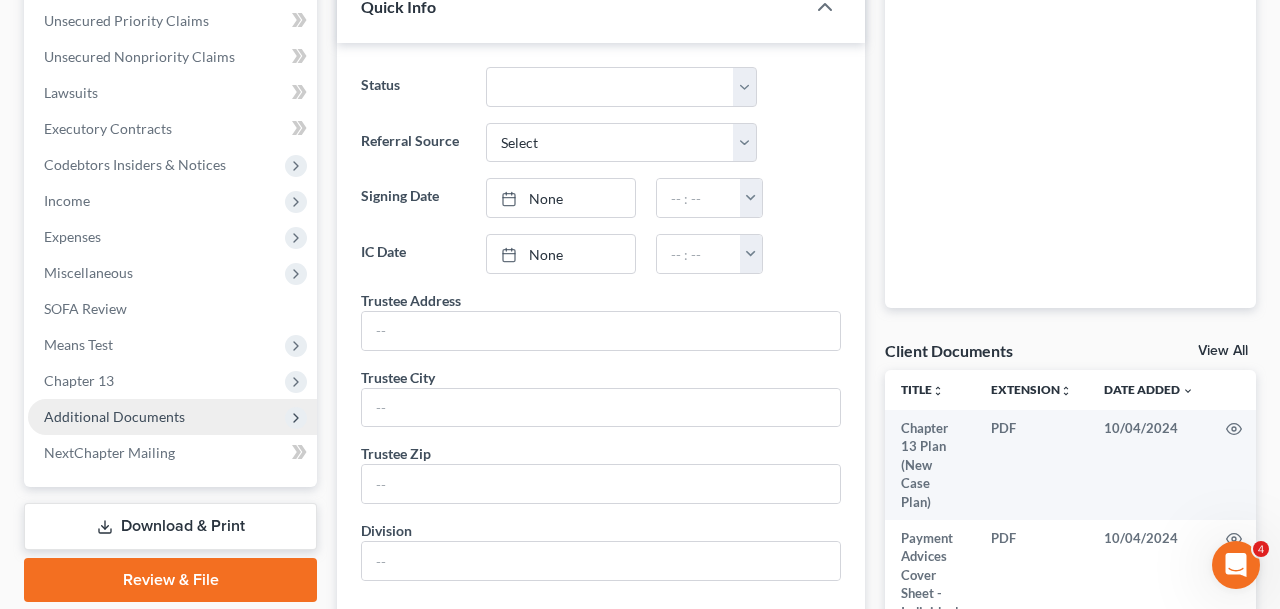 click on "Additional Documents" at bounding box center [172, 417] 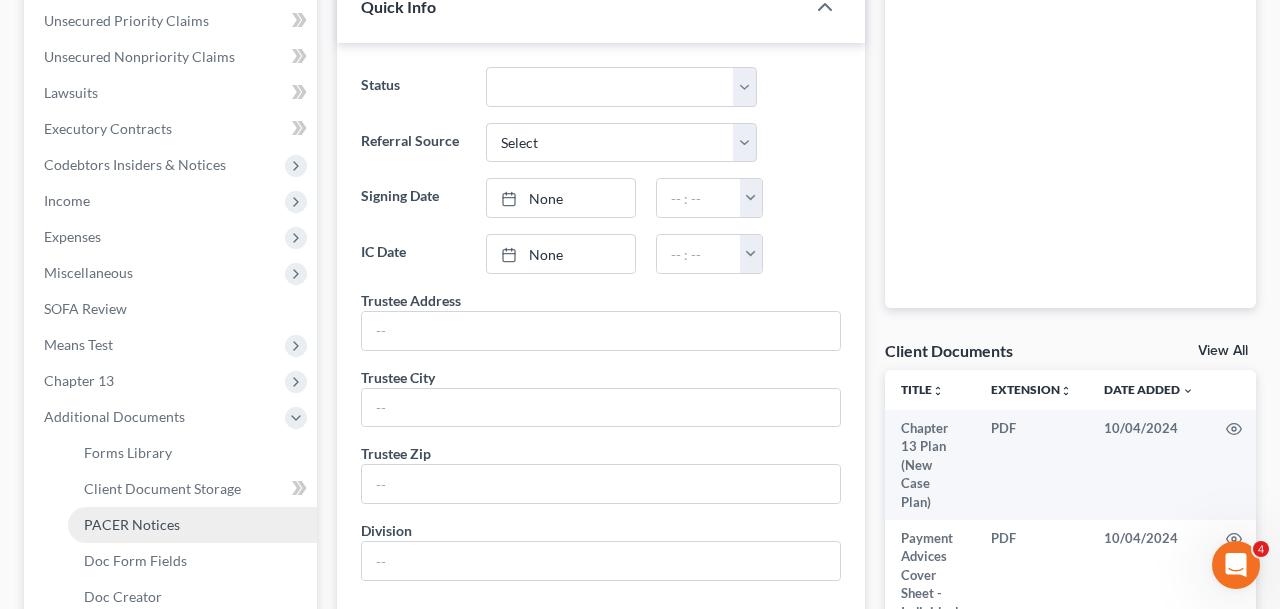 click on "PACER Notices" at bounding box center (132, 524) 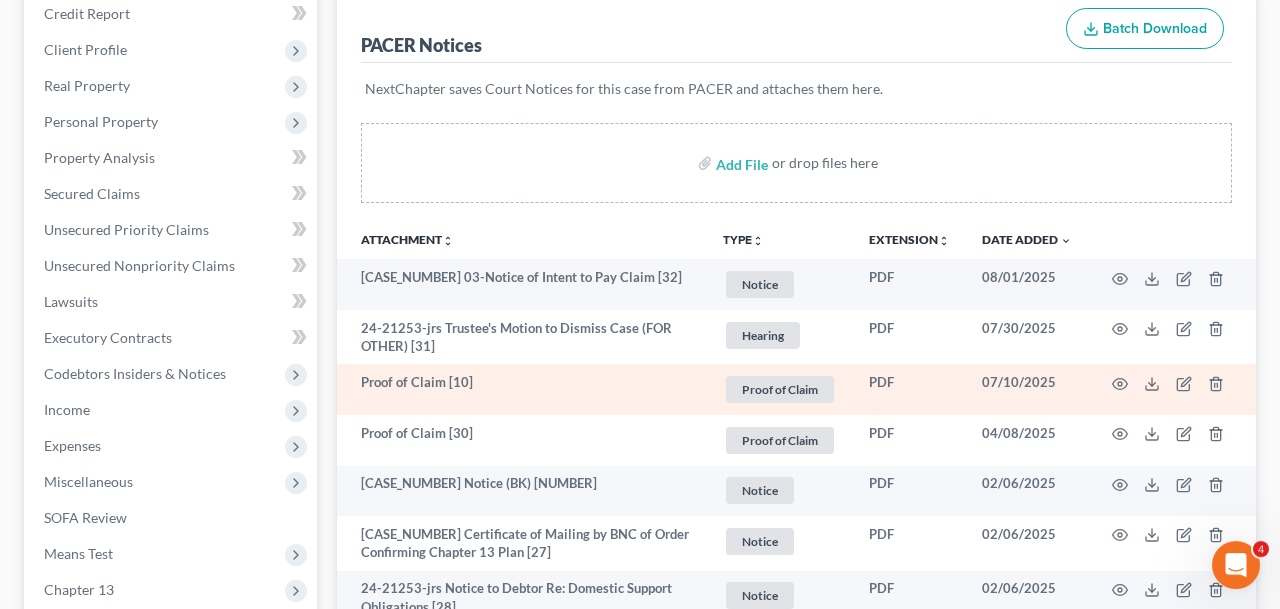 scroll, scrollTop: 266, scrollLeft: 0, axis: vertical 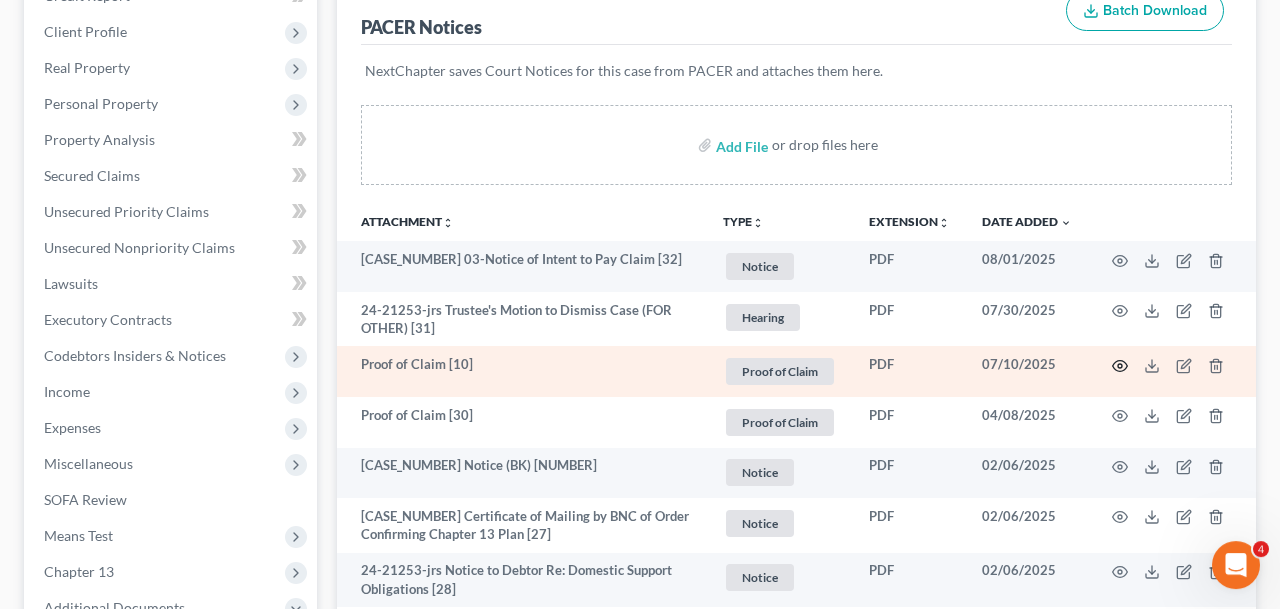 click 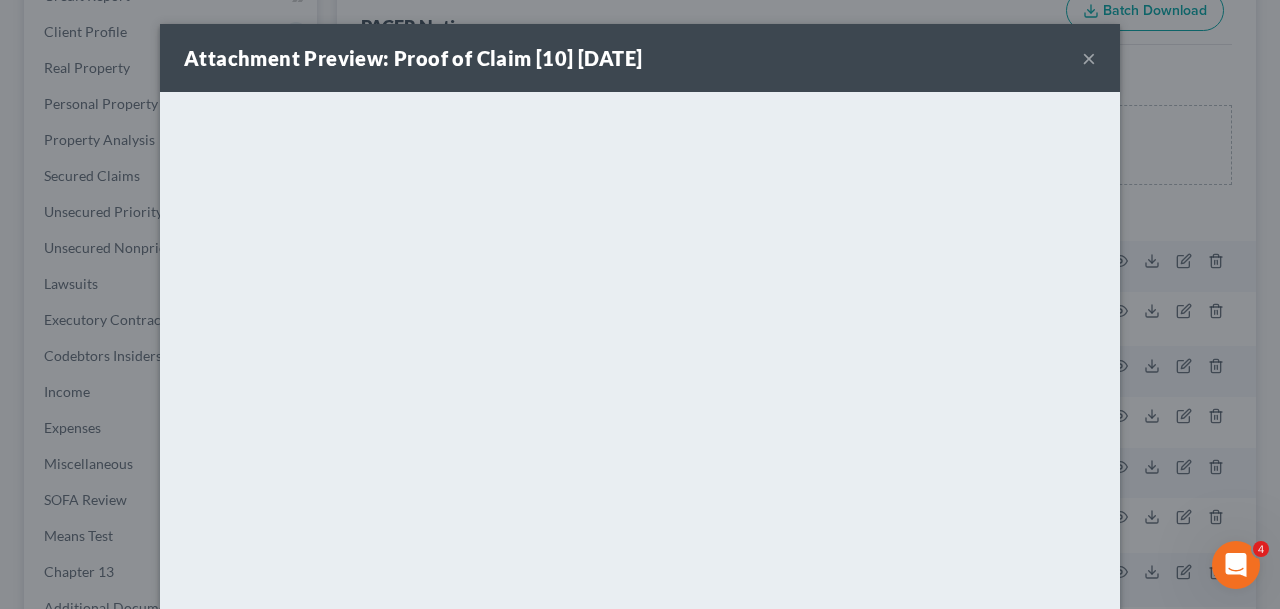 click on "Attachment Preview: Proof of Claim [10] [DATE] ×" at bounding box center (640, 58) 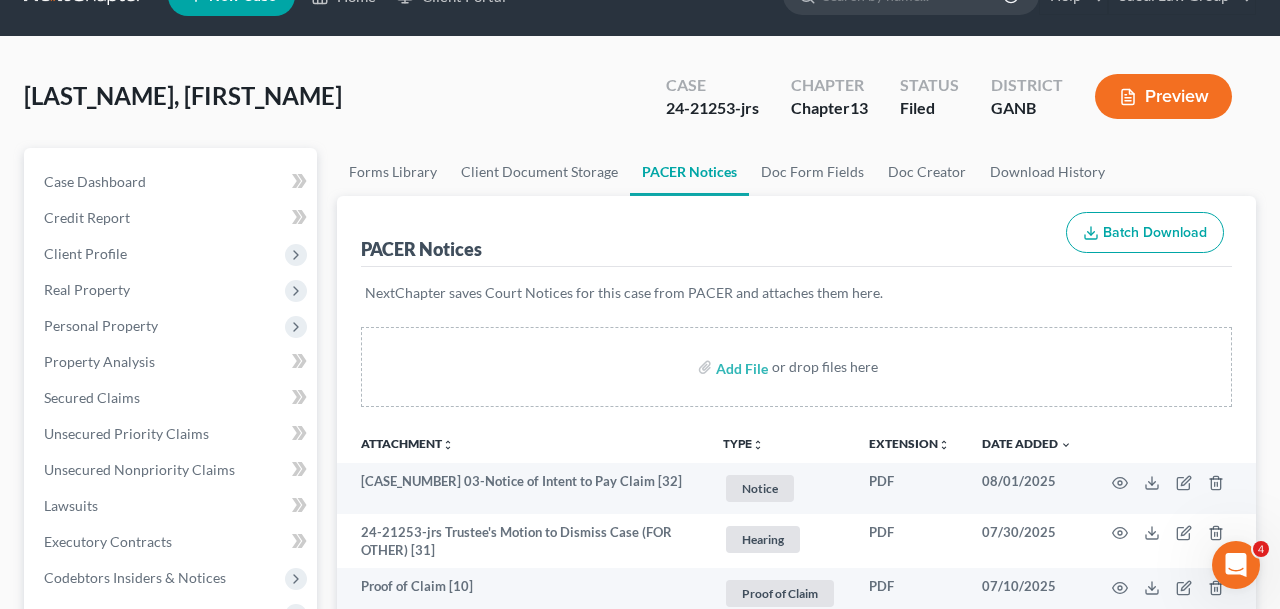 scroll, scrollTop: 0, scrollLeft: 0, axis: both 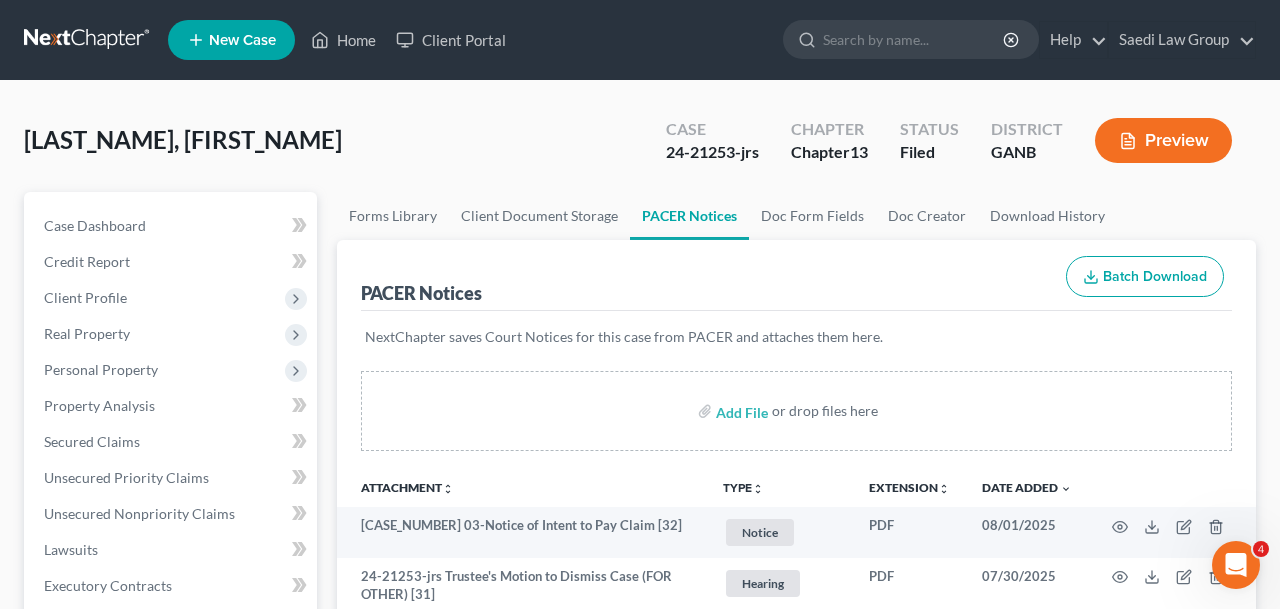 drag, startPoint x: 279, startPoint y: 124, endPoint x: 225, endPoint y: 155, distance: 62.26556 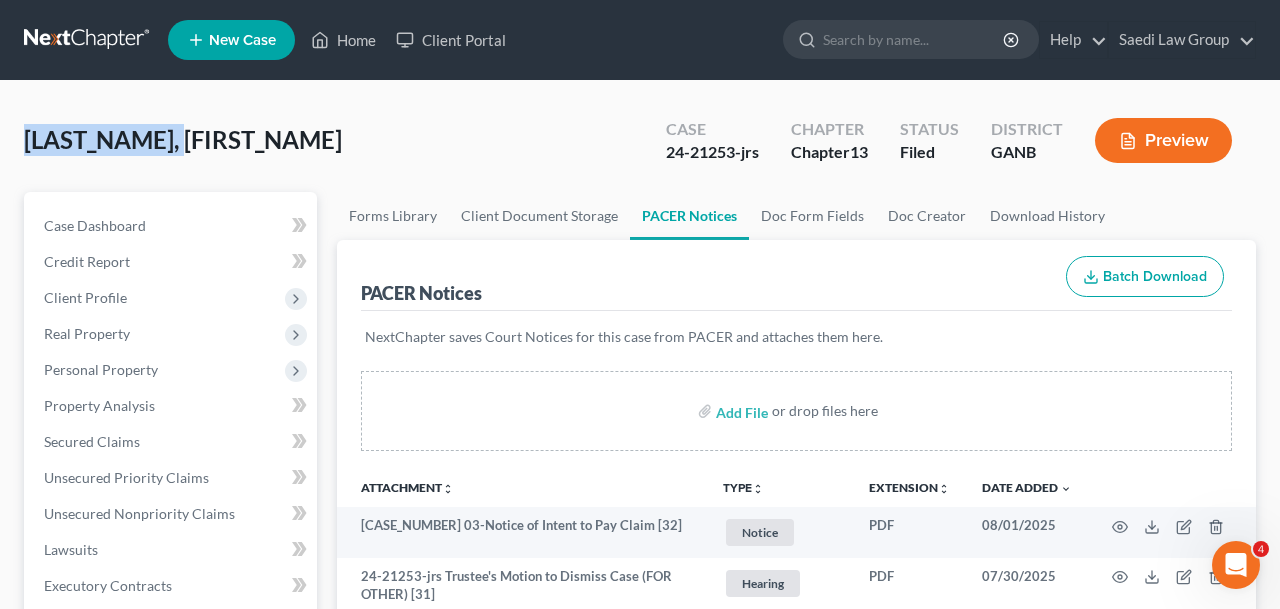 drag, startPoint x: 223, startPoint y: 154, endPoint x: 6, endPoint y: 153, distance: 217.0023 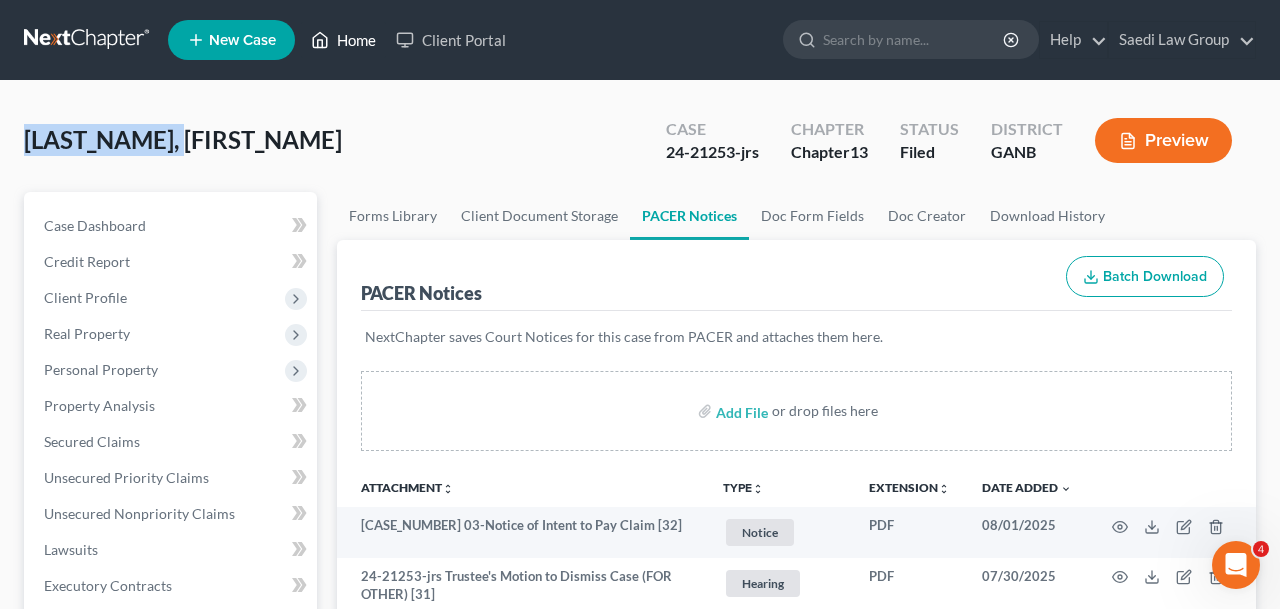 click on "Home" at bounding box center [343, 40] 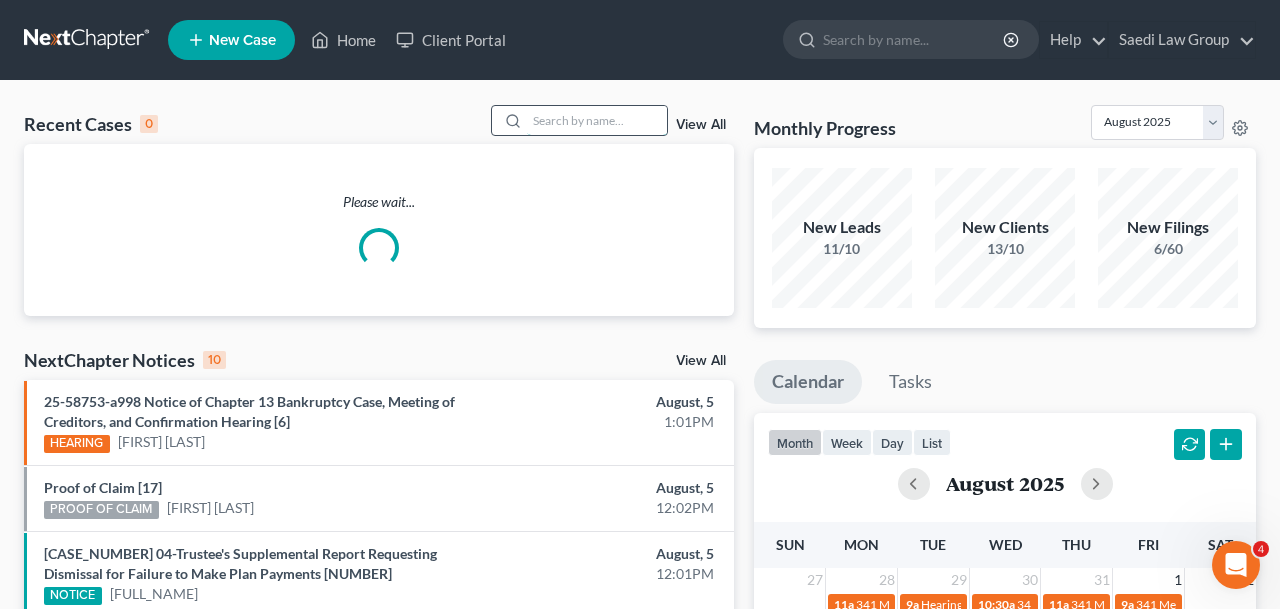 click at bounding box center [597, 120] 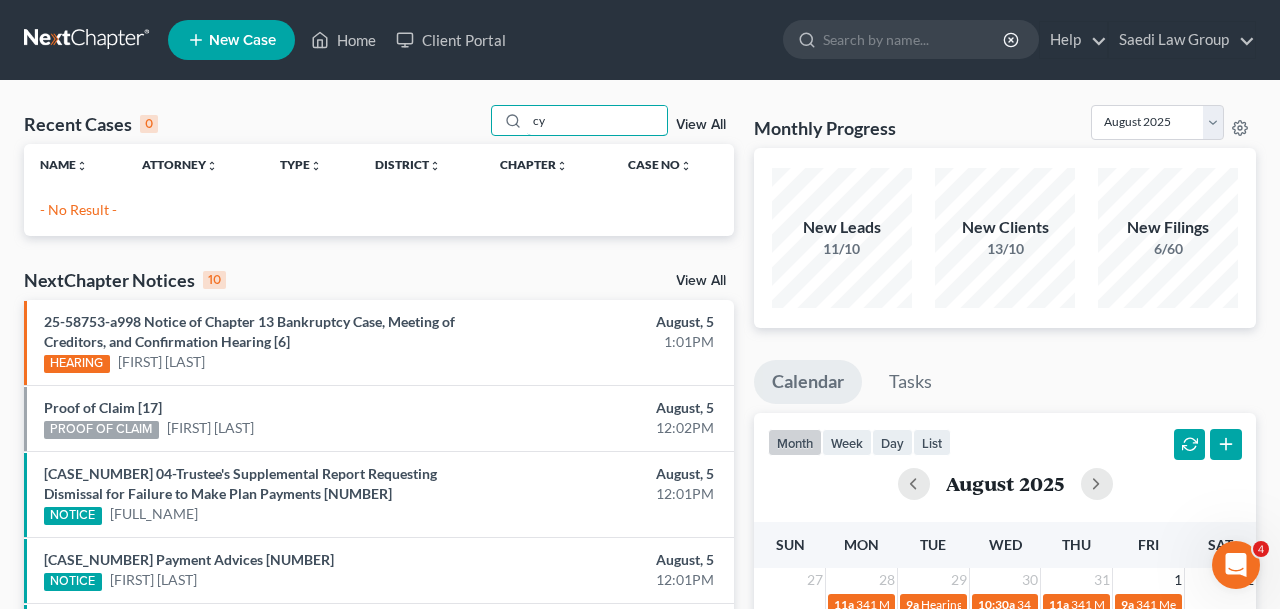 type on "c" 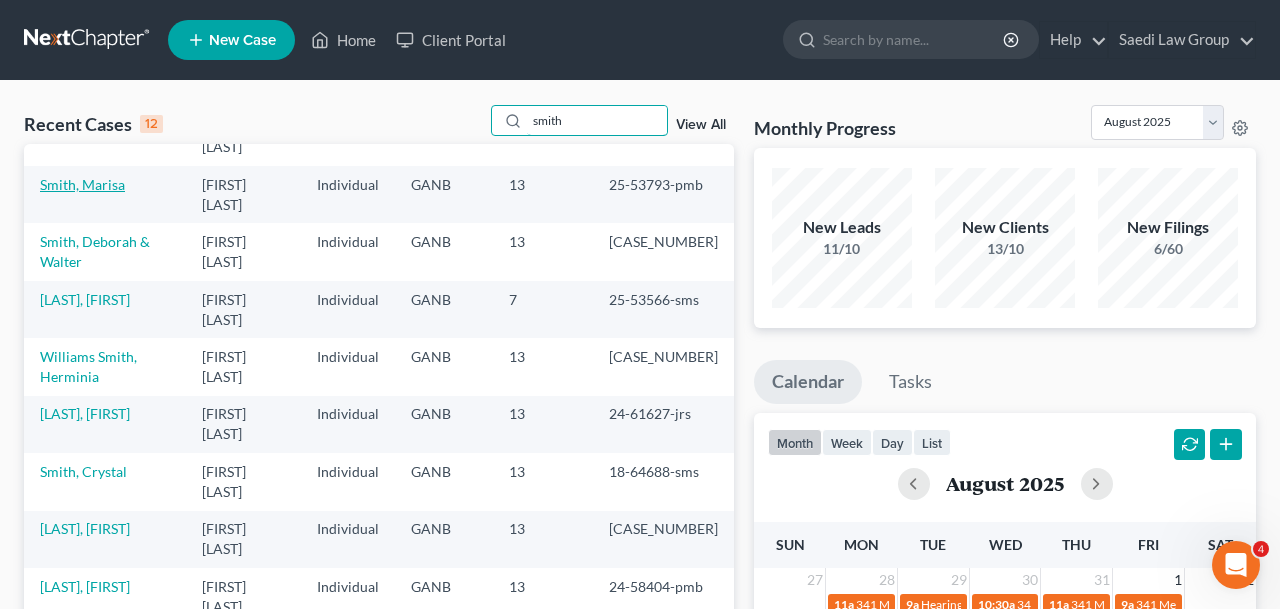scroll, scrollTop: 265, scrollLeft: 0, axis: vertical 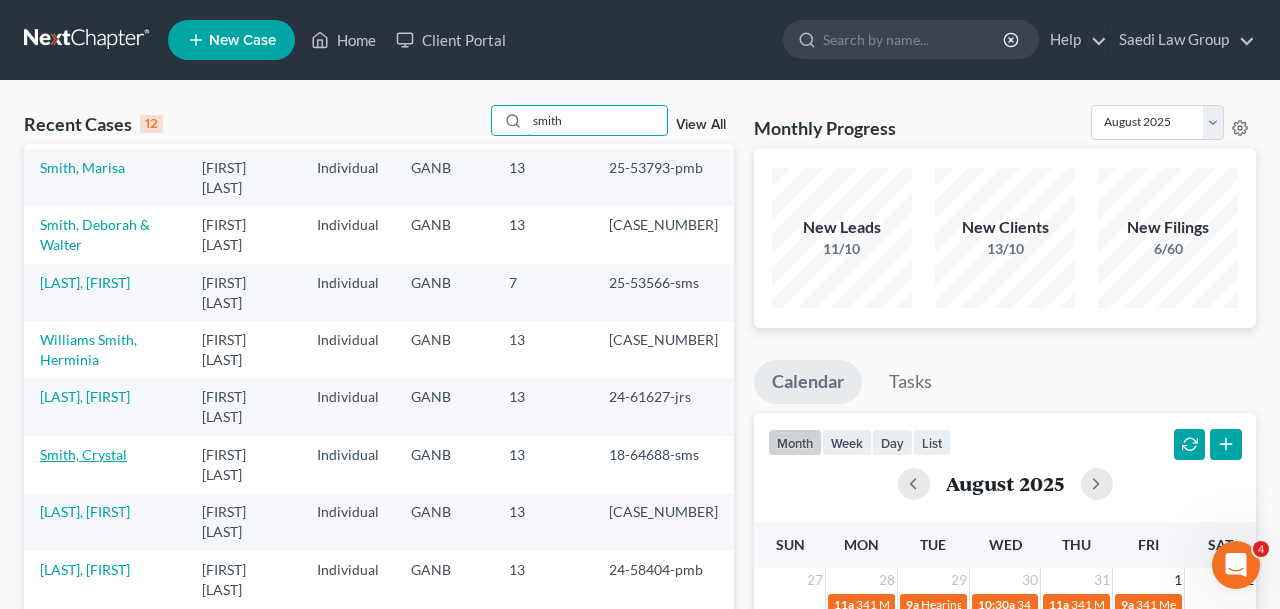 type on "smith" 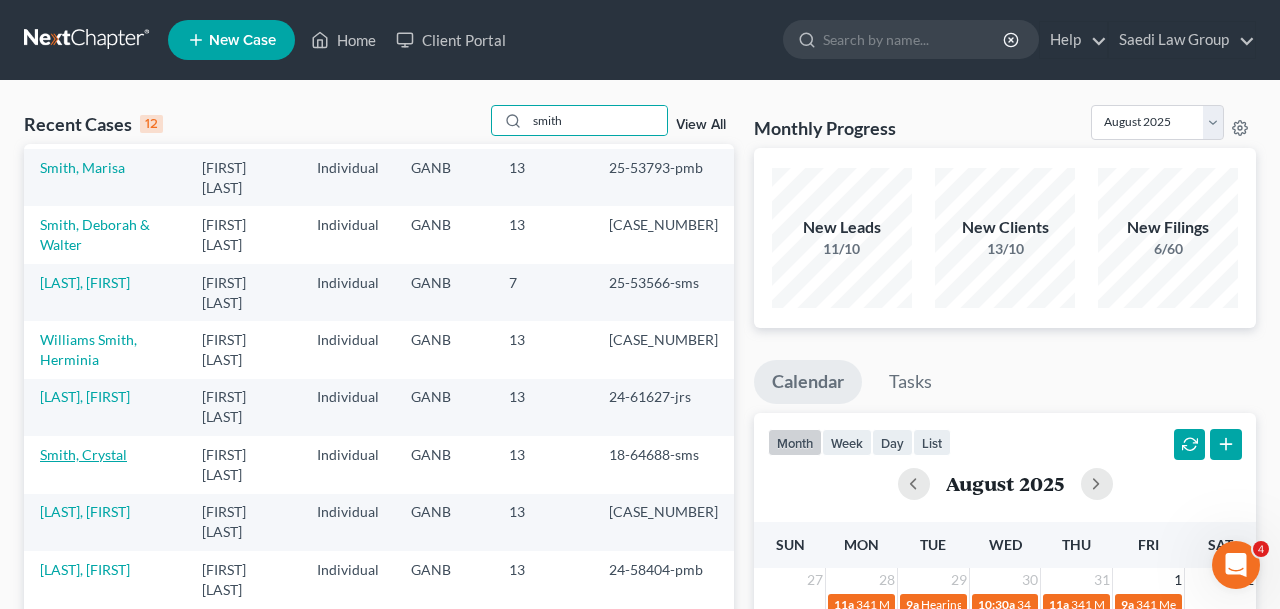click on "Smith, Crystal" at bounding box center [83, 454] 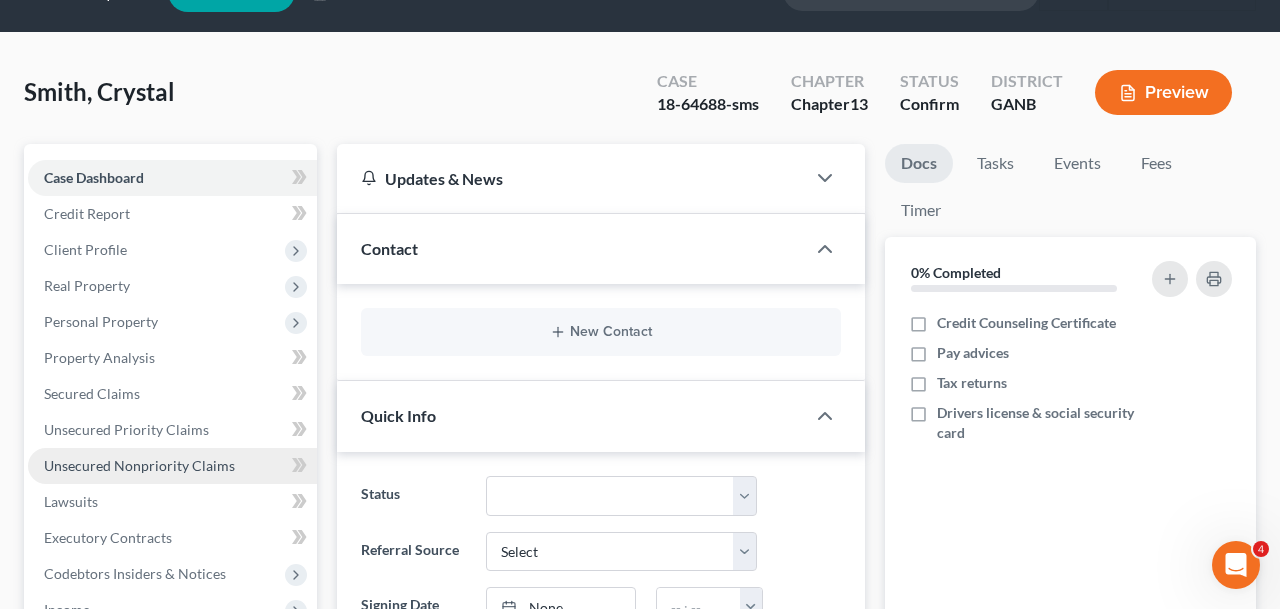 scroll, scrollTop: 98, scrollLeft: 0, axis: vertical 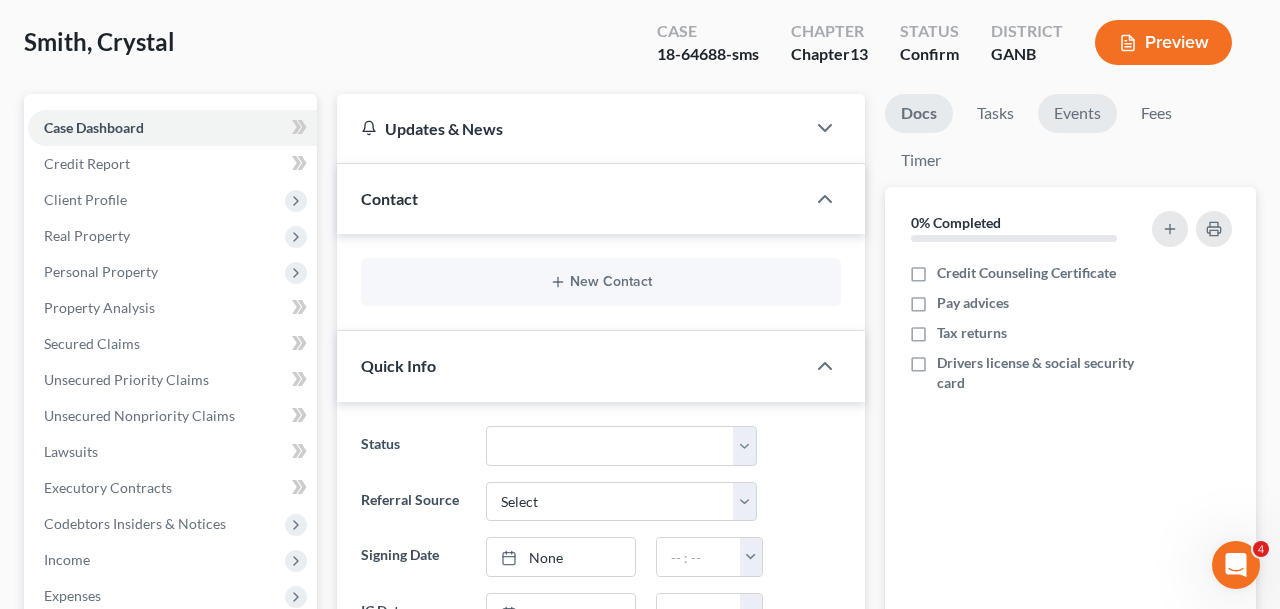 click on "Events" at bounding box center (1077, 113) 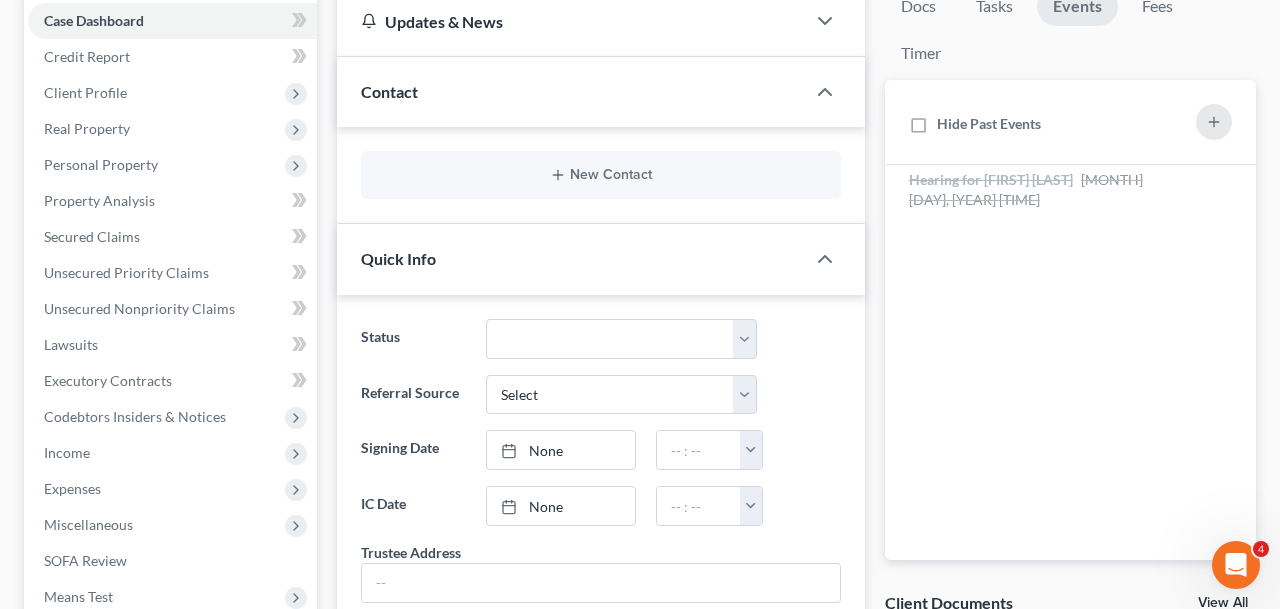 scroll, scrollTop: 358, scrollLeft: 0, axis: vertical 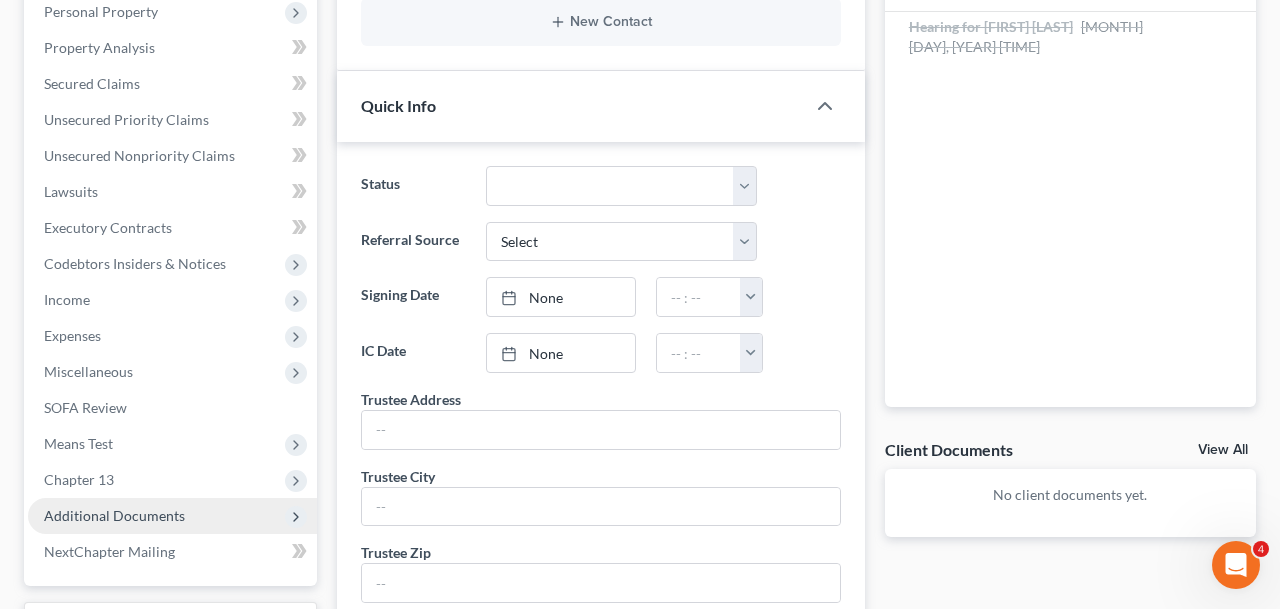 click on "Additional Documents" at bounding box center (172, 516) 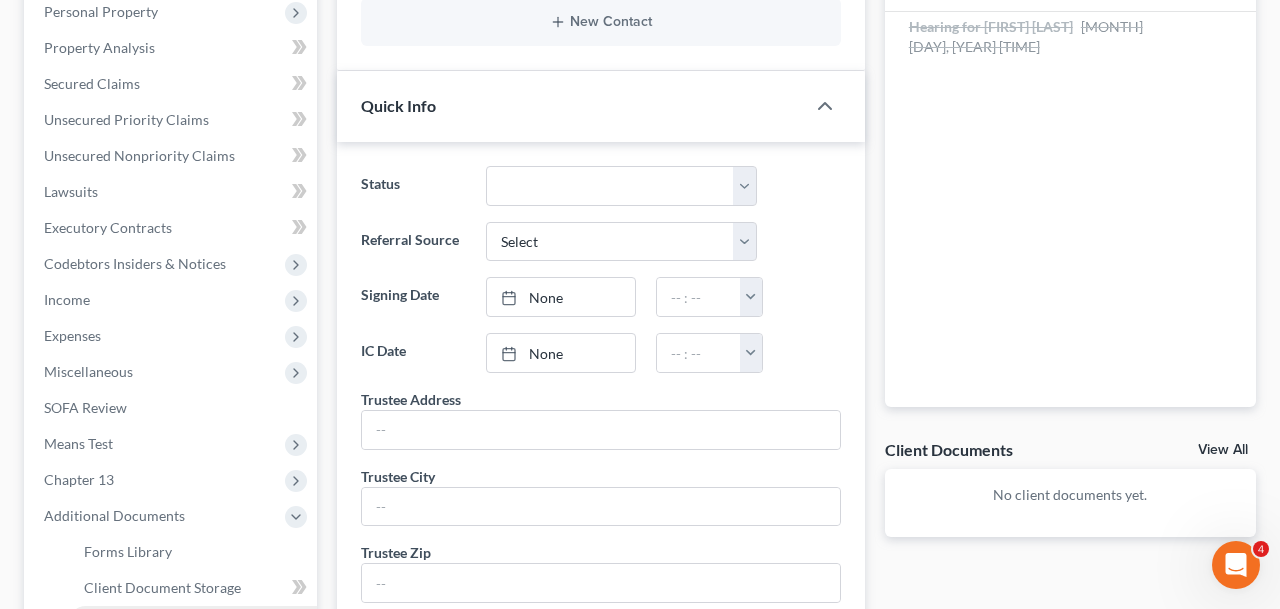 scroll, scrollTop: 502, scrollLeft: 0, axis: vertical 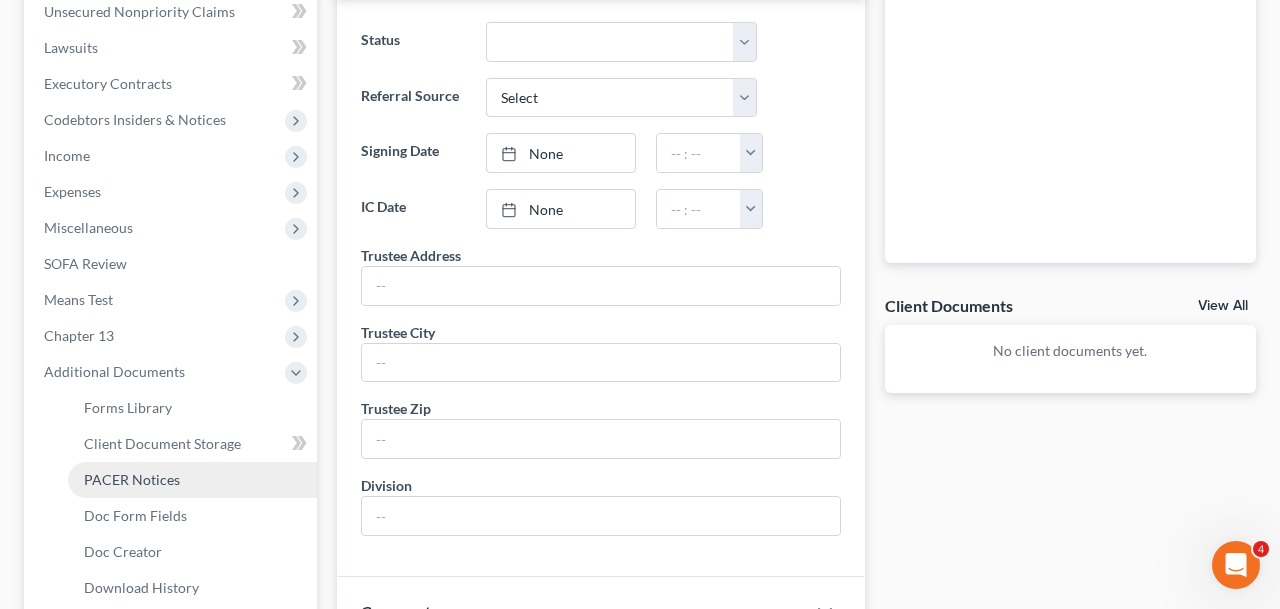 click on "PACER Notices" at bounding box center [132, 479] 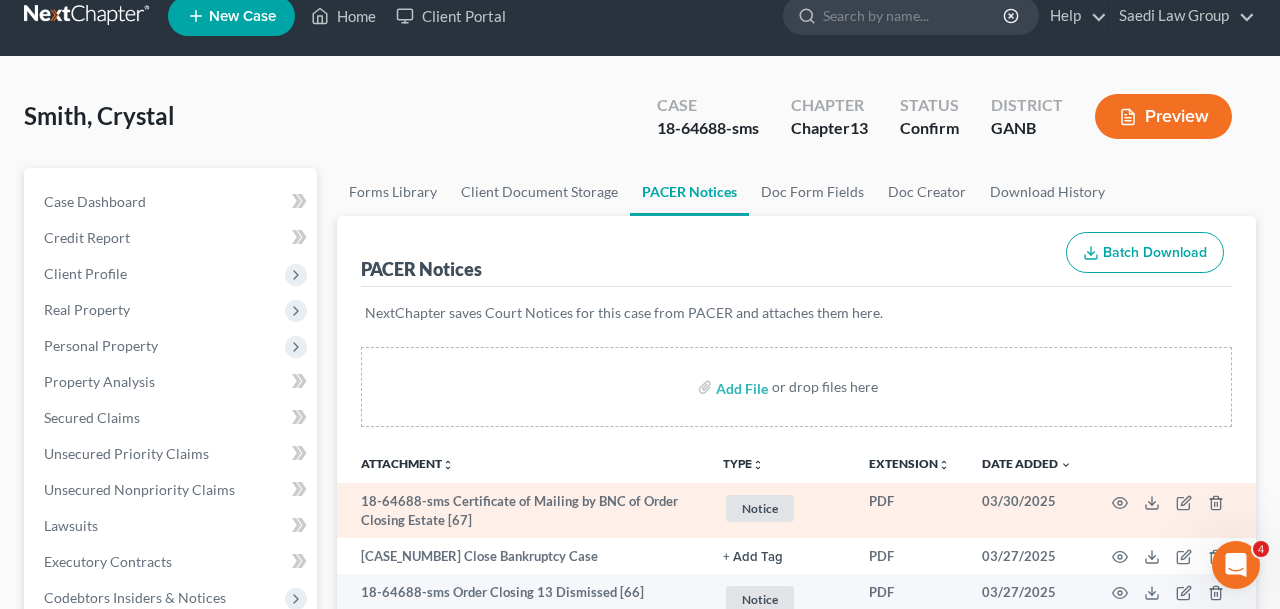 scroll, scrollTop: 0, scrollLeft: 0, axis: both 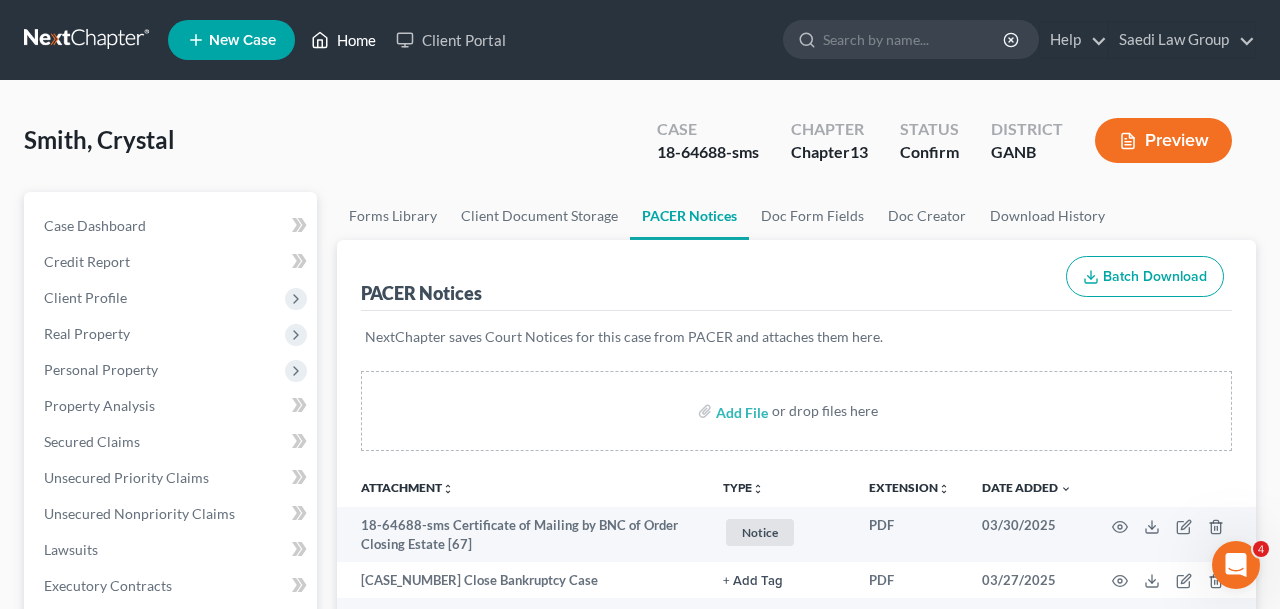 click on "Home" at bounding box center [343, 40] 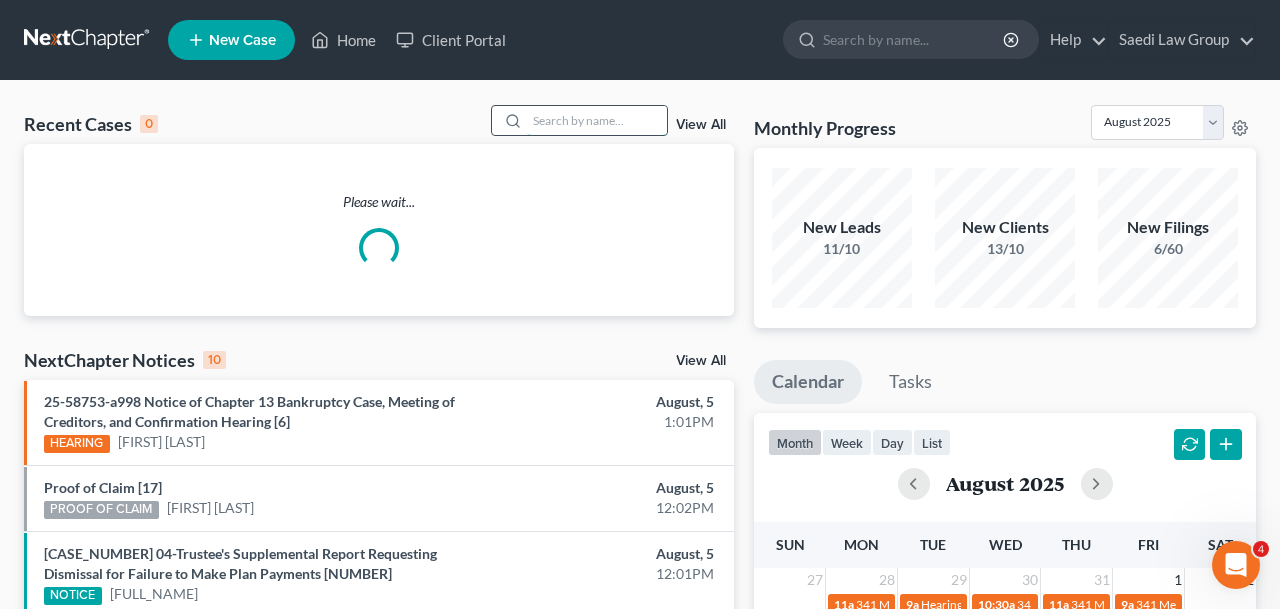 click at bounding box center [597, 120] 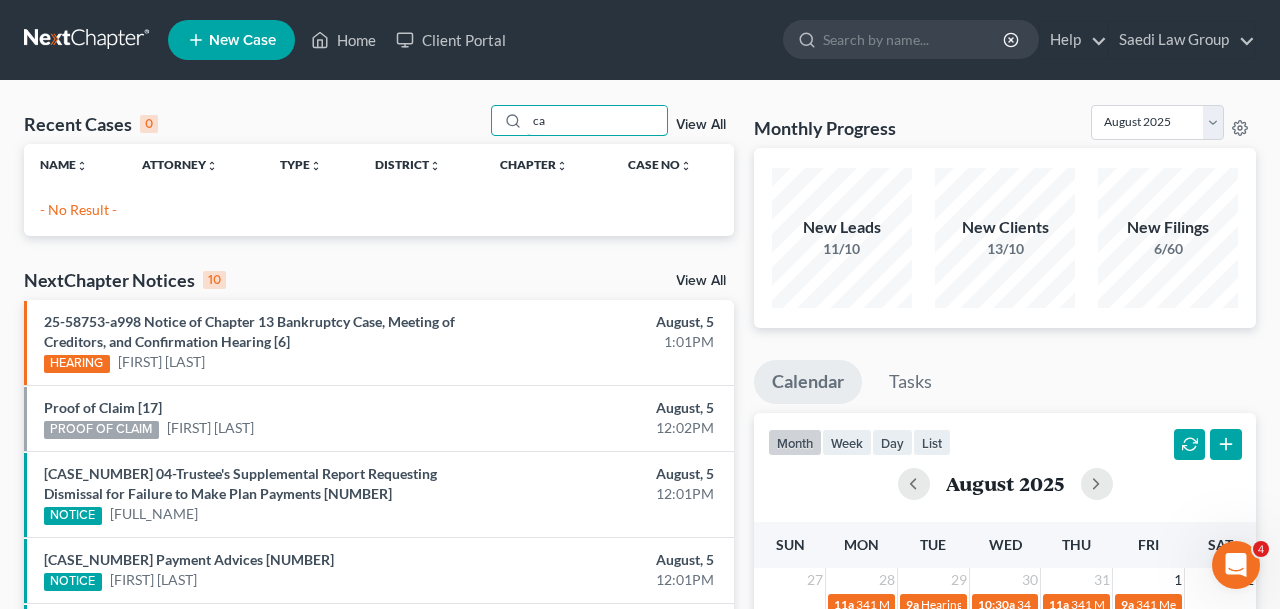 type on "c" 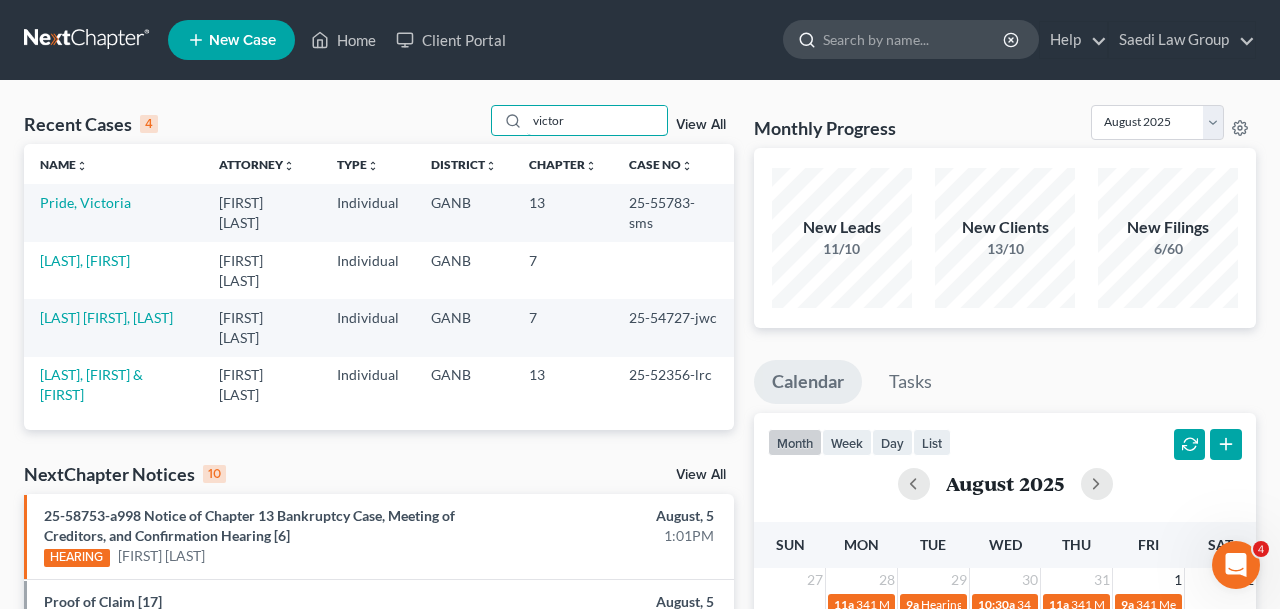 type on "victor" 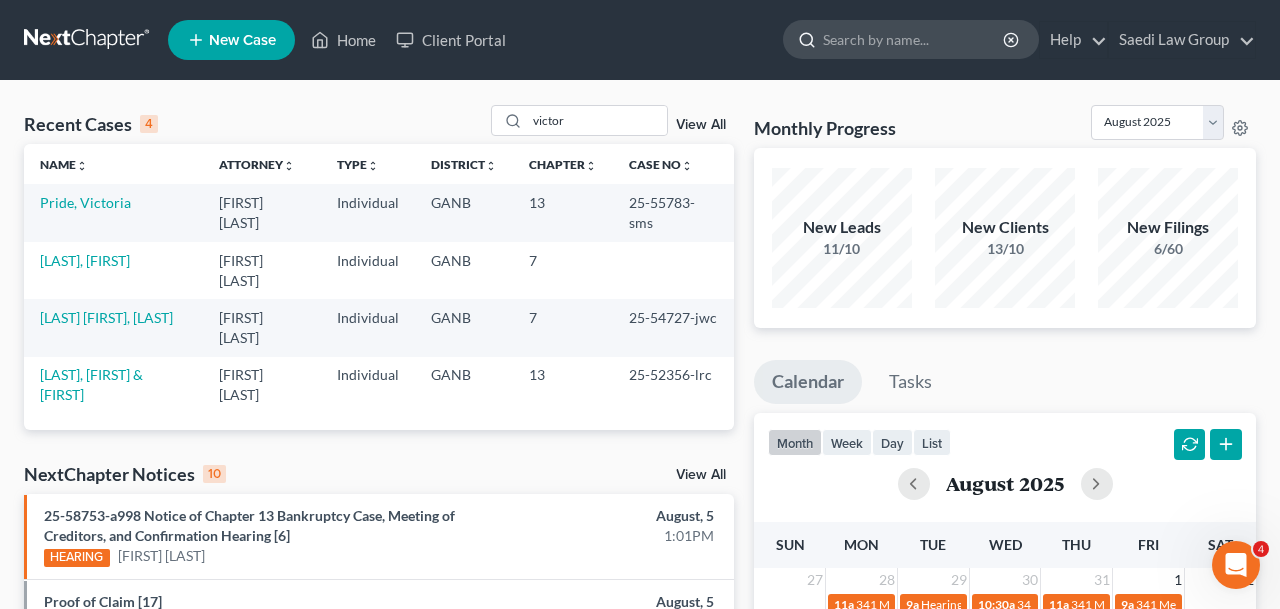 click at bounding box center (914, 39) 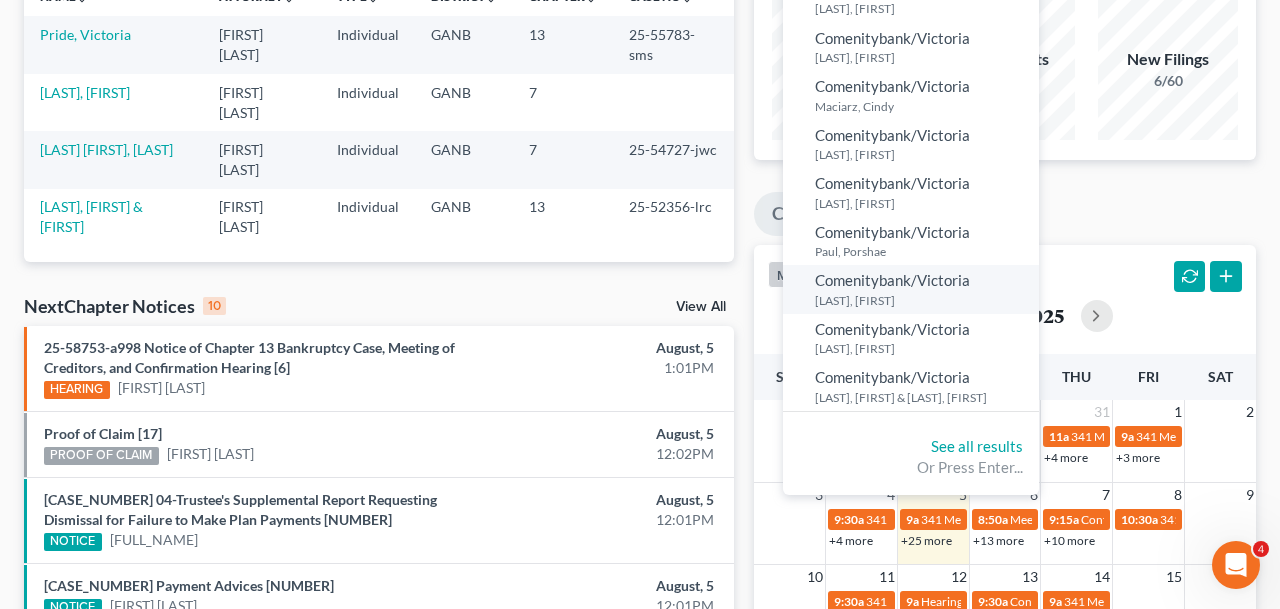 scroll, scrollTop: 169, scrollLeft: 0, axis: vertical 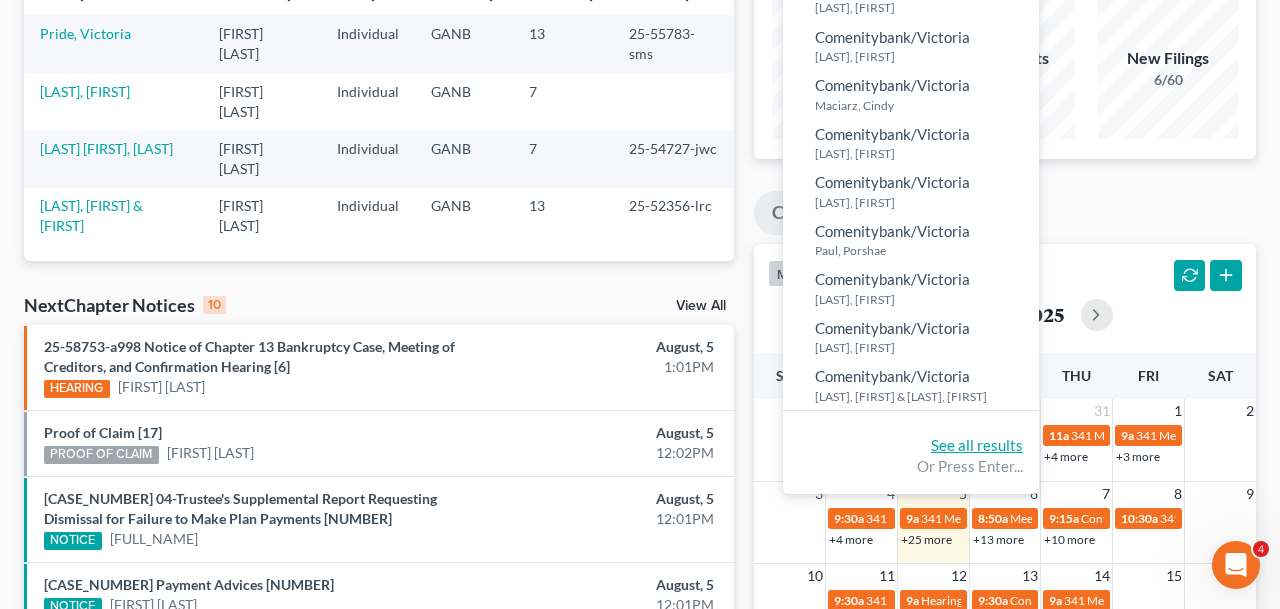 type on "victor" 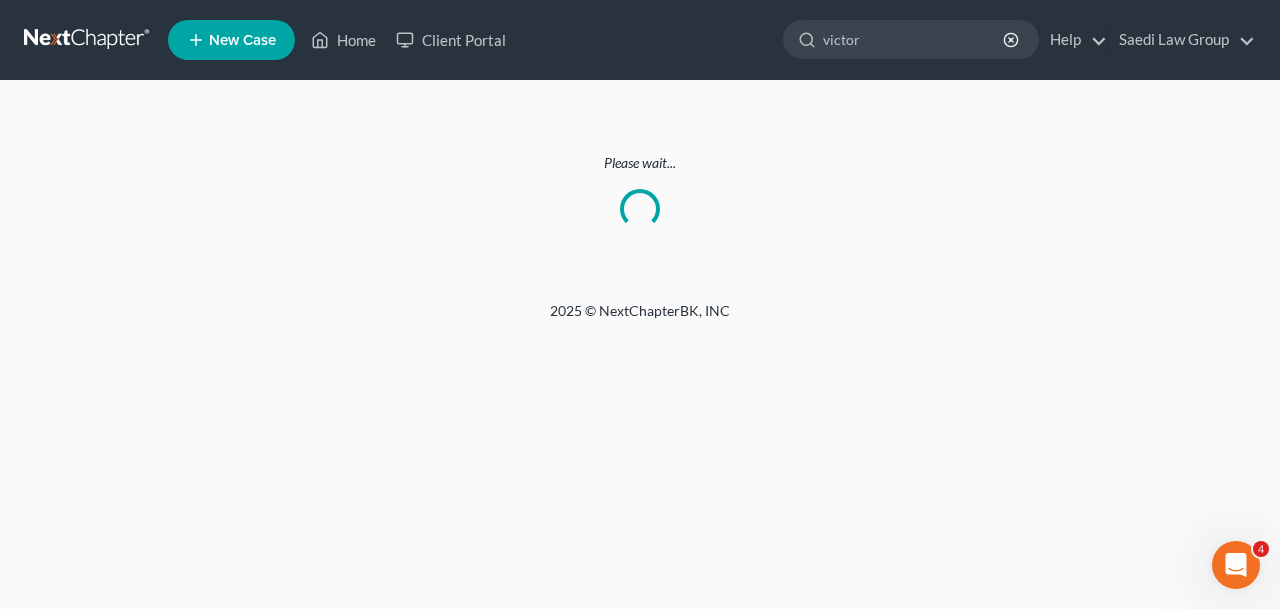 scroll, scrollTop: 0, scrollLeft: 0, axis: both 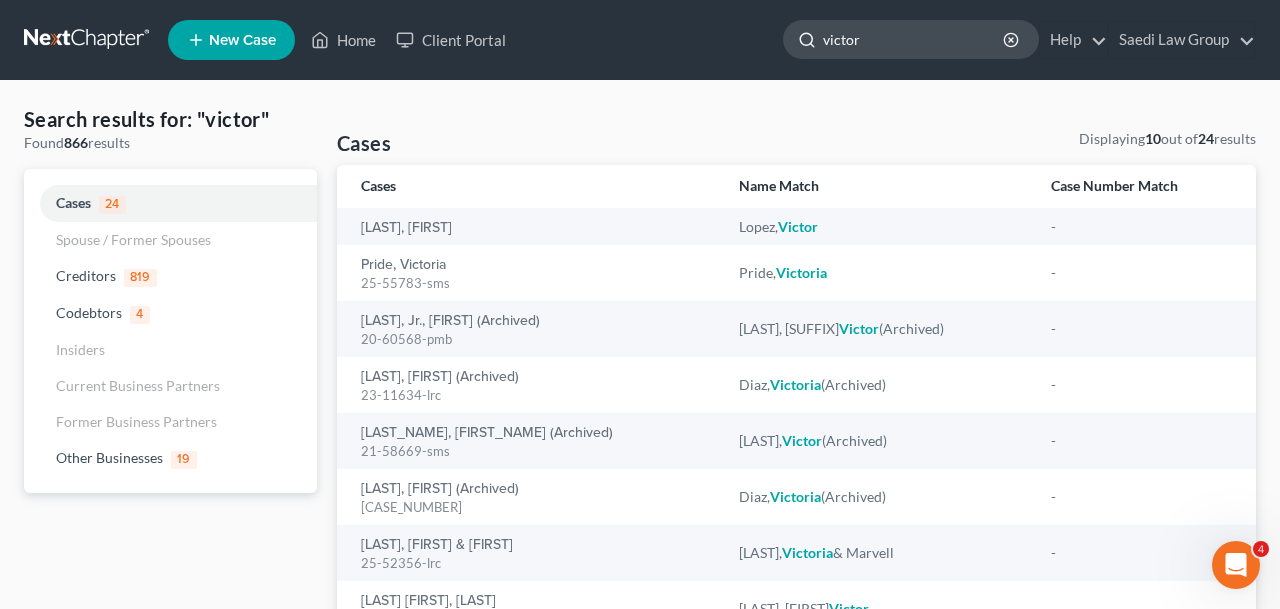 drag, startPoint x: 875, startPoint y: 42, endPoint x: 603, endPoint y: 42, distance: 272 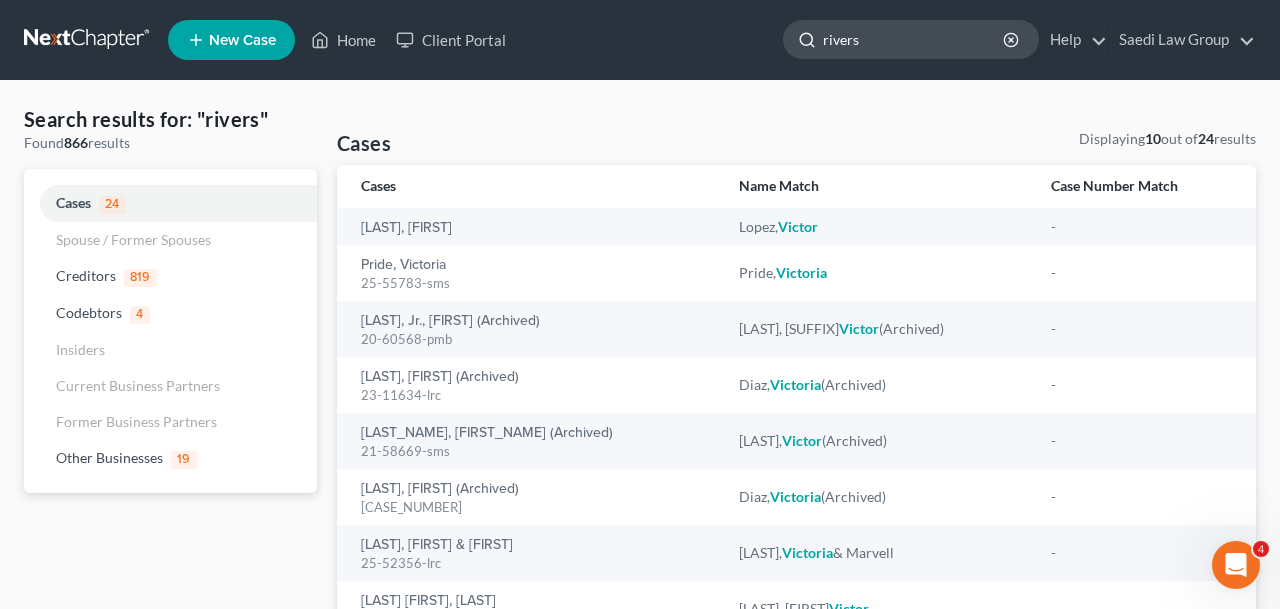 type on "rivers" 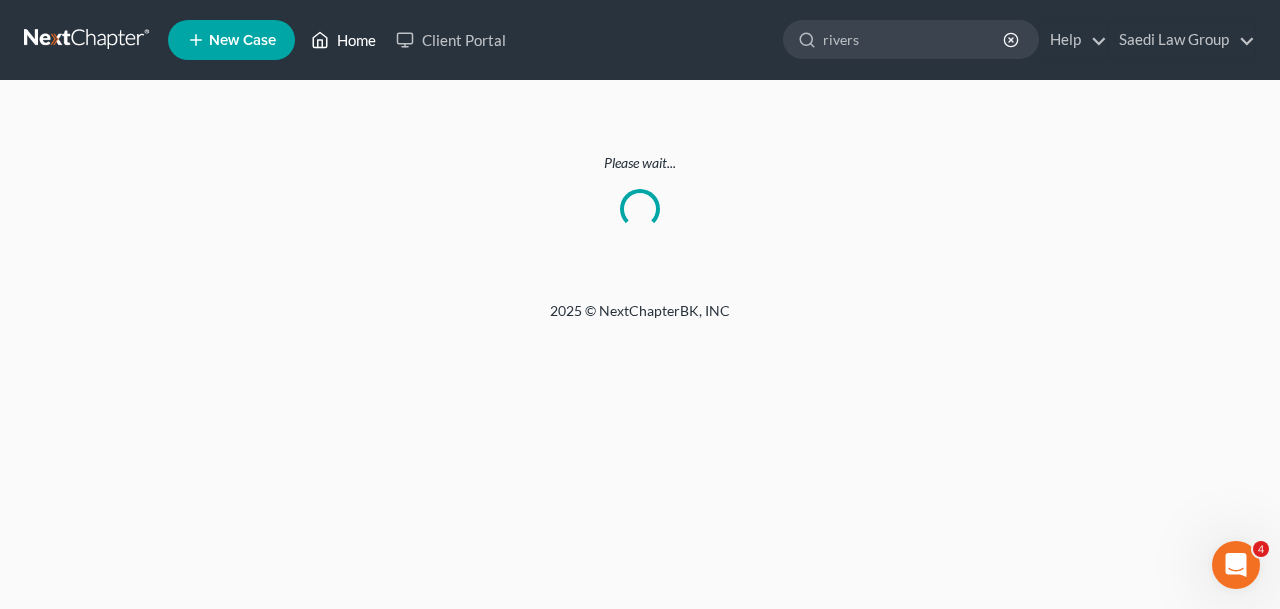 click on "Home" at bounding box center (343, 40) 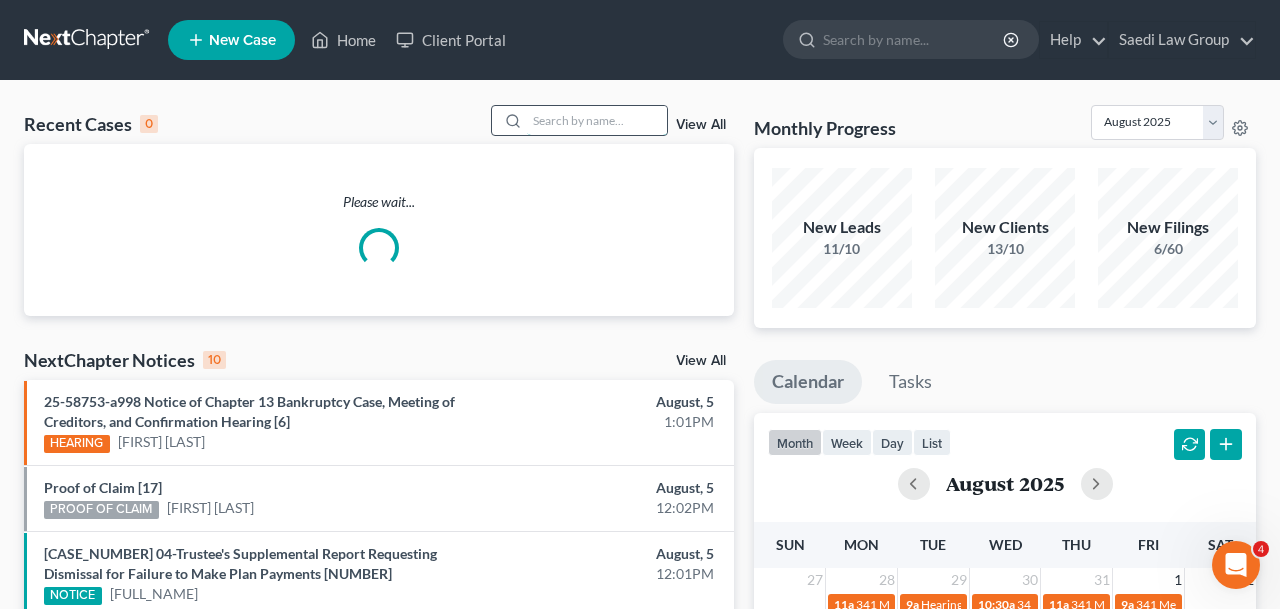 click at bounding box center (597, 120) 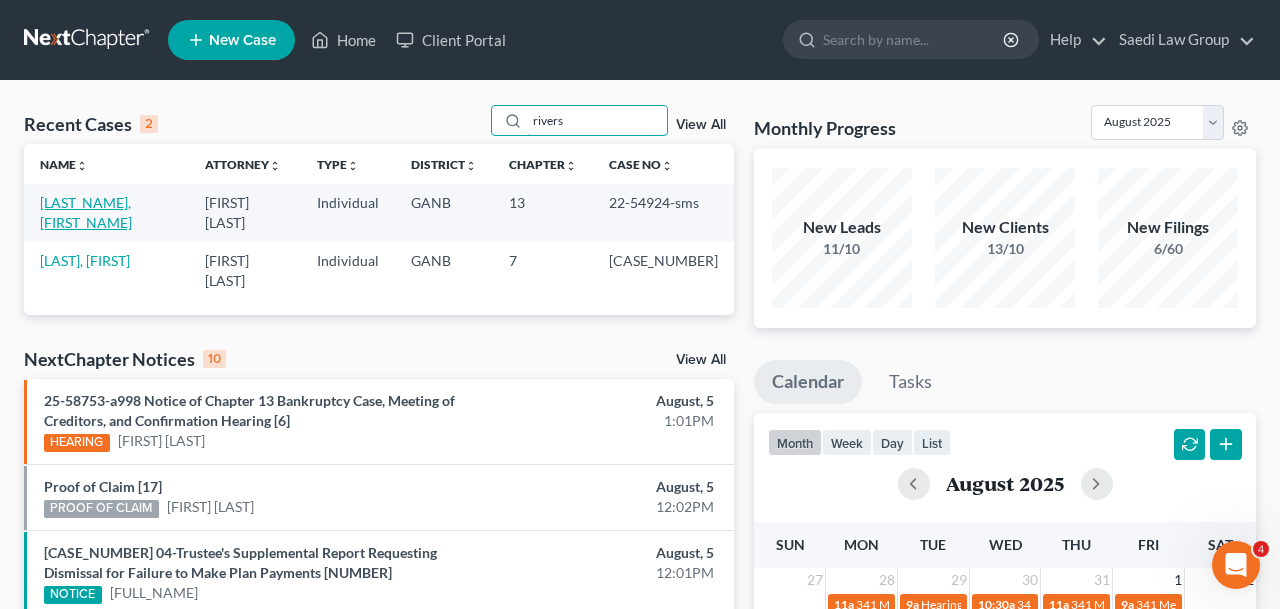 type on "rivers" 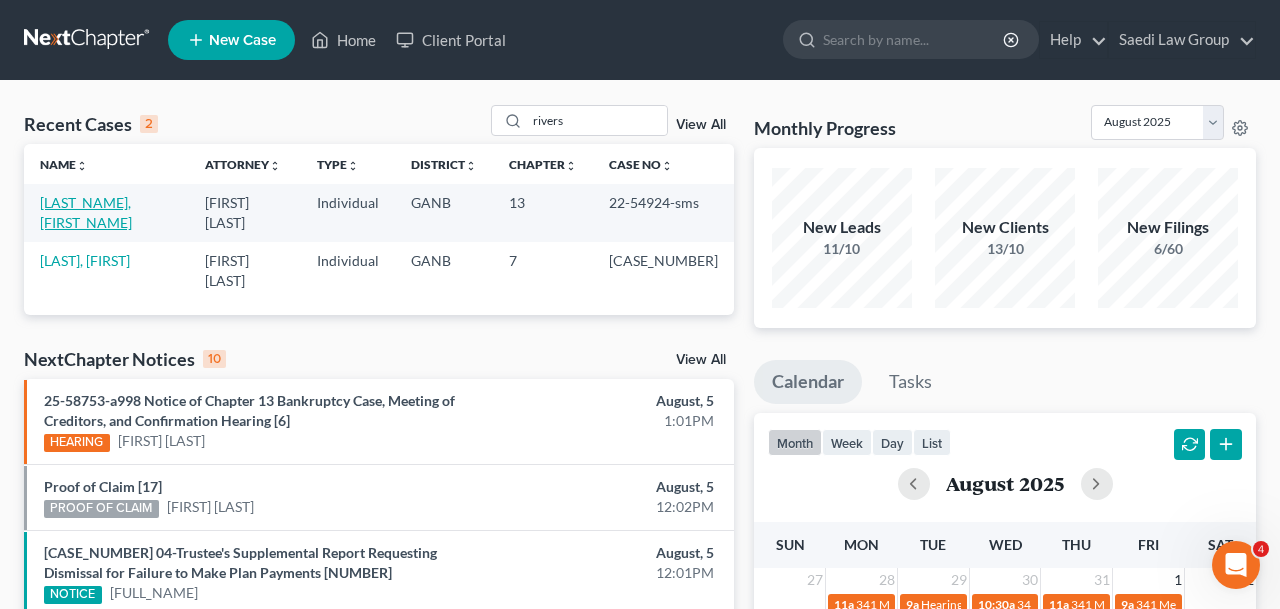 click on "[LAST_NAME], [FIRST_NAME]" at bounding box center [86, 212] 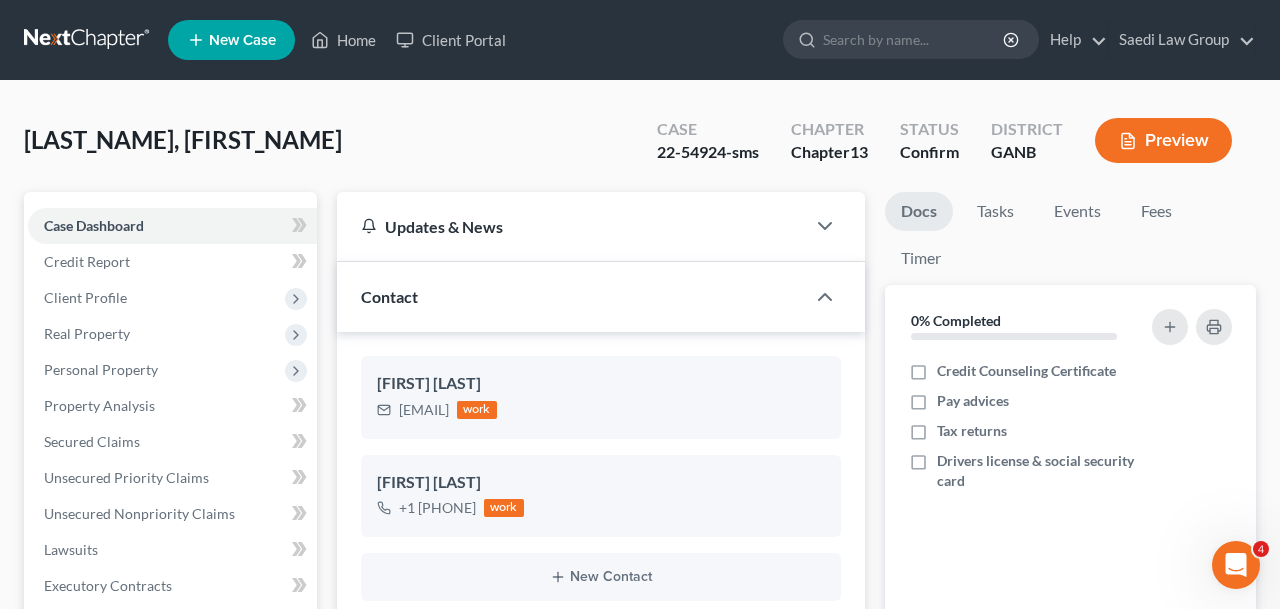 click on "Events" at bounding box center (1077, 215) 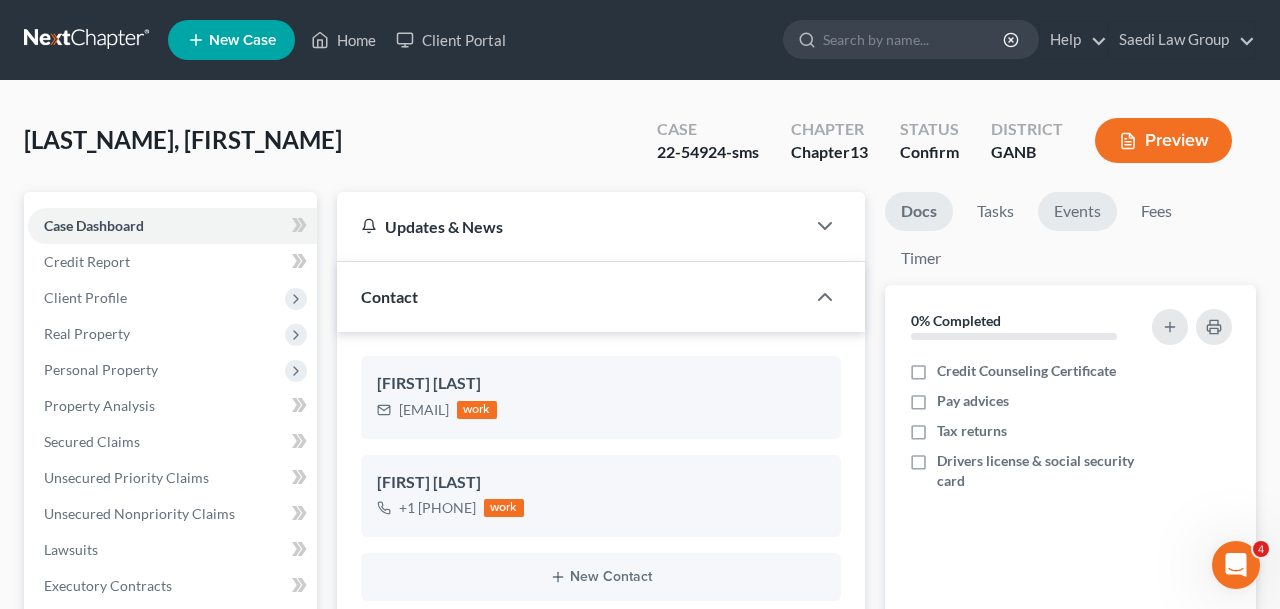 click on "Events" at bounding box center [1077, 211] 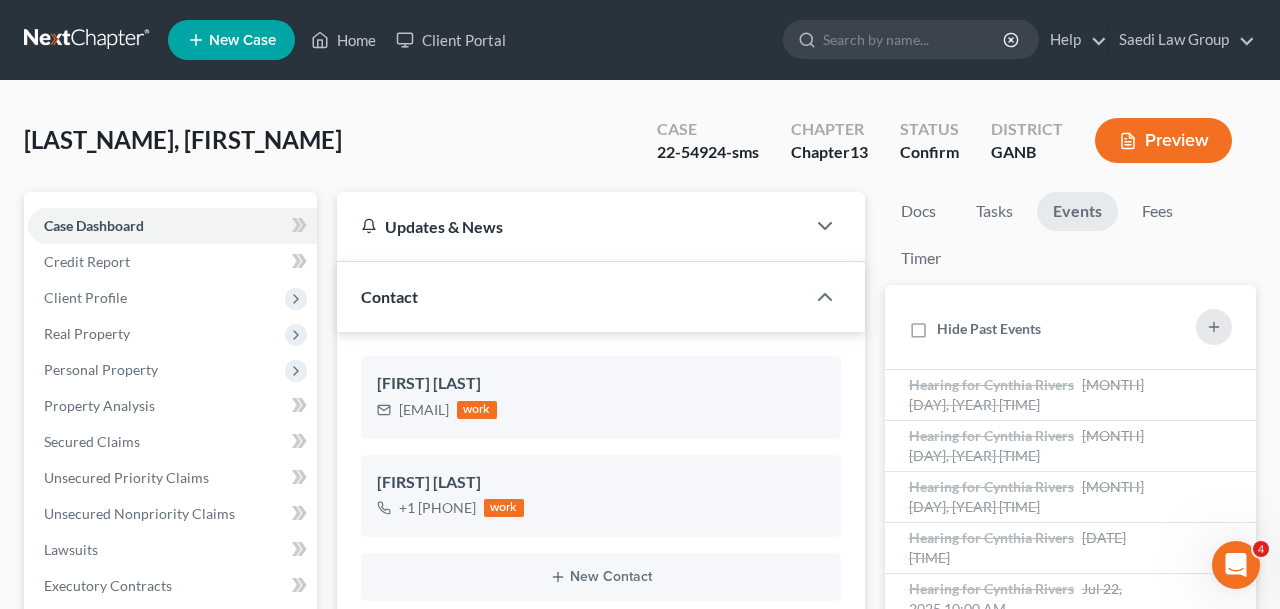 click on "Events" at bounding box center (1077, 211) 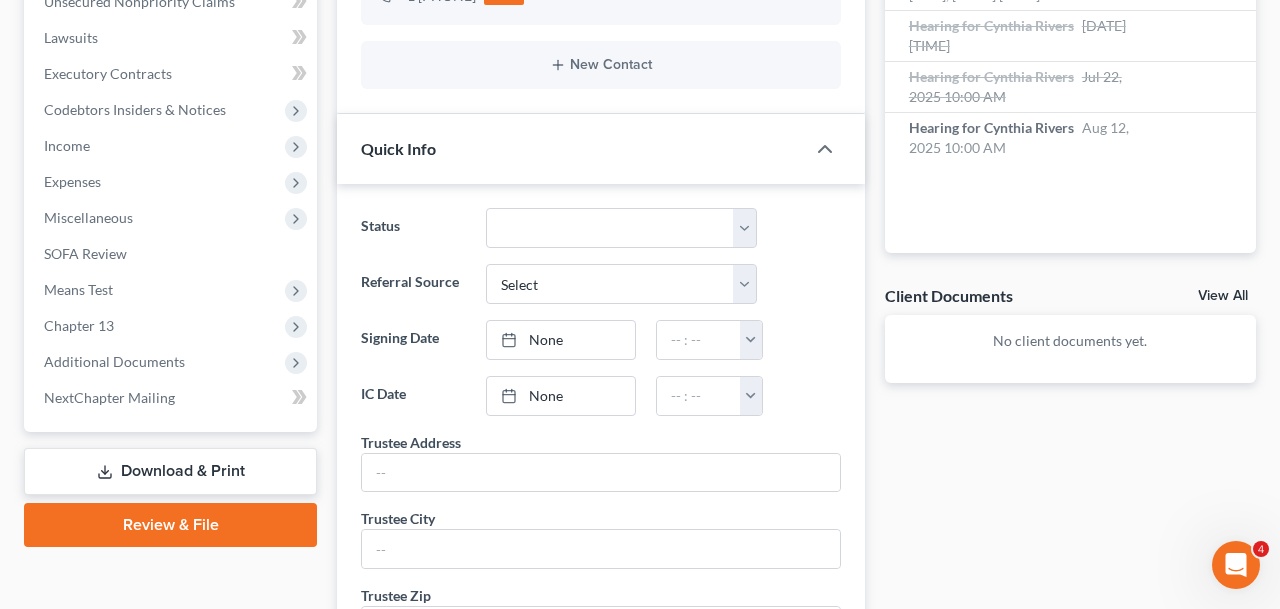 scroll, scrollTop: 513, scrollLeft: 0, axis: vertical 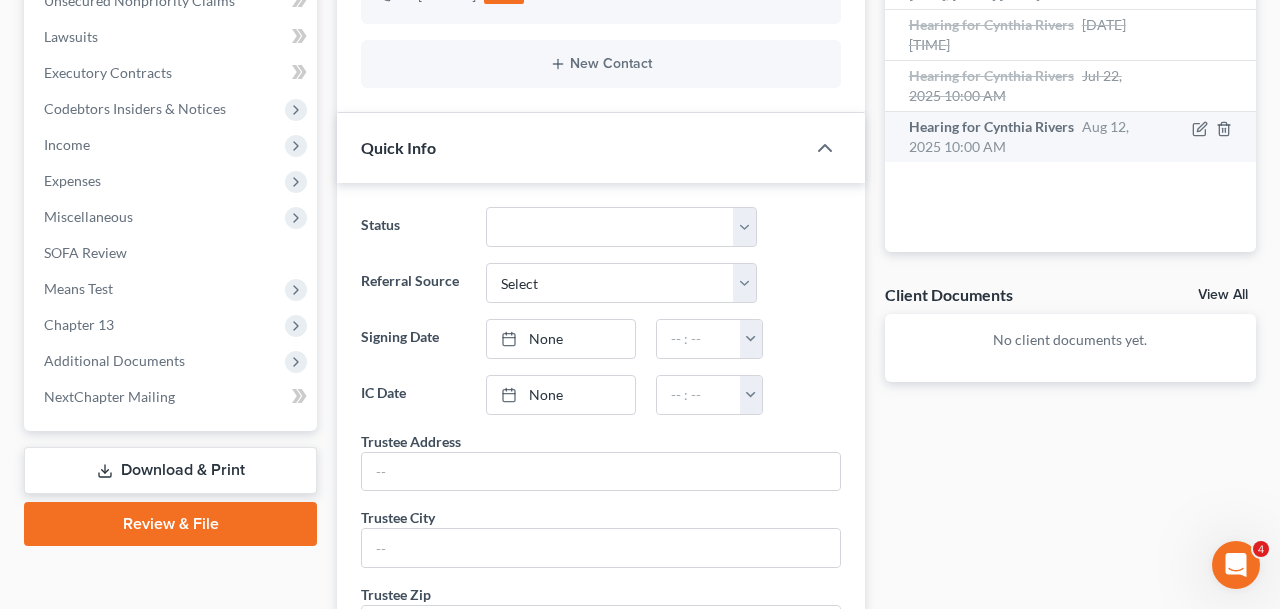 click on "Aug 12, 2025 10:00 AM" at bounding box center (1019, 136) 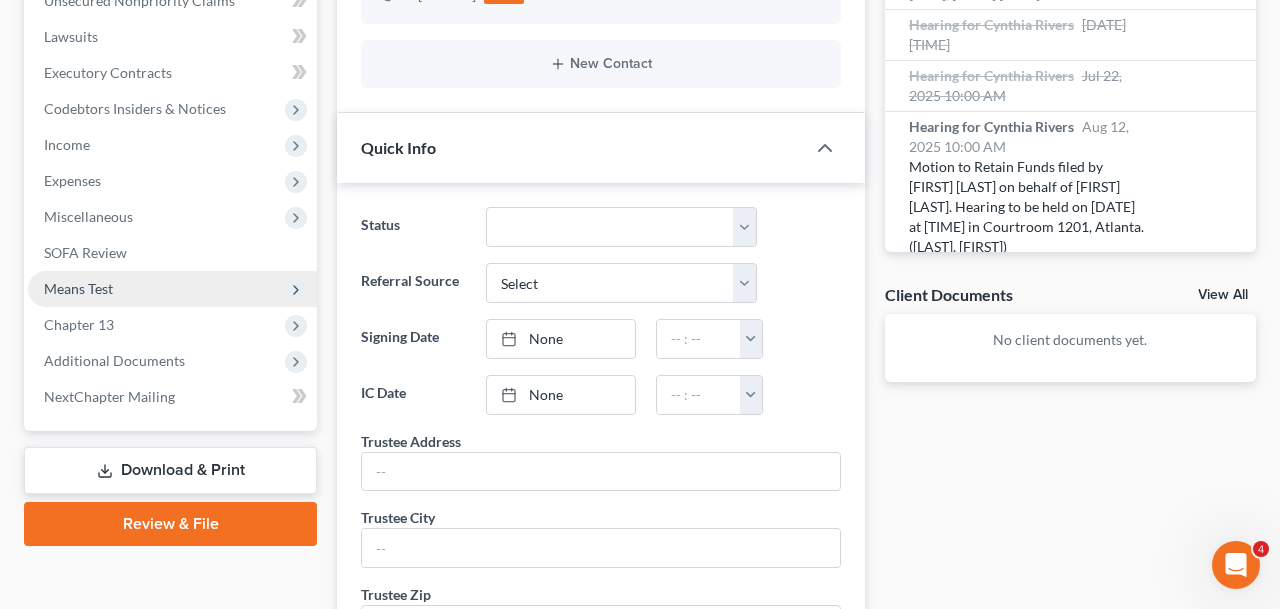 scroll, scrollTop: 522, scrollLeft: 0, axis: vertical 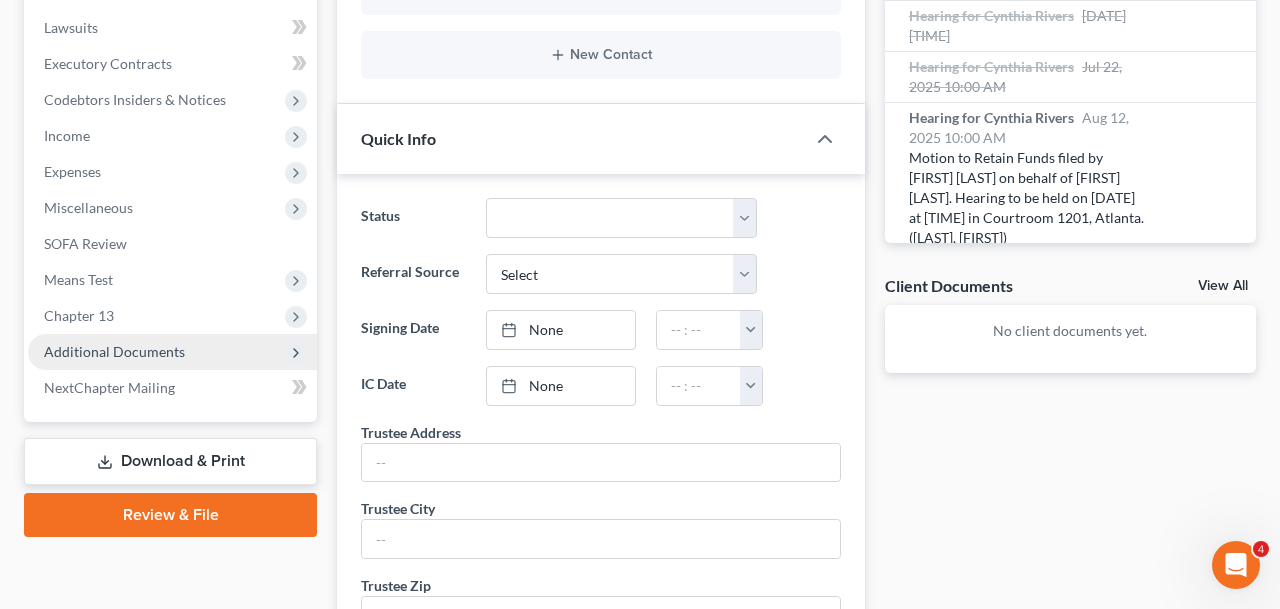 click on "Additional Documents" at bounding box center [172, 352] 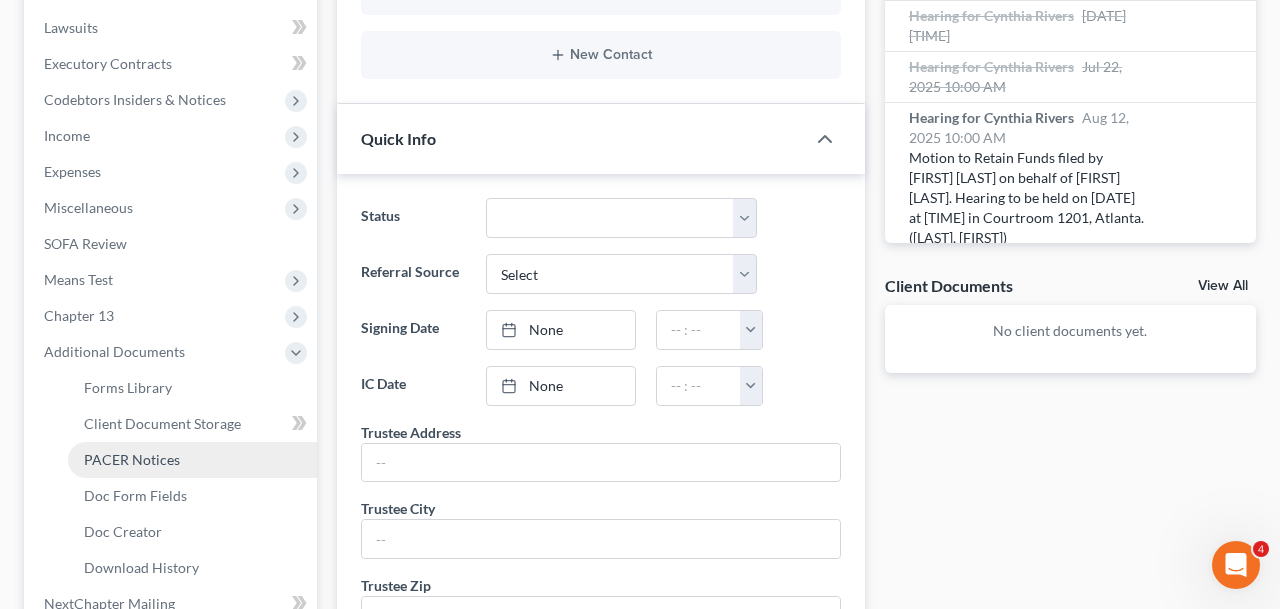 click on "PACER Notices" at bounding box center [132, 459] 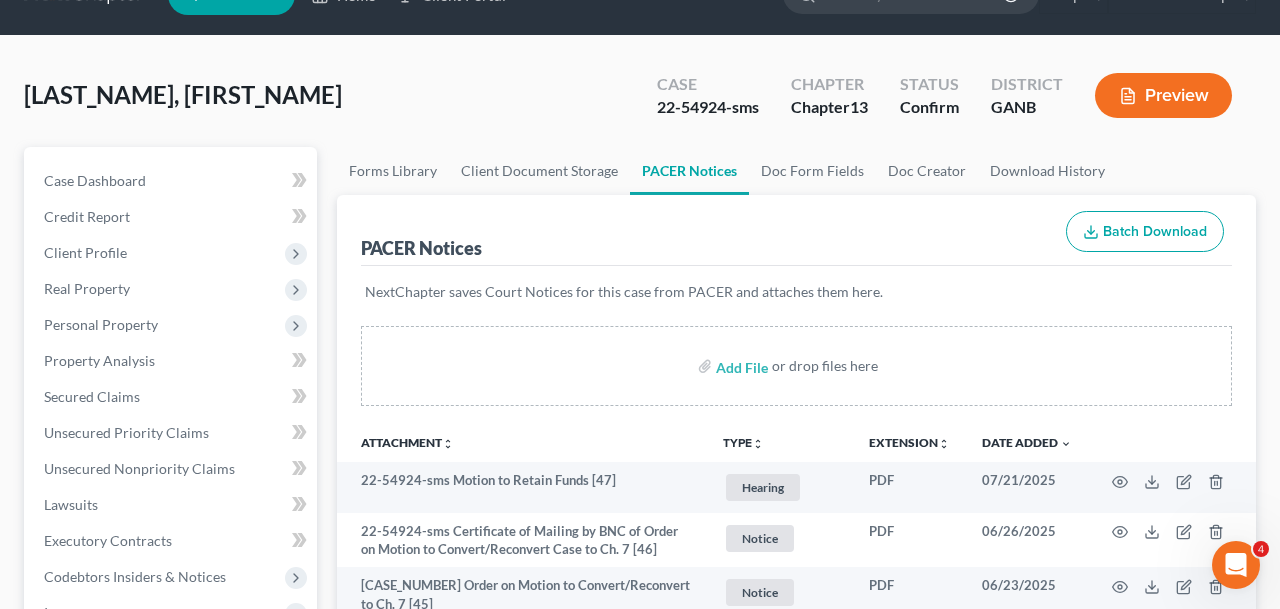 scroll, scrollTop: 65, scrollLeft: 0, axis: vertical 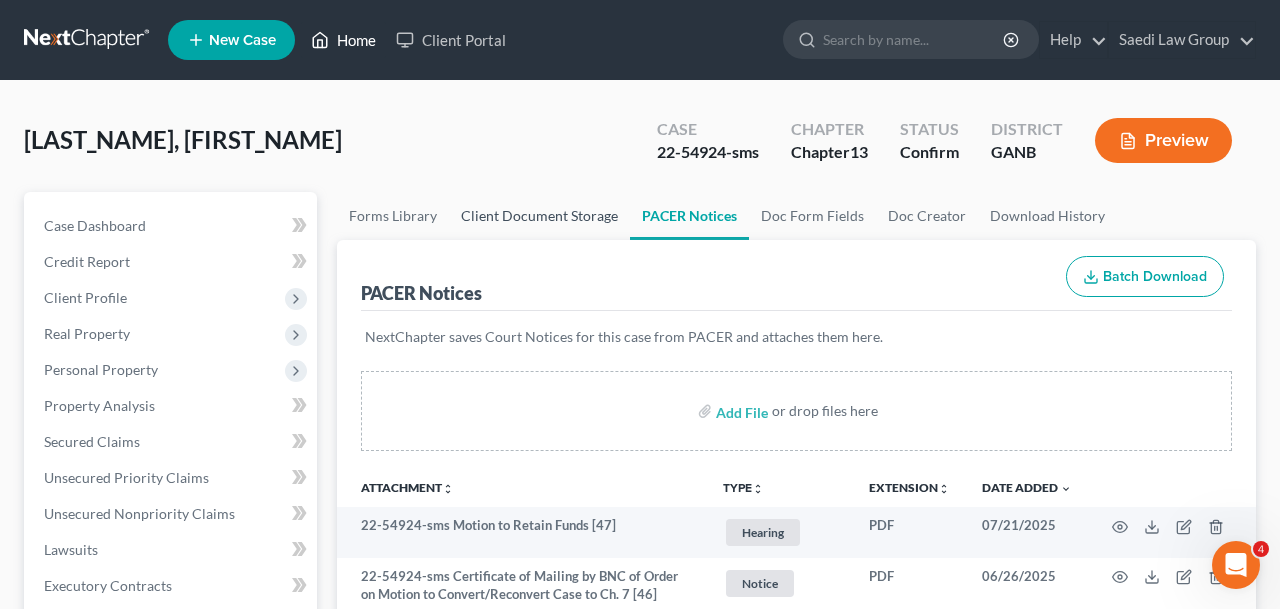 click 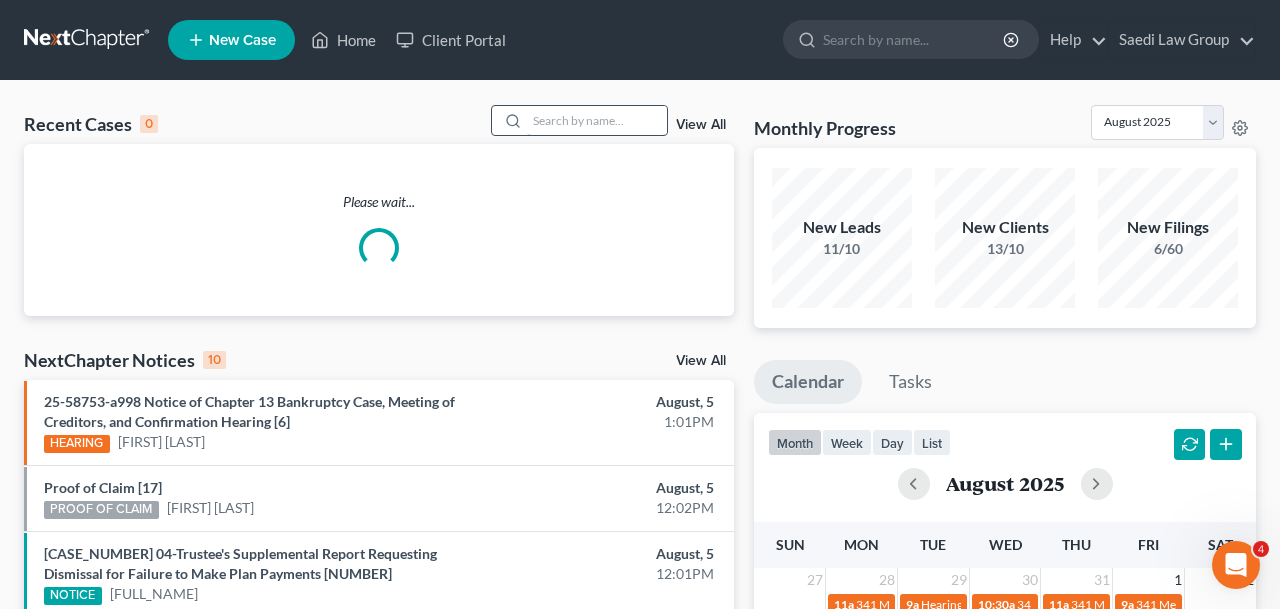 click at bounding box center [597, 120] 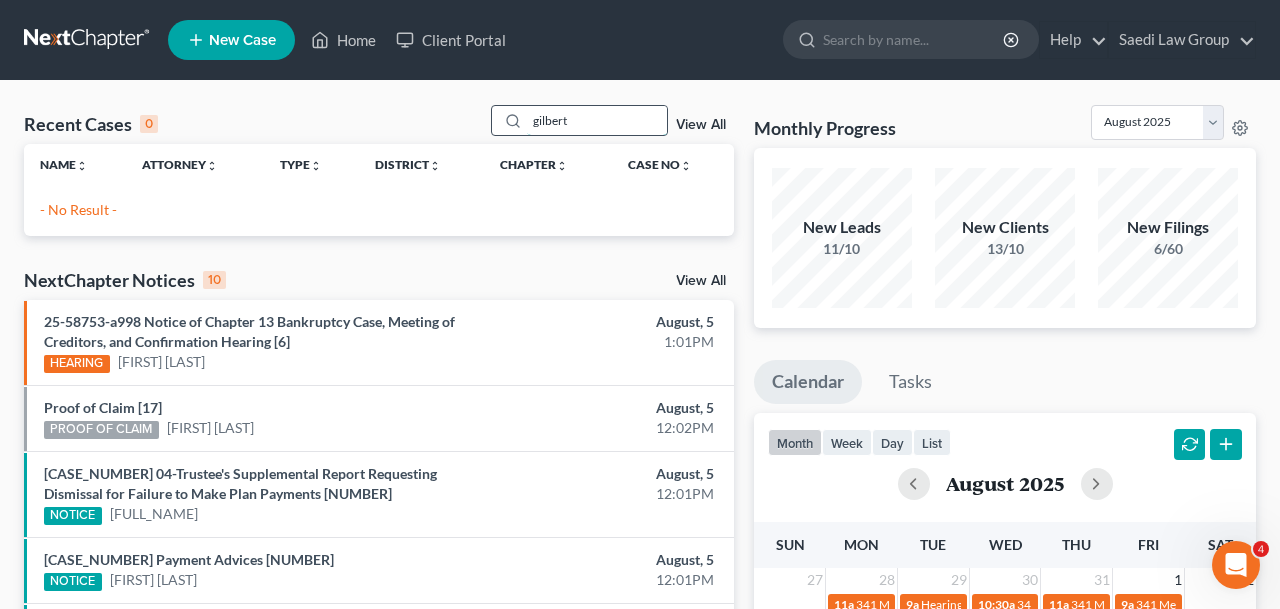 drag, startPoint x: 587, startPoint y: 117, endPoint x: 402, endPoint y: 117, distance: 185 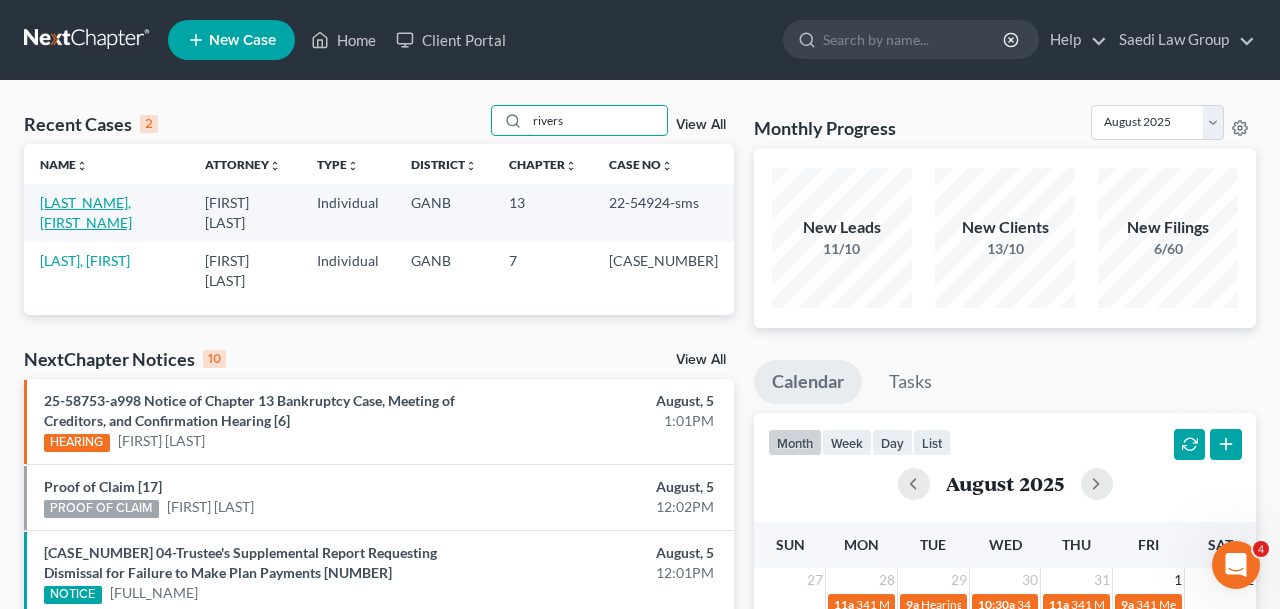 type on "rivers" 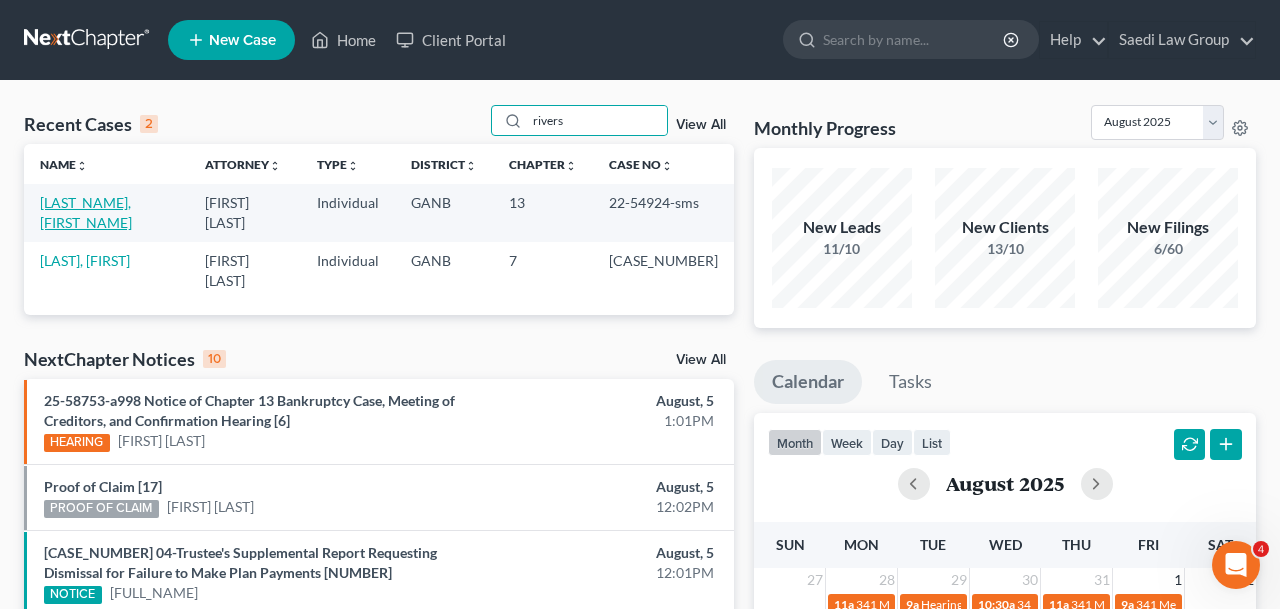 click on "[LAST_NAME], [FIRST_NAME]" at bounding box center (86, 212) 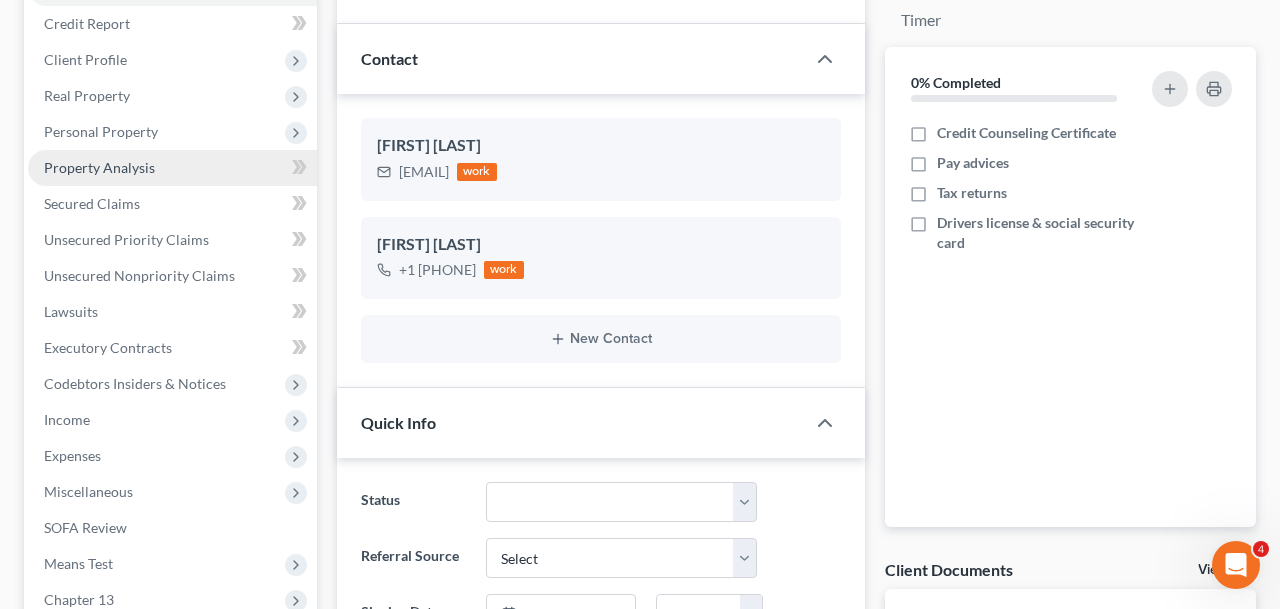 scroll, scrollTop: 566, scrollLeft: 0, axis: vertical 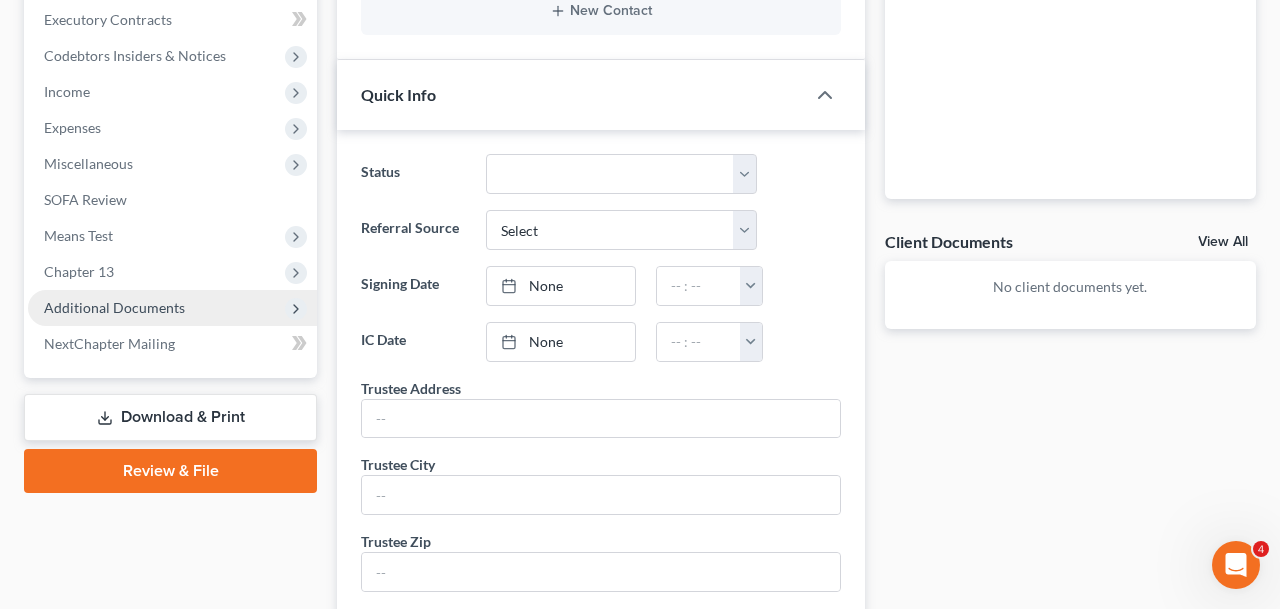 click on "Additional Documents" at bounding box center (114, 307) 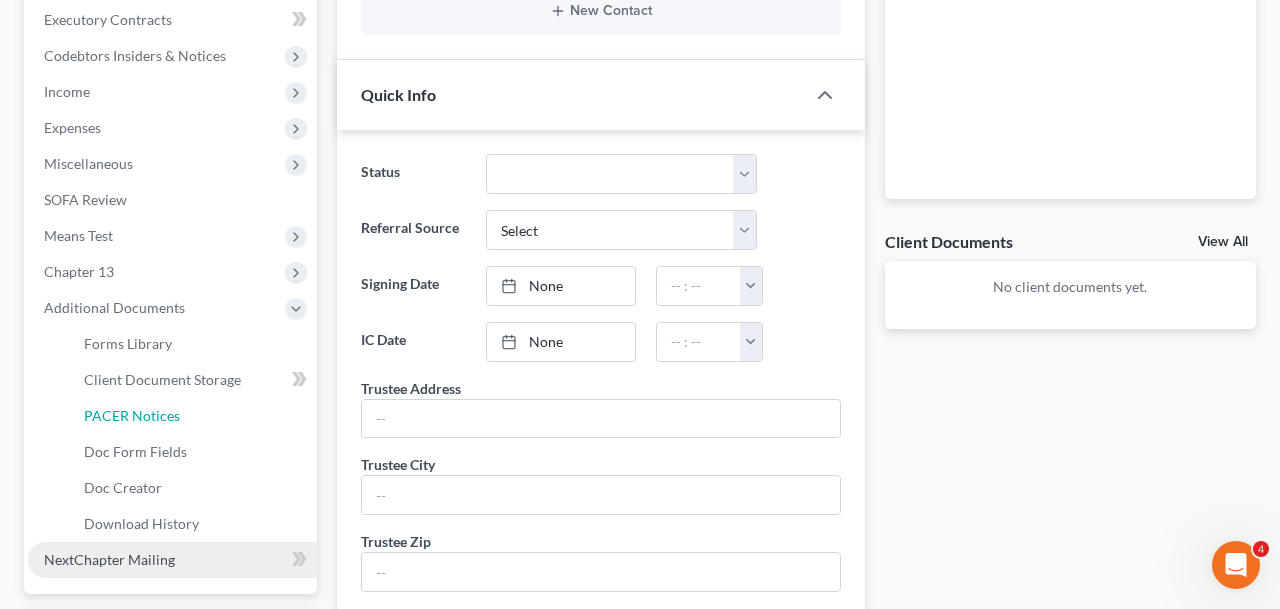 click on "PACER Notices" at bounding box center (192, 416) 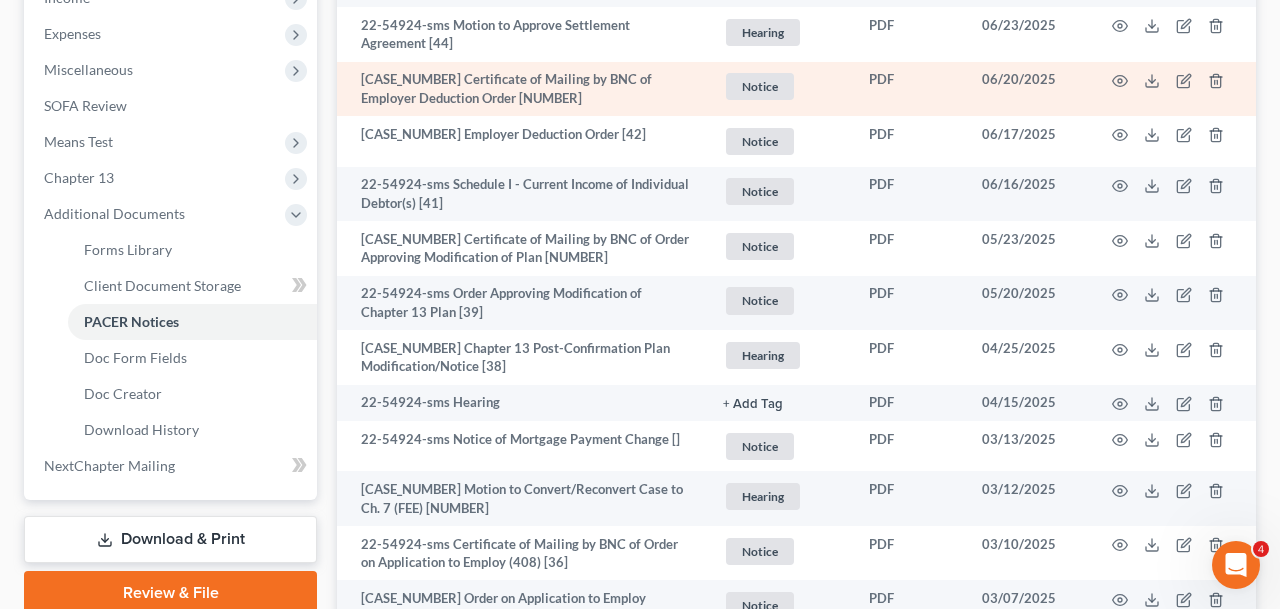 scroll, scrollTop: 689, scrollLeft: 0, axis: vertical 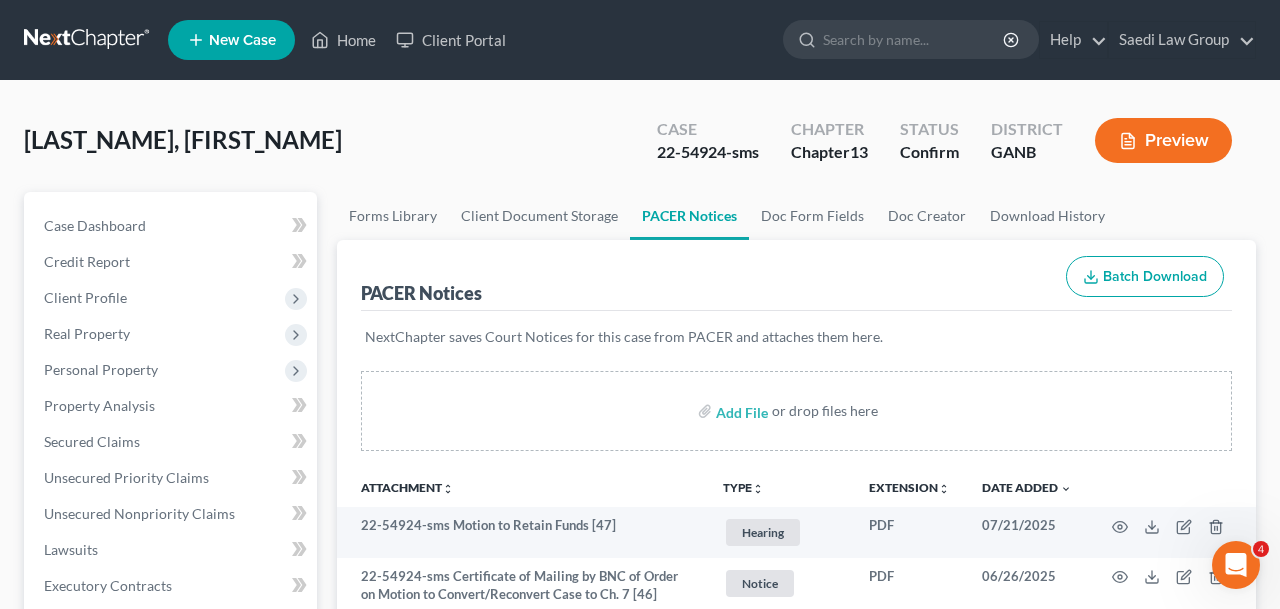 click on "New Case Home Client Portal         - No Result - See all results Or Press Enter... Help Help Center Webinars Training Videos What's new Saedi Law Group Saedi Law Group support@example.com My Account Settings Plan + Billing Account Add-Ons Upgrade to Whoa Log out" at bounding box center (712, 40) 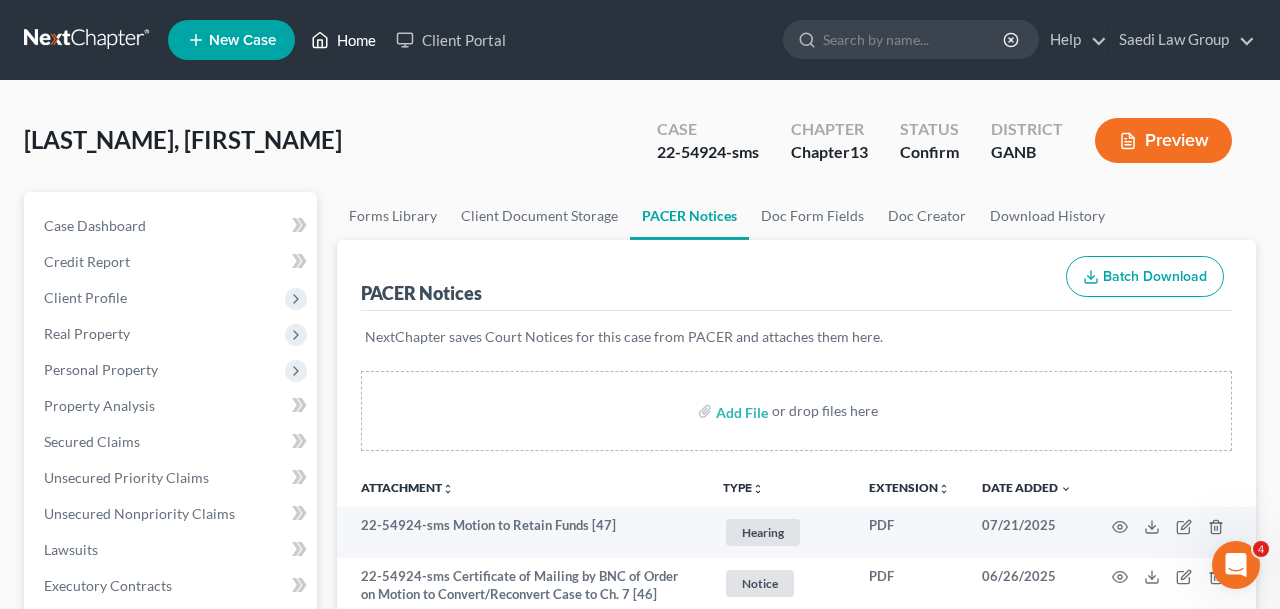 click on "Home" at bounding box center [343, 40] 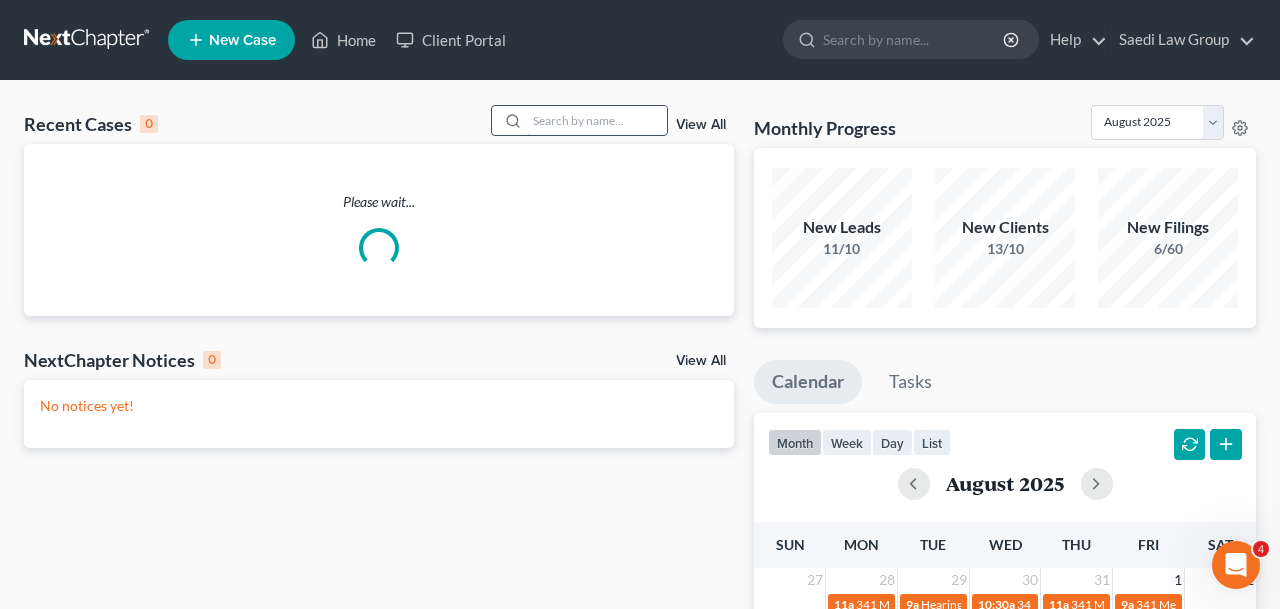 click at bounding box center (597, 120) 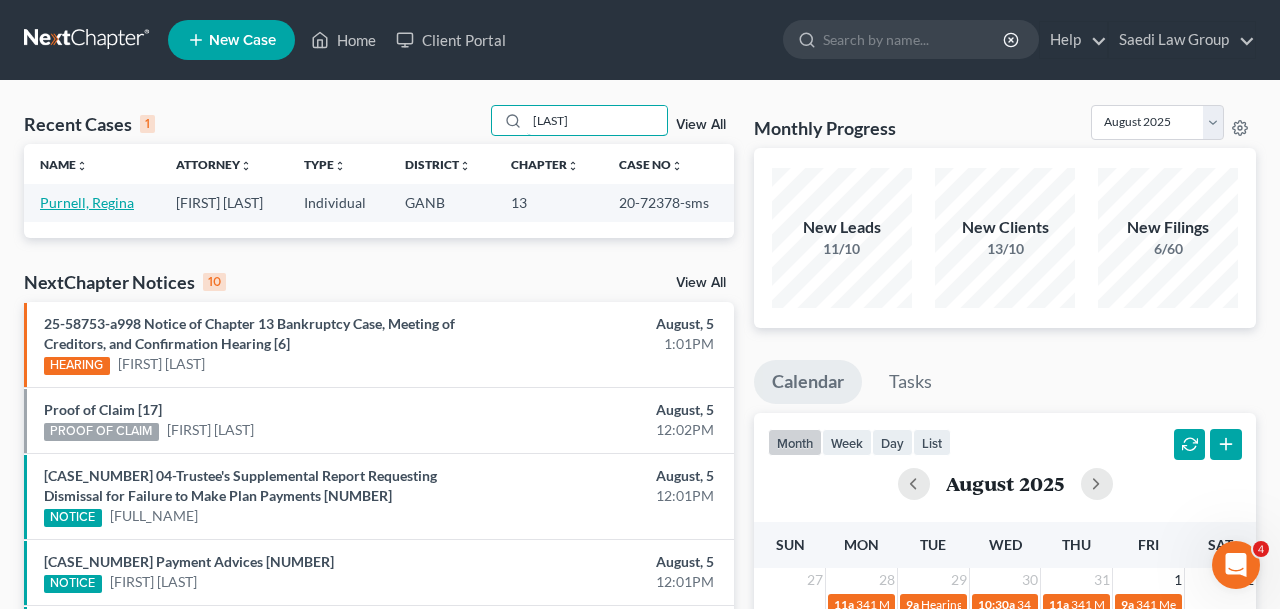 type on "[LAST]" 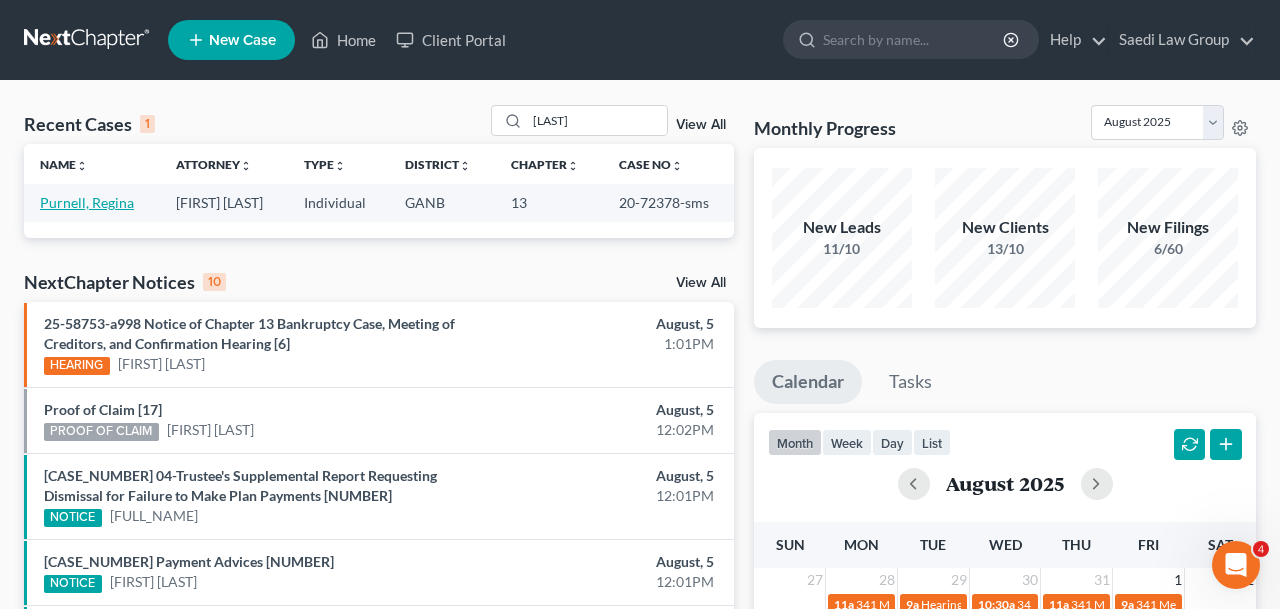 click on "Purnell, Regina" at bounding box center (87, 202) 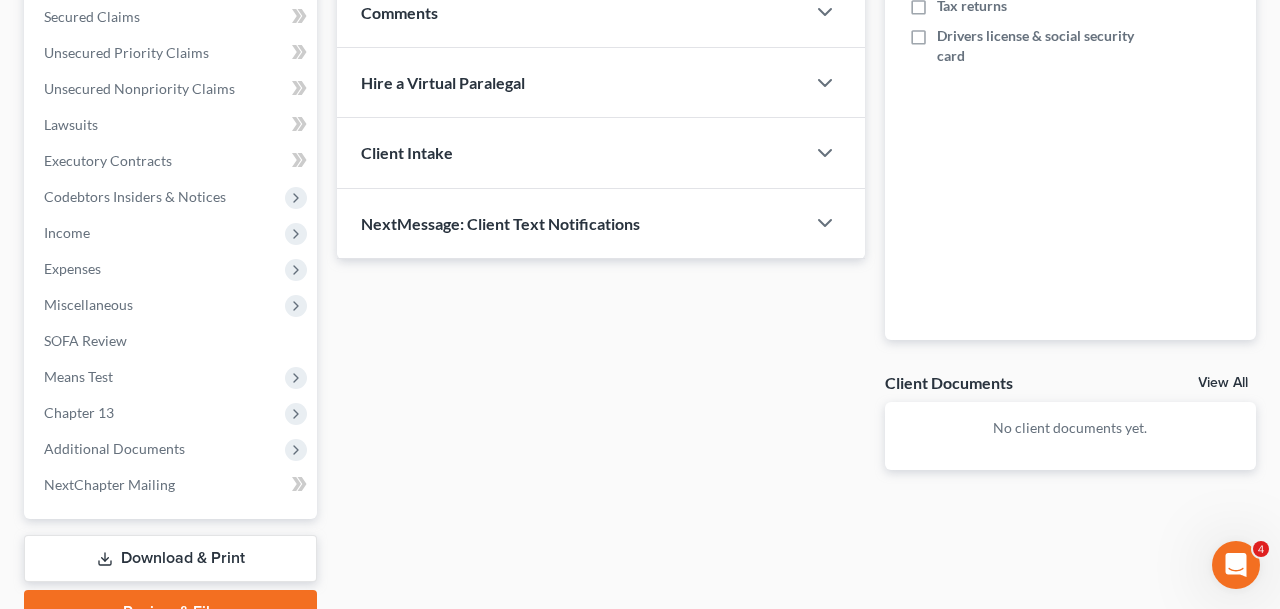scroll, scrollTop: 524, scrollLeft: 0, axis: vertical 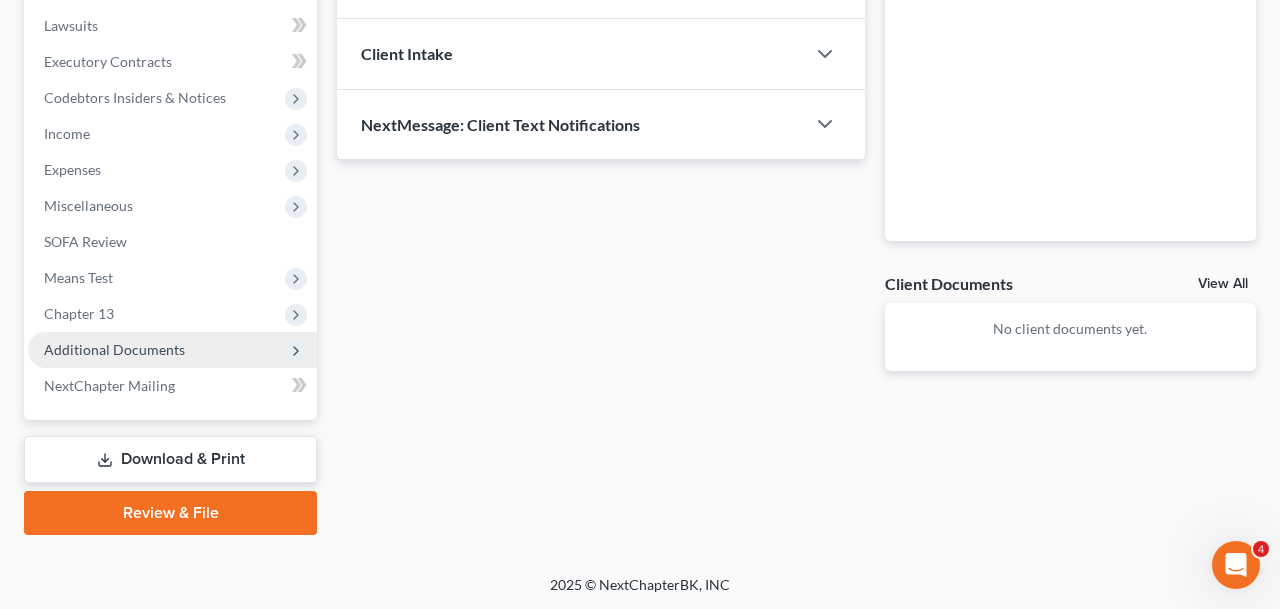 click on "Additional Documents" at bounding box center [172, 350] 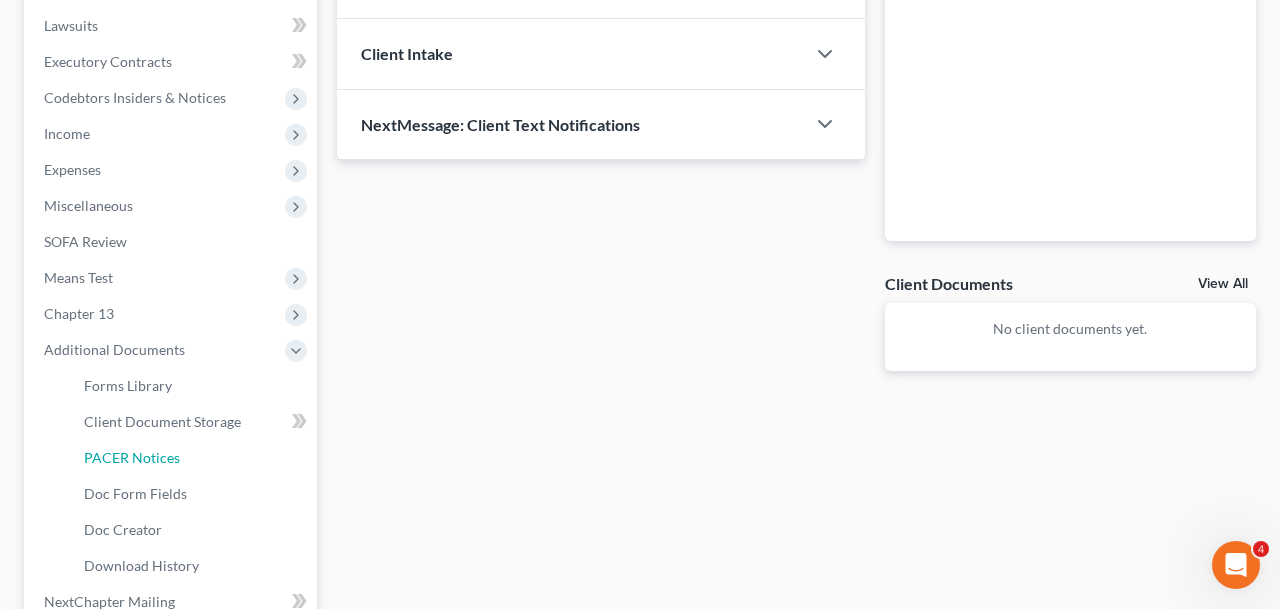 click on "PACER Notices" at bounding box center (192, 458) 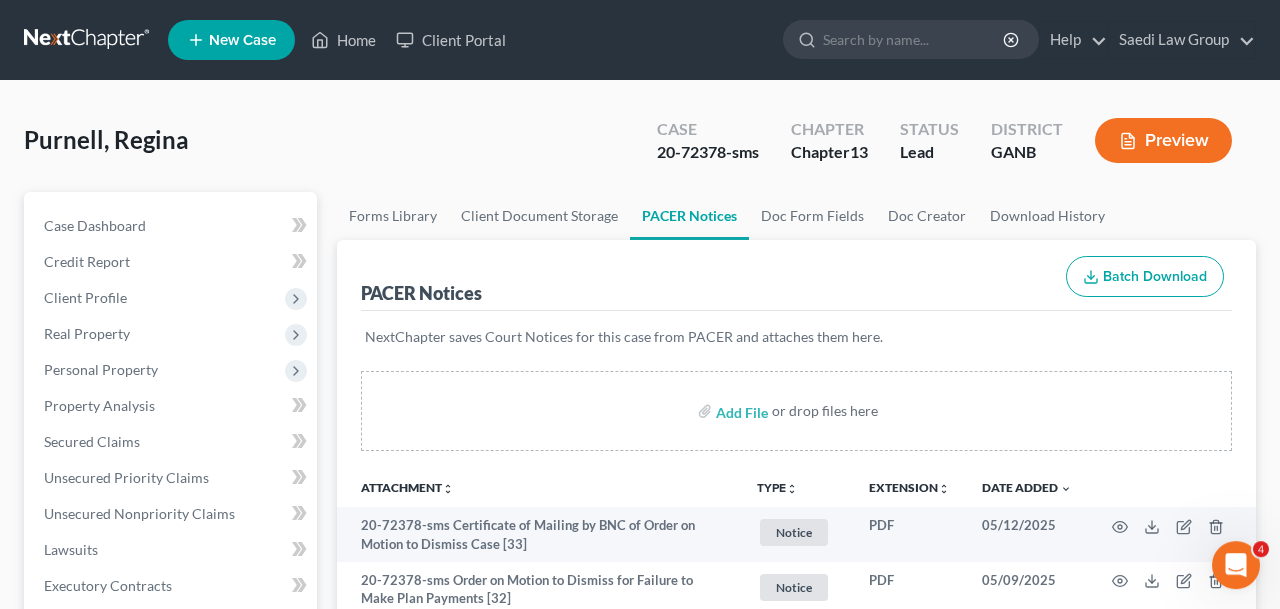 scroll, scrollTop: 0, scrollLeft: 0, axis: both 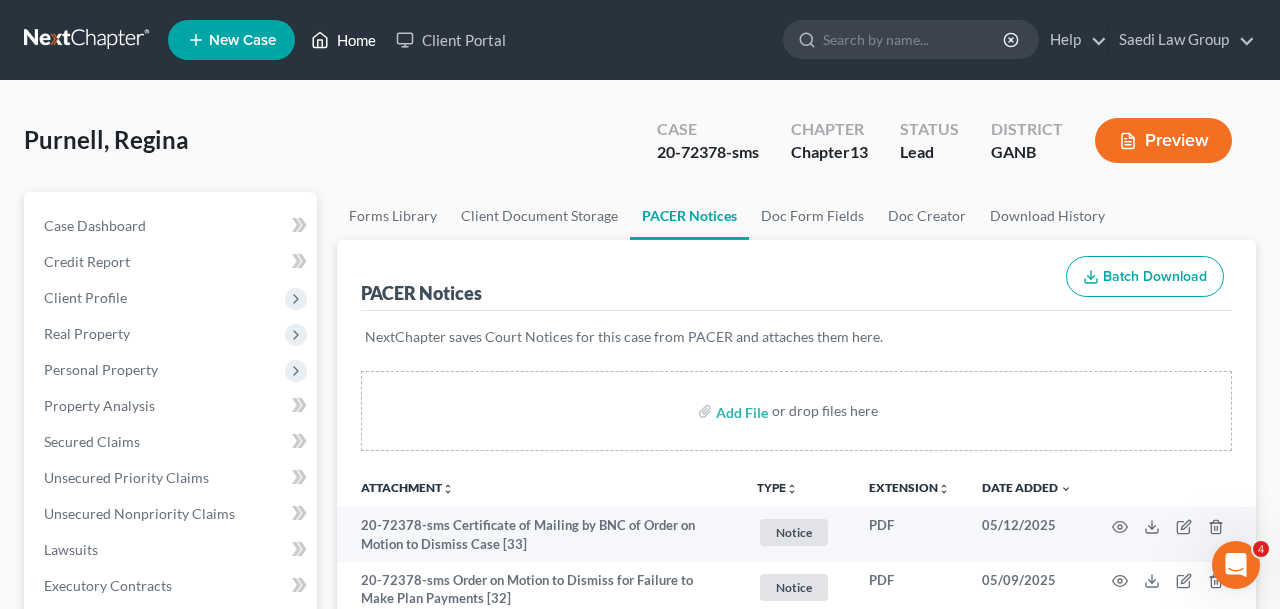 click on "Home" at bounding box center [343, 40] 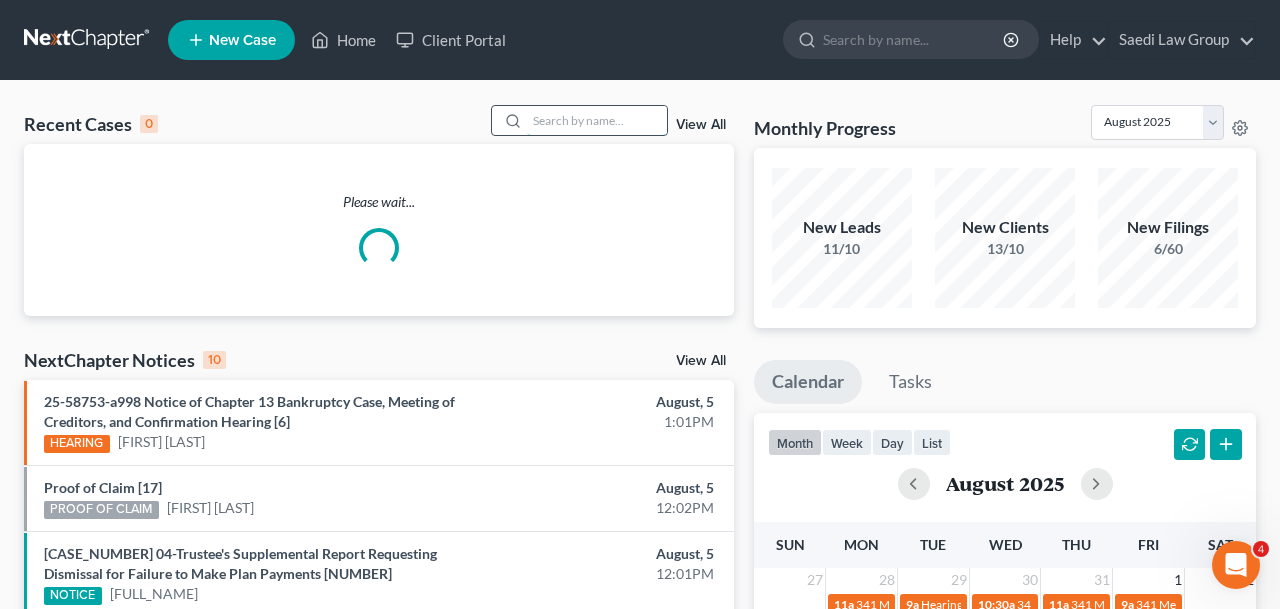 click at bounding box center (597, 120) 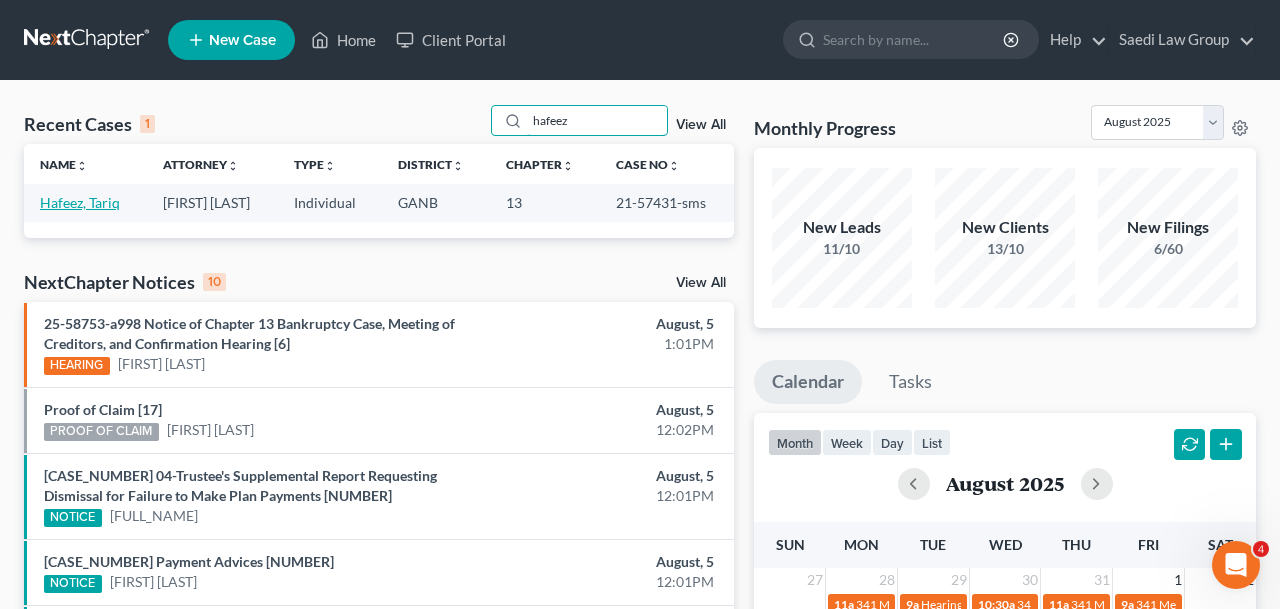 type on "hafeez" 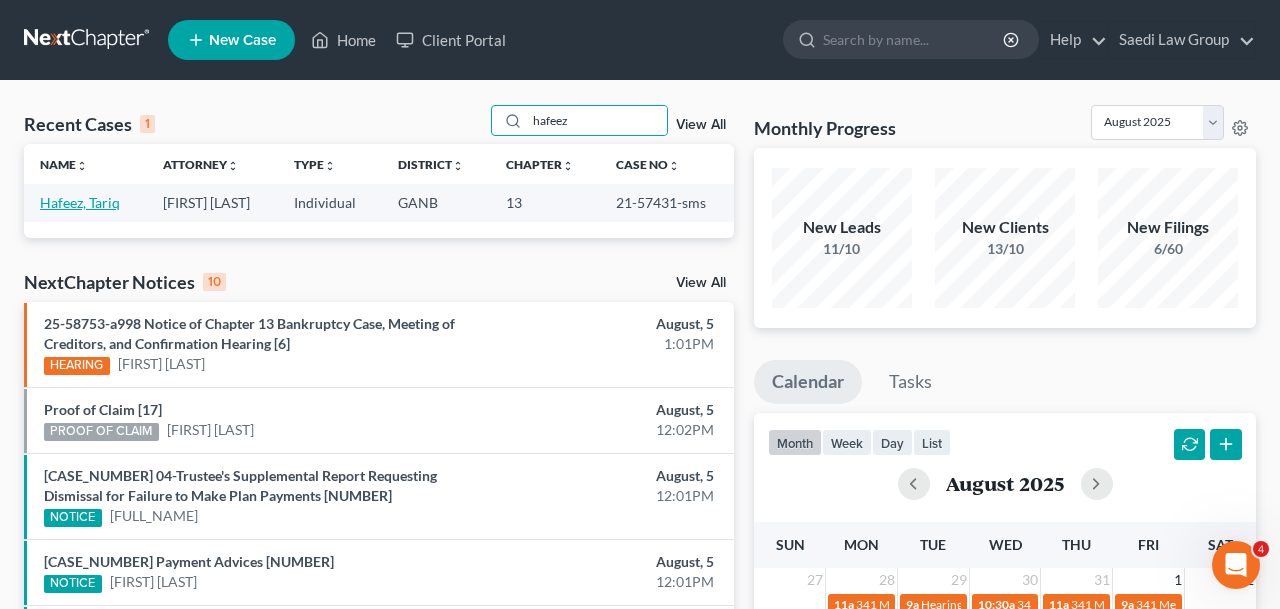 click on "Hafeez, Tariq" at bounding box center [80, 202] 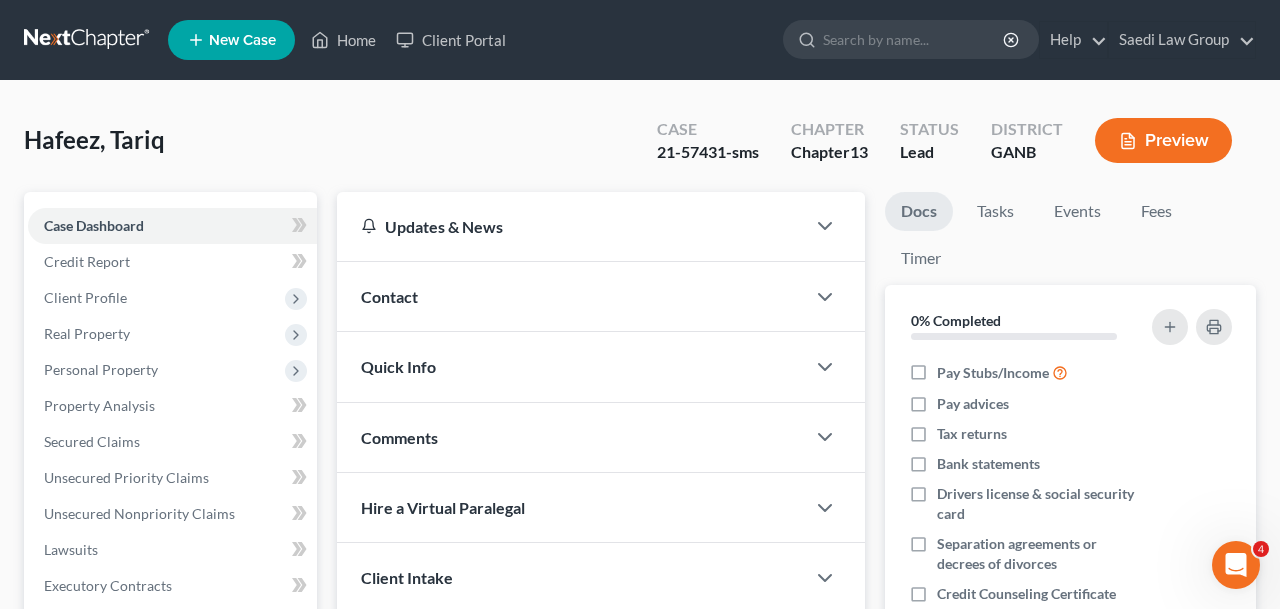 scroll, scrollTop: 497, scrollLeft: 0, axis: vertical 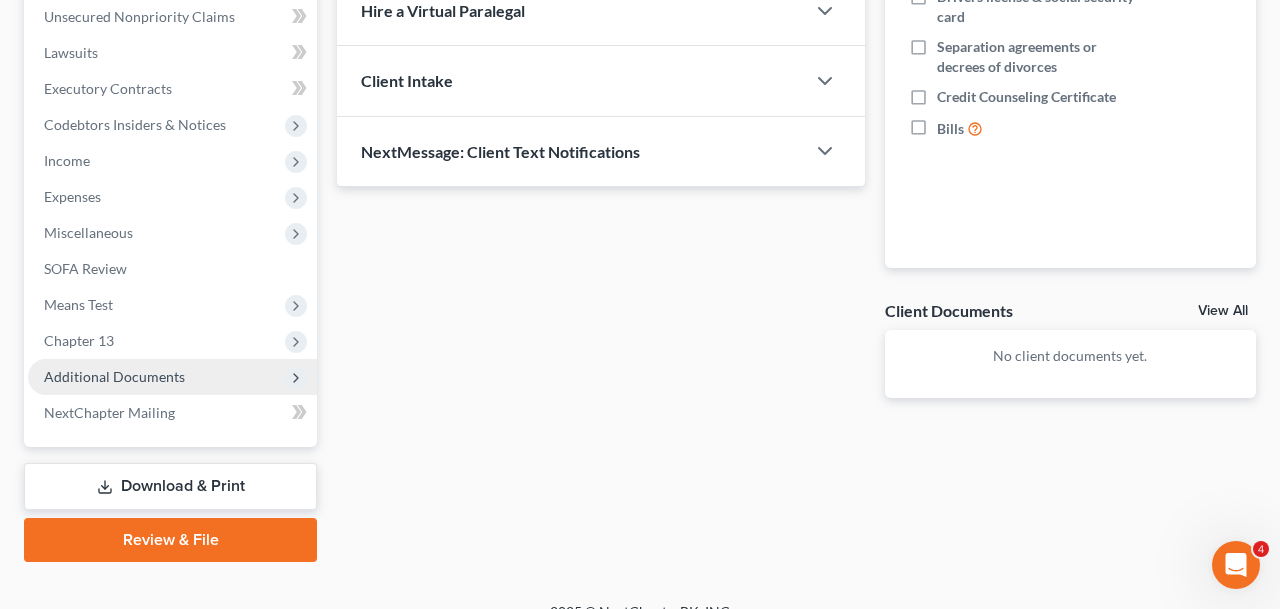click on "Additional Documents" at bounding box center [114, 376] 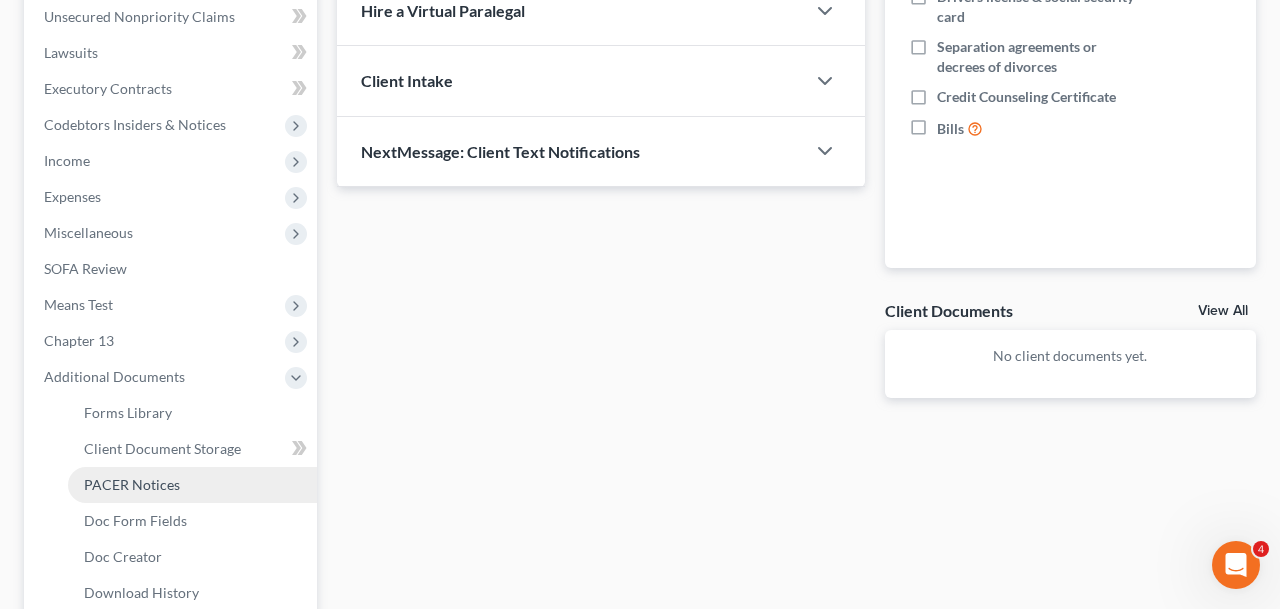 click on "PACER Notices" at bounding box center (132, 484) 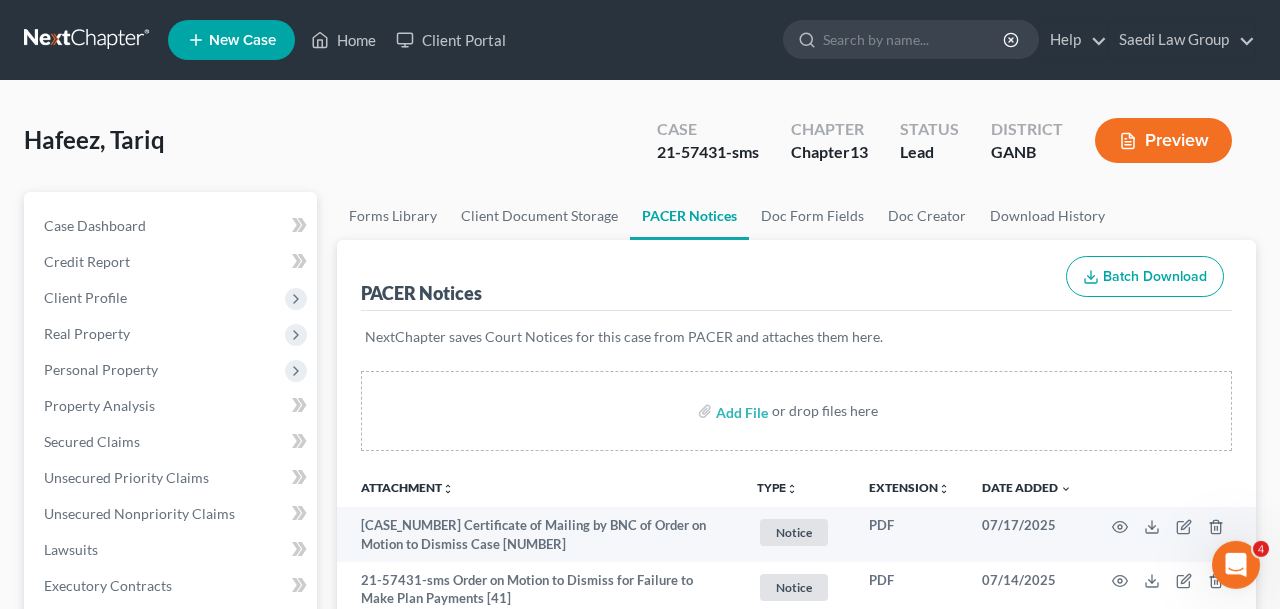 scroll, scrollTop: 0, scrollLeft: 0, axis: both 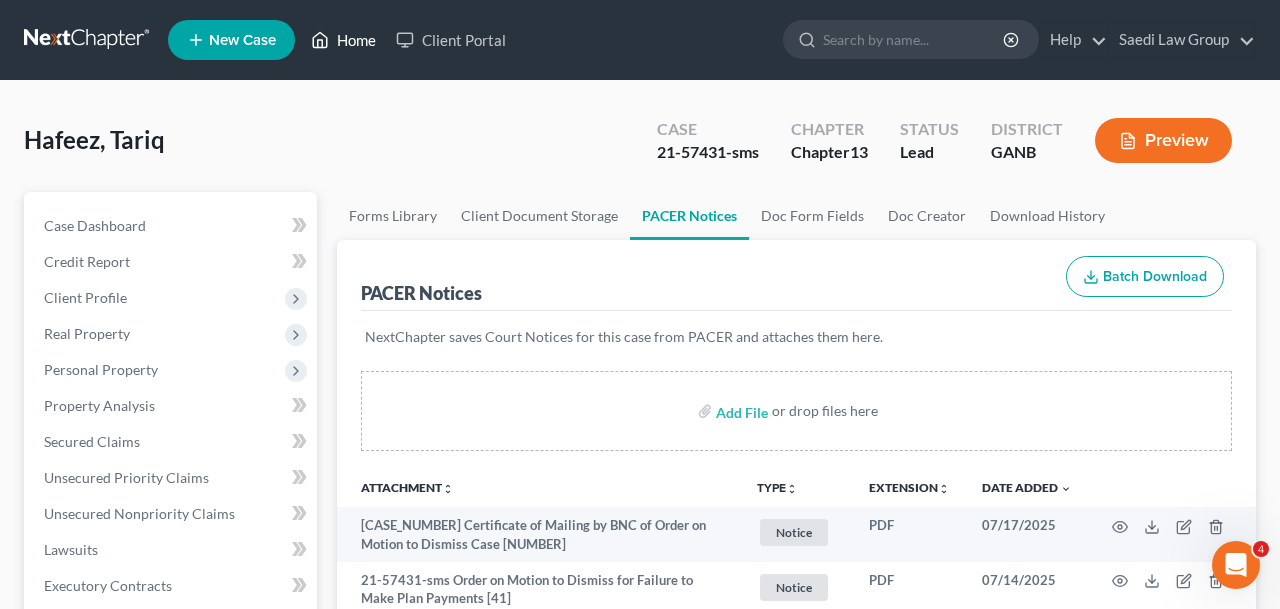 click on "Home" at bounding box center [343, 40] 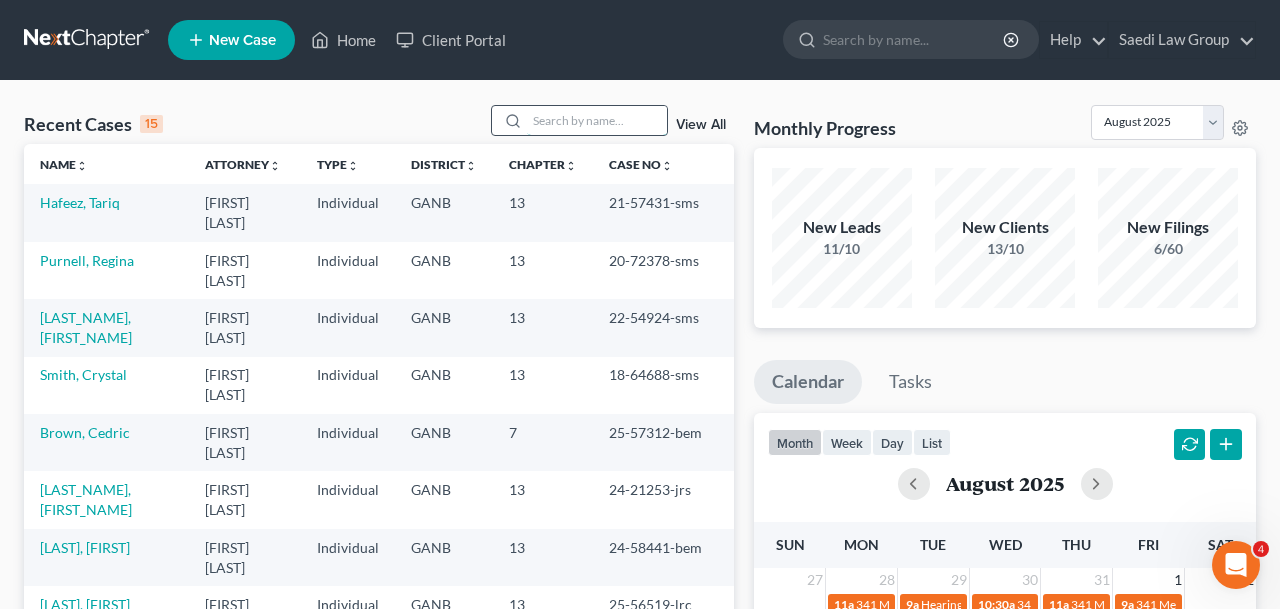 click at bounding box center [597, 120] 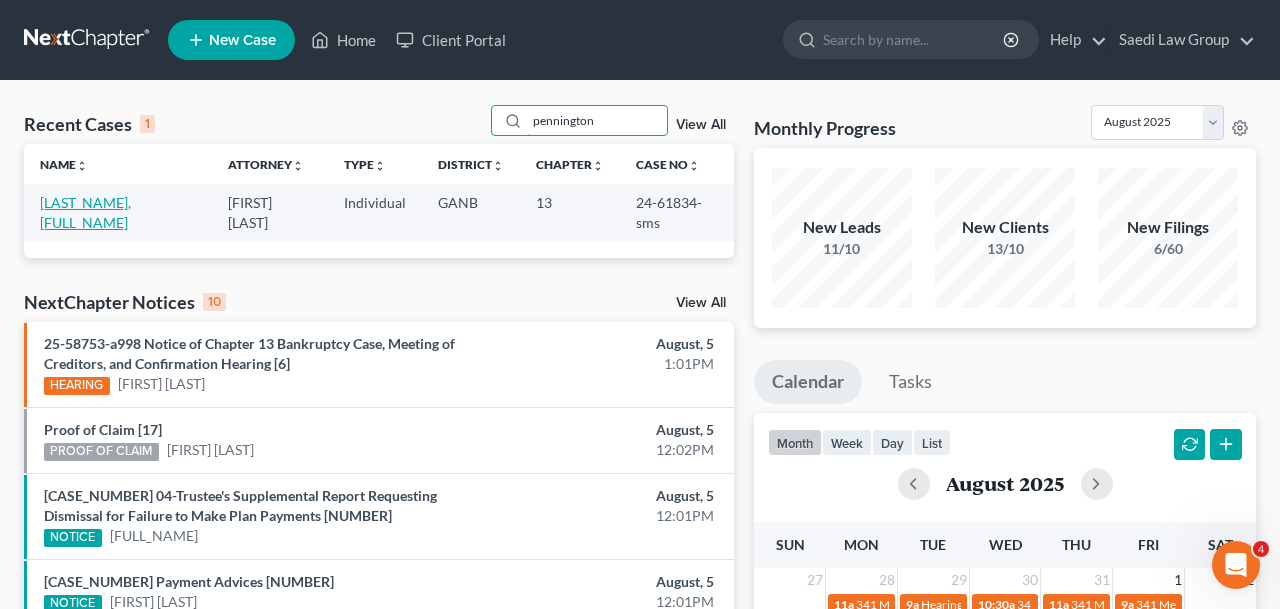 type on "pennington" 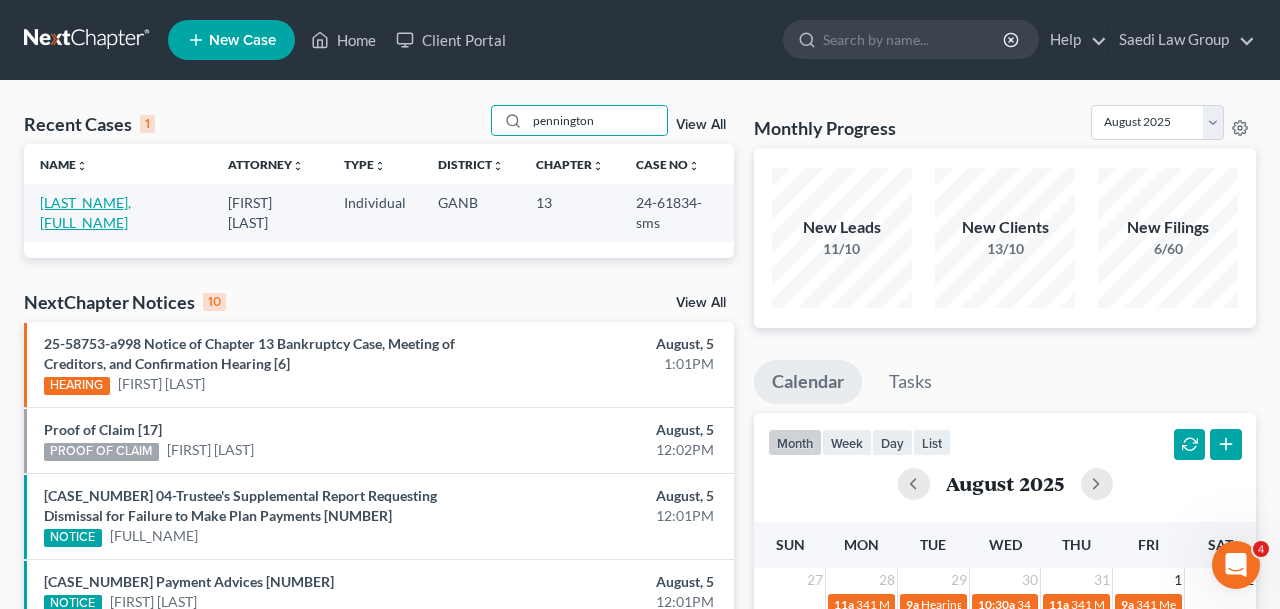 click on "[LAST_NAME], [FULL_NAME]" at bounding box center [85, 212] 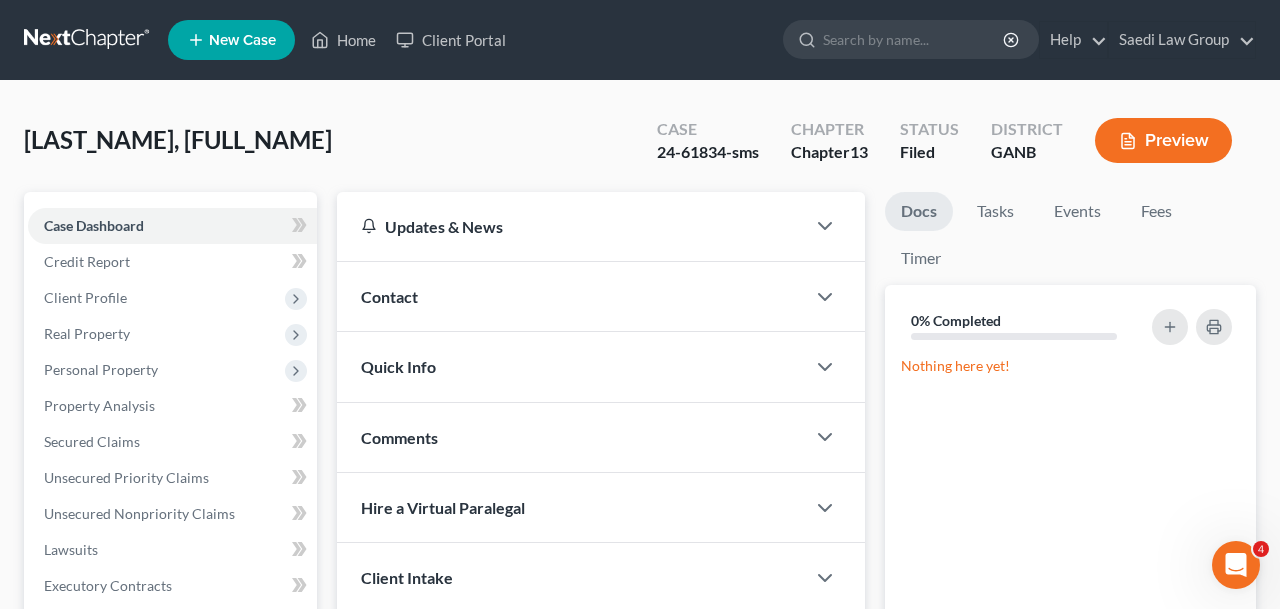 scroll, scrollTop: 725, scrollLeft: 0, axis: vertical 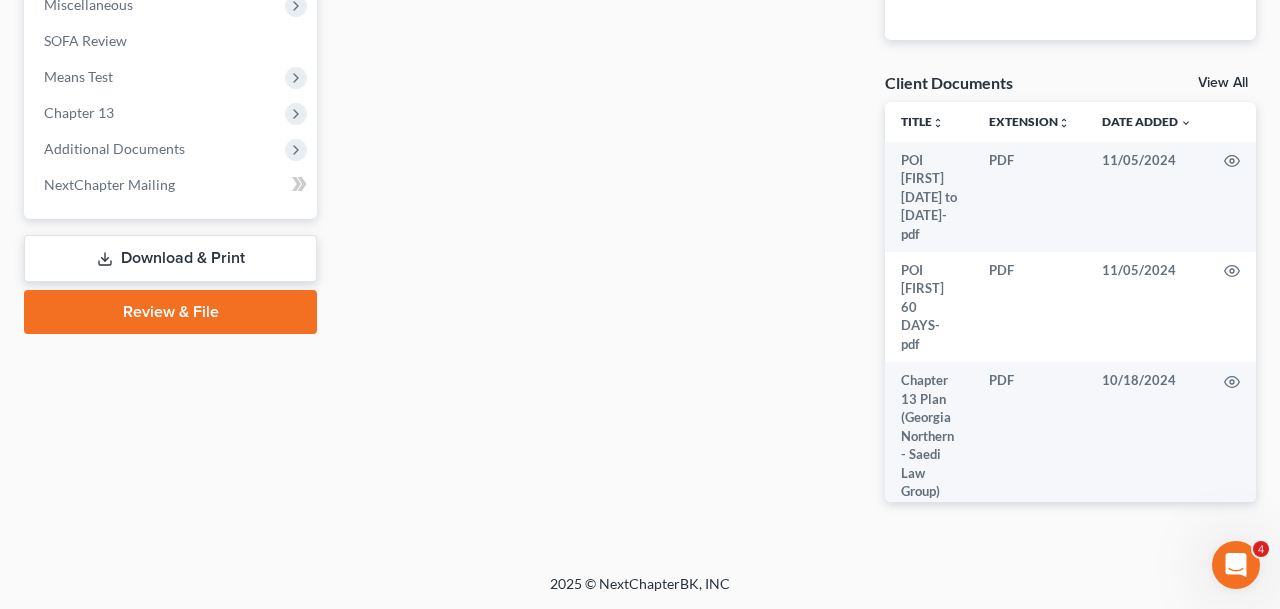 drag, startPoint x: 170, startPoint y: 152, endPoint x: 167, endPoint y: 267, distance: 115.03912 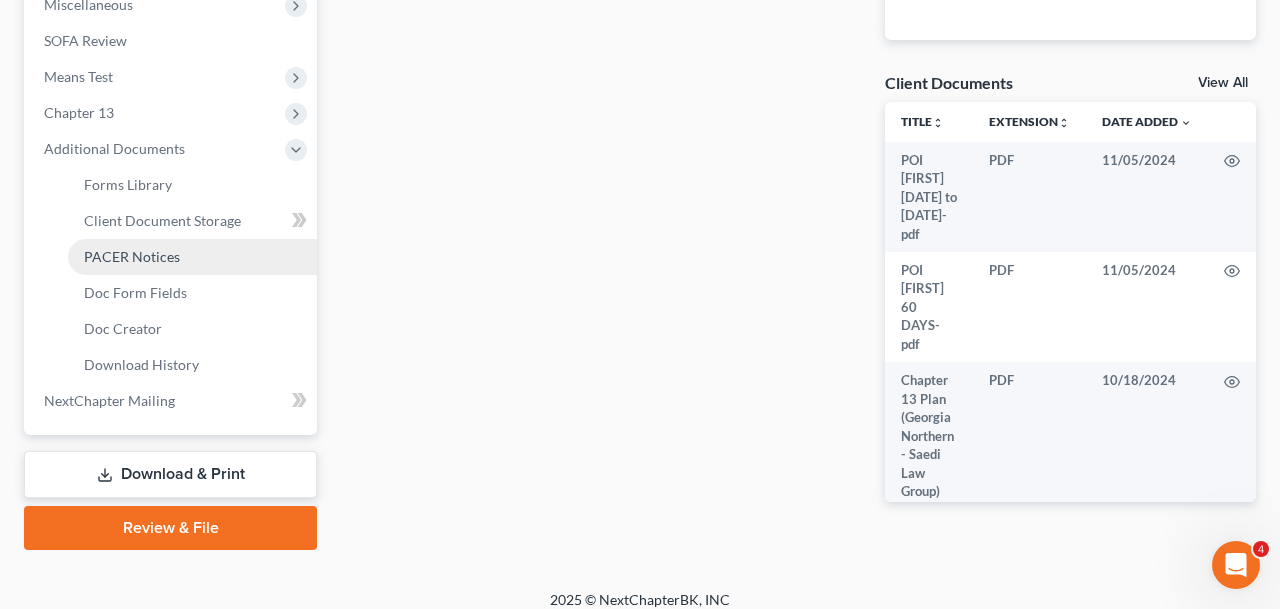 click on "PACER Notices" at bounding box center [192, 257] 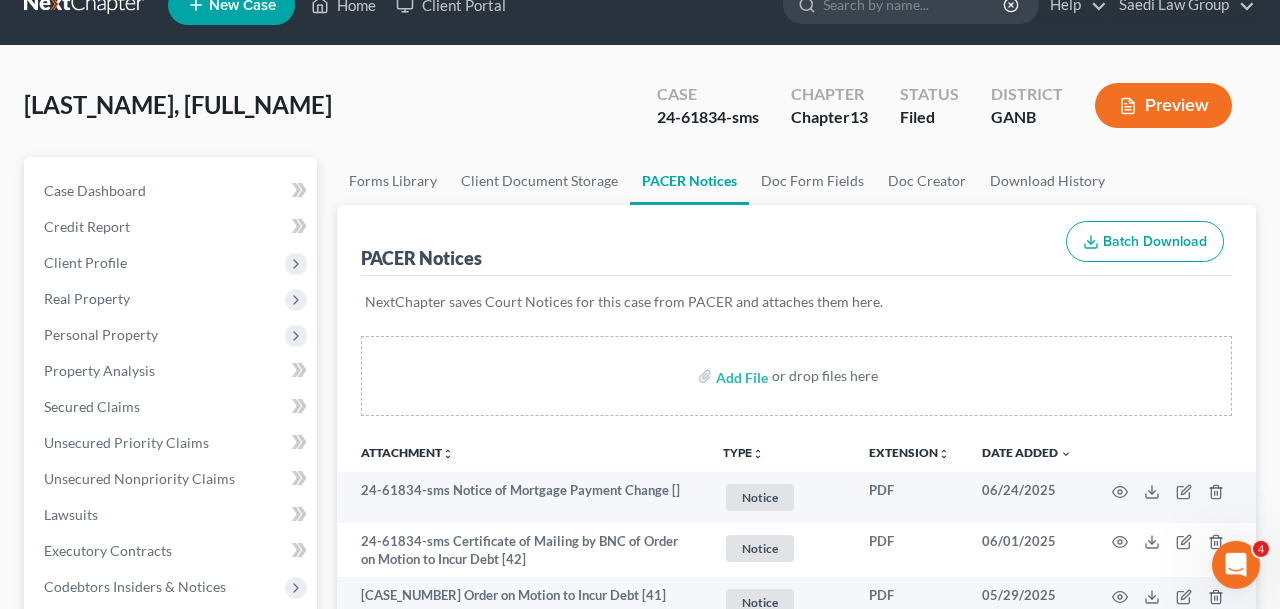 scroll, scrollTop: 0, scrollLeft: 0, axis: both 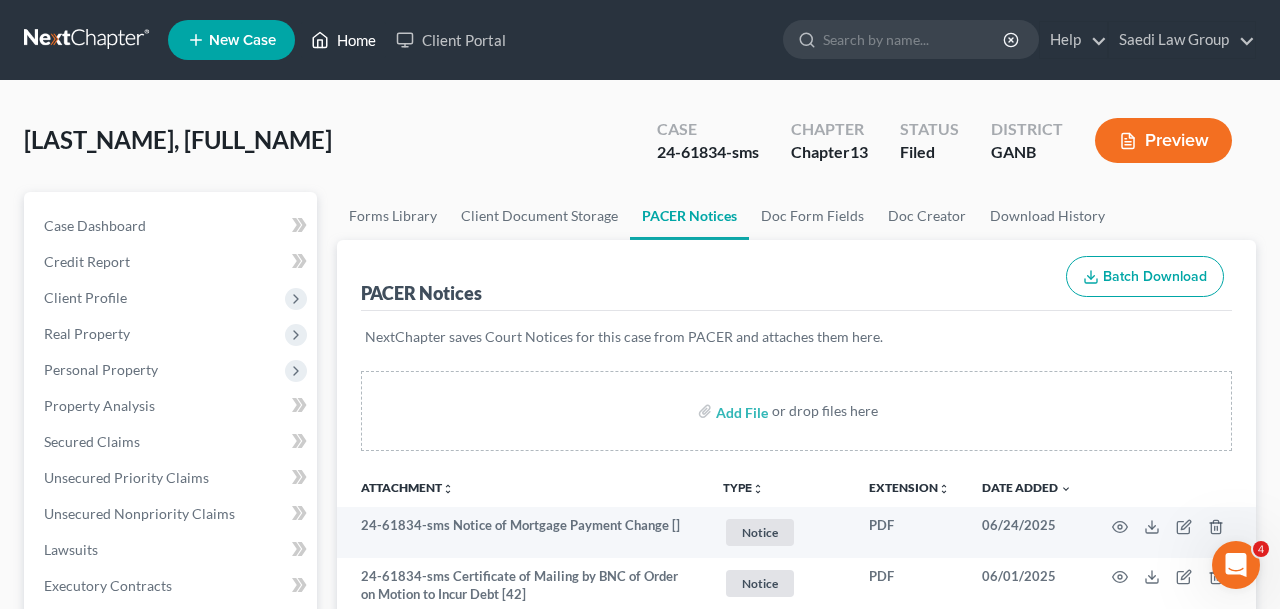 click on "Home" at bounding box center (343, 40) 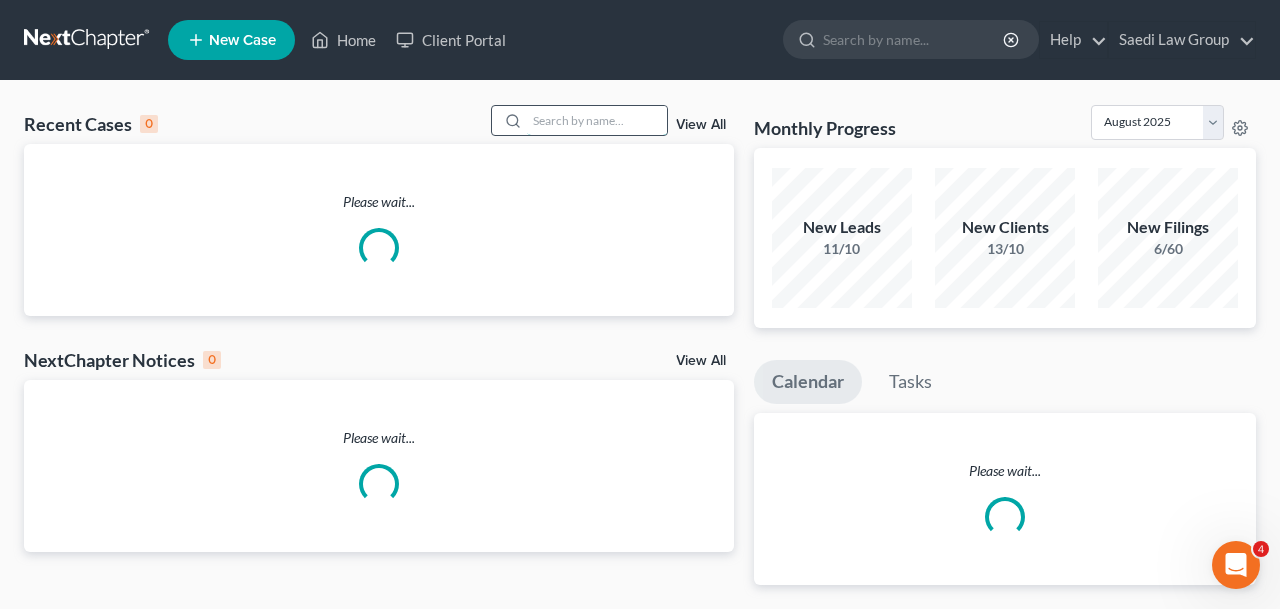 click at bounding box center (597, 120) 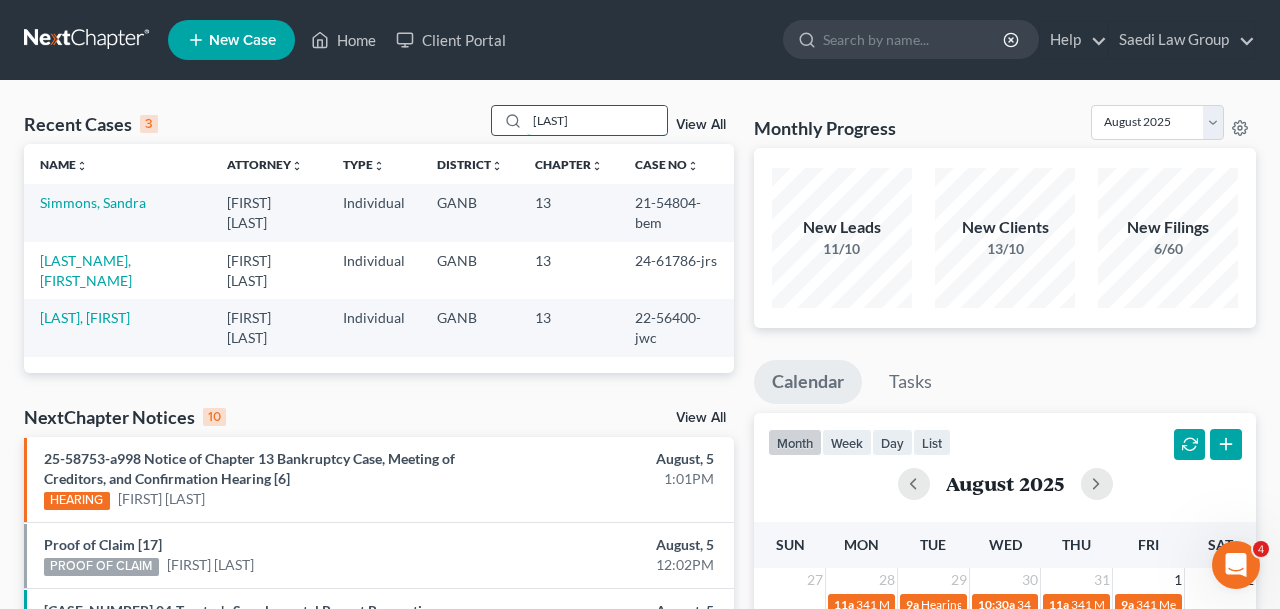 drag, startPoint x: 585, startPoint y: 113, endPoint x: 423, endPoint y: 113, distance: 162 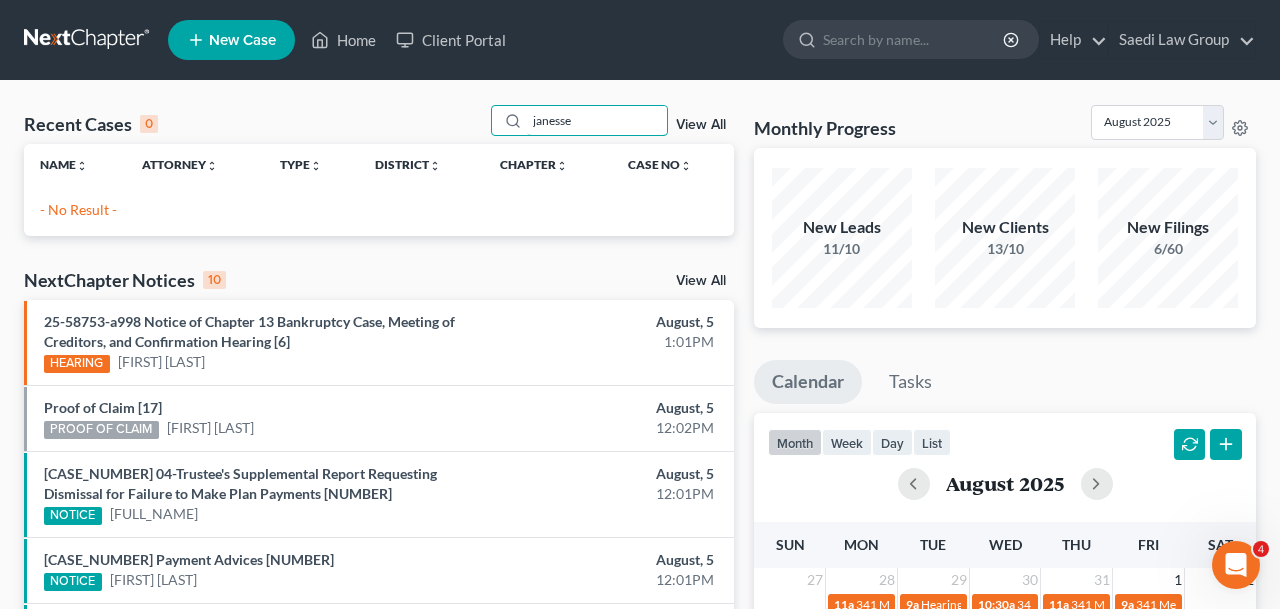 drag, startPoint x: 585, startPoint y: 120, endPoint x: 403, endPoint y: 118, distance: 182.01099 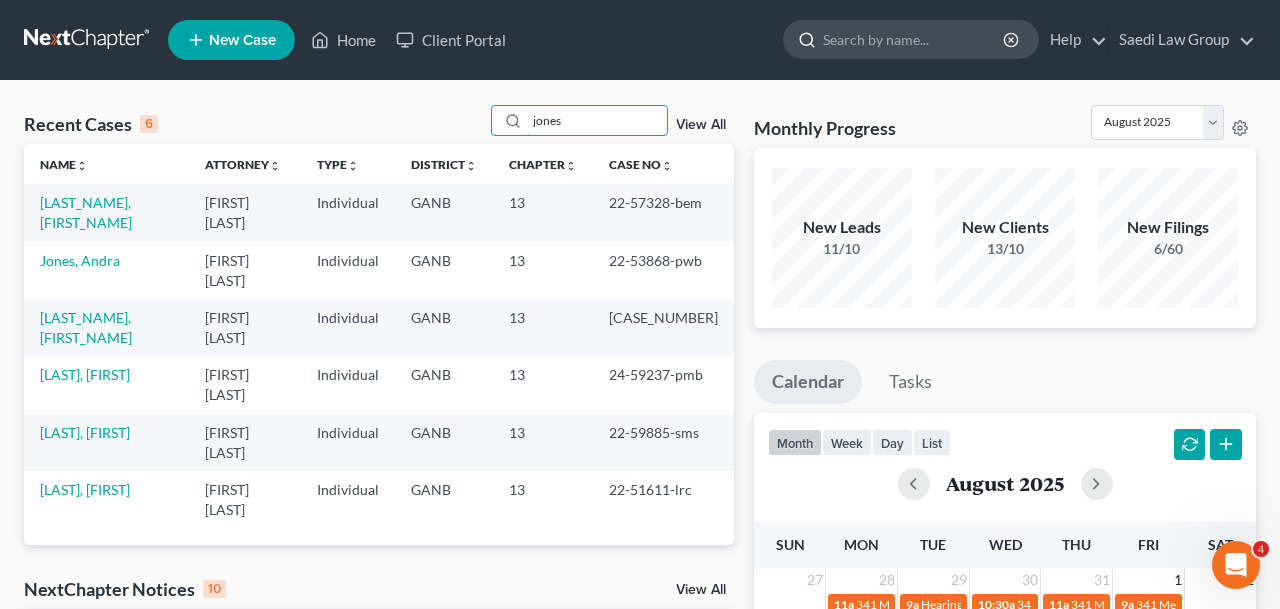 type on "jones" 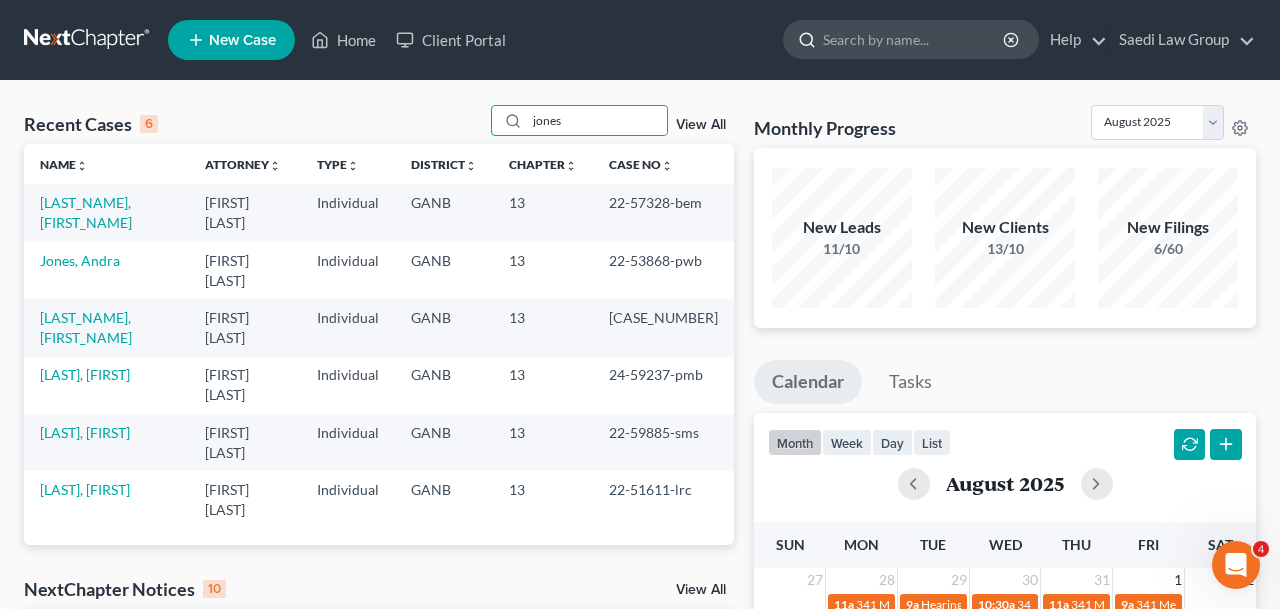 click at bounding box center (914, 39) 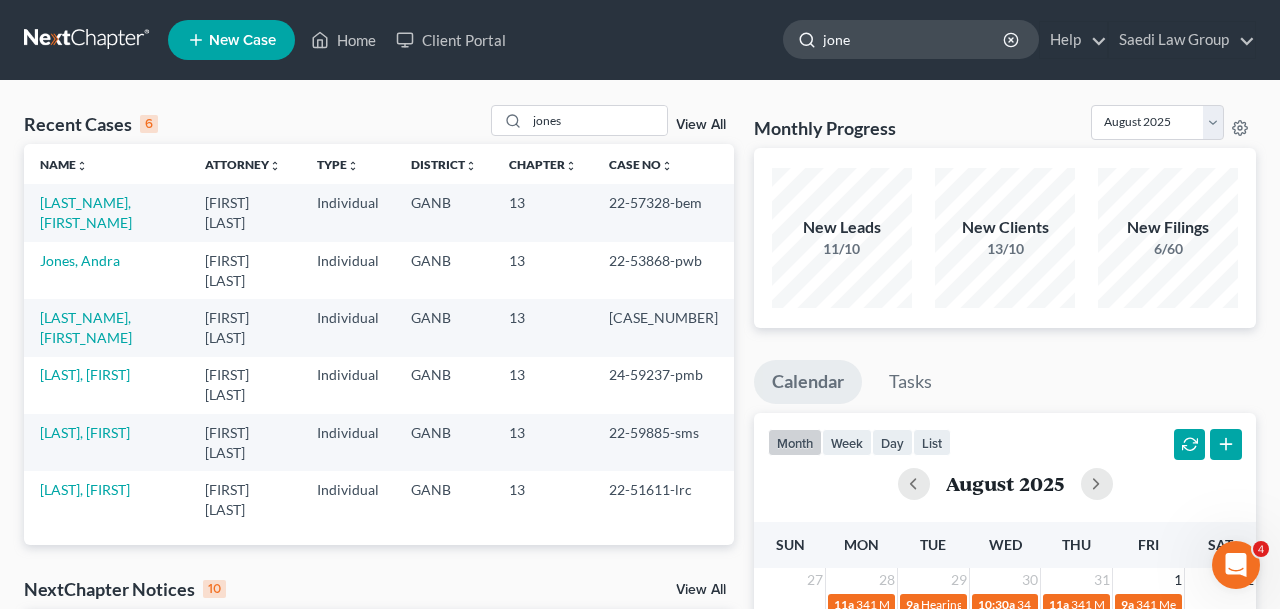 type on "jones" 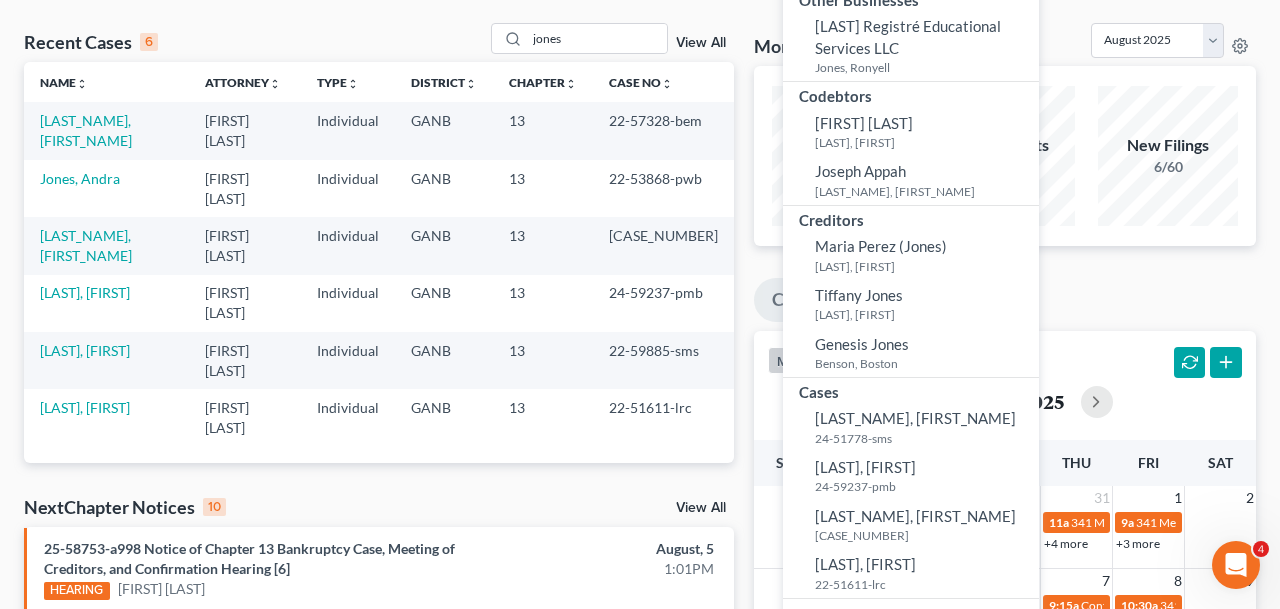 scroll, scrollTop: 184, scrollLeft: 0, axis: vertical 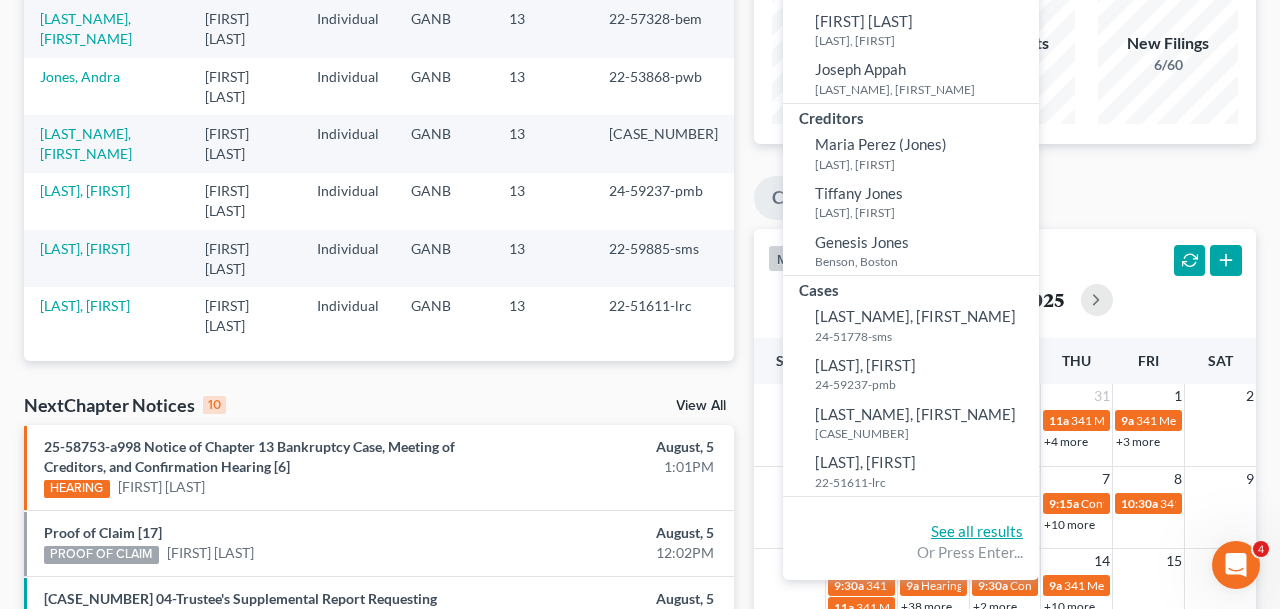 click on "See all results" 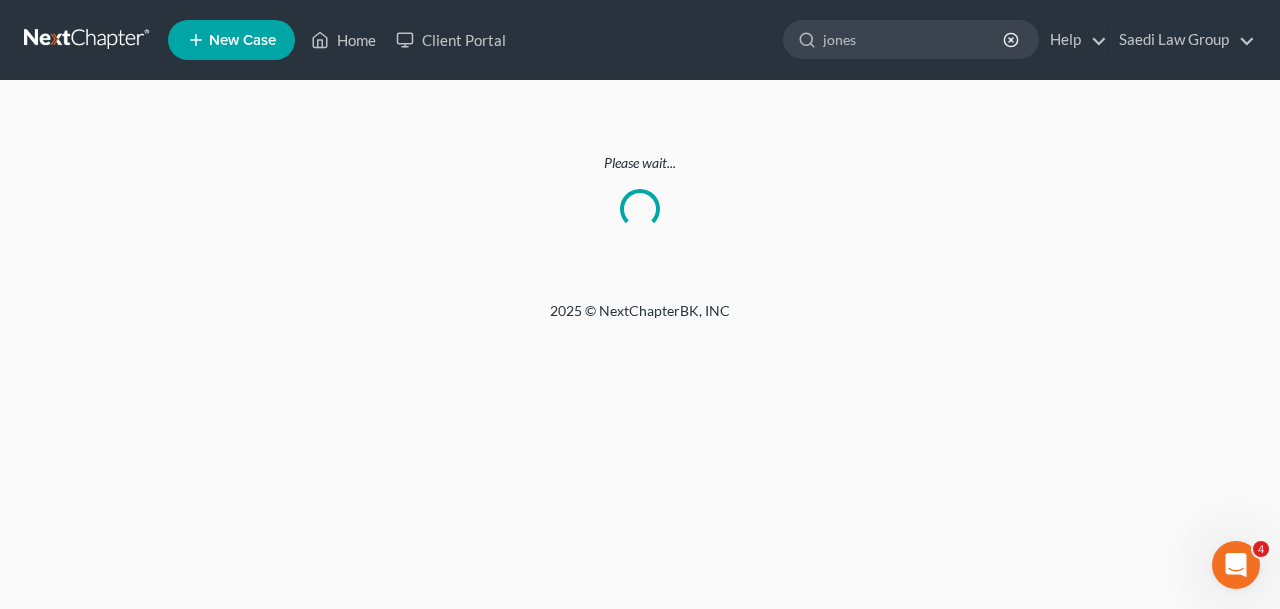 scroll, scrollTop: 0, scrollLeft: 0, axis: both 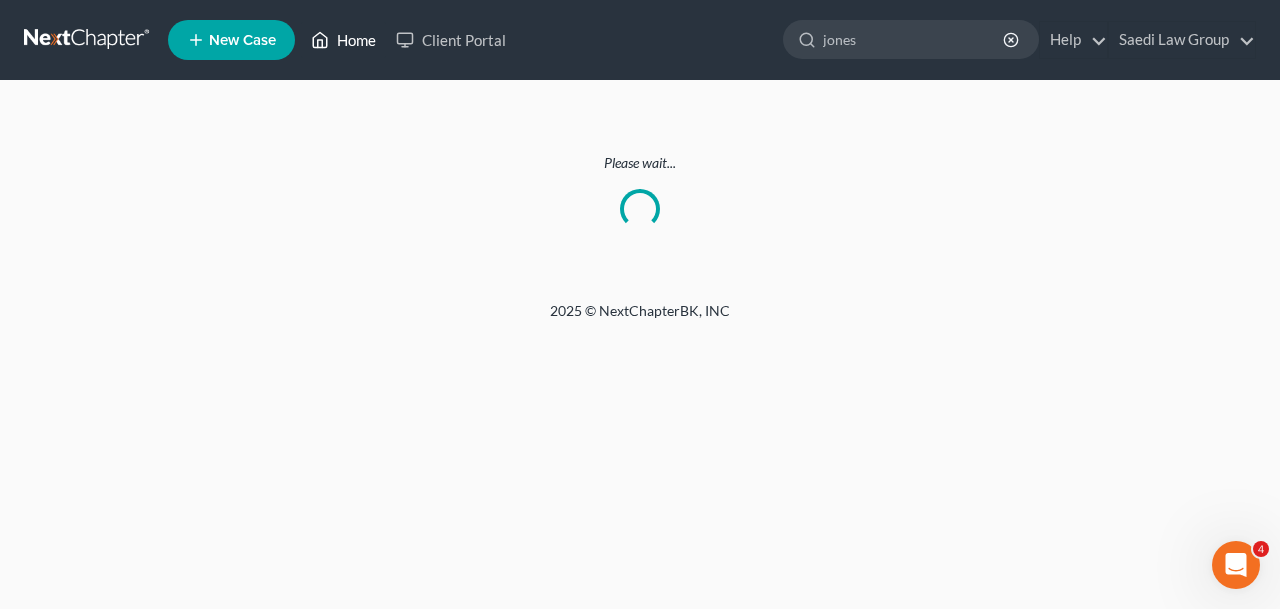 click on "Home" at bounding box center [343, 40] 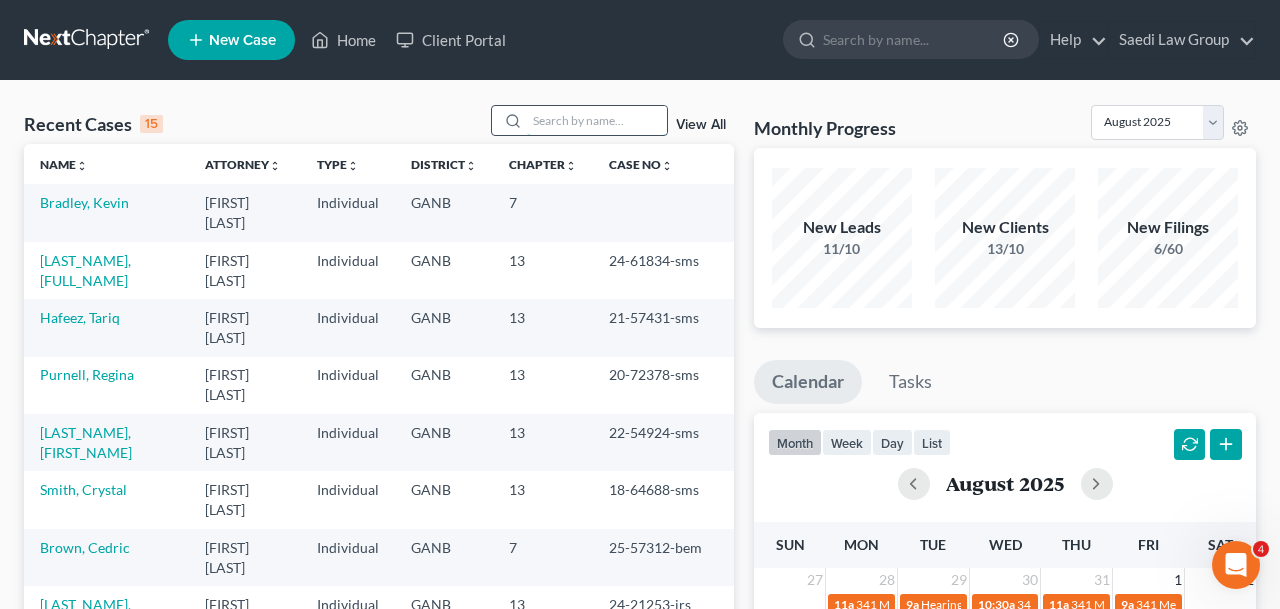 click at bounding box center [597, 120] 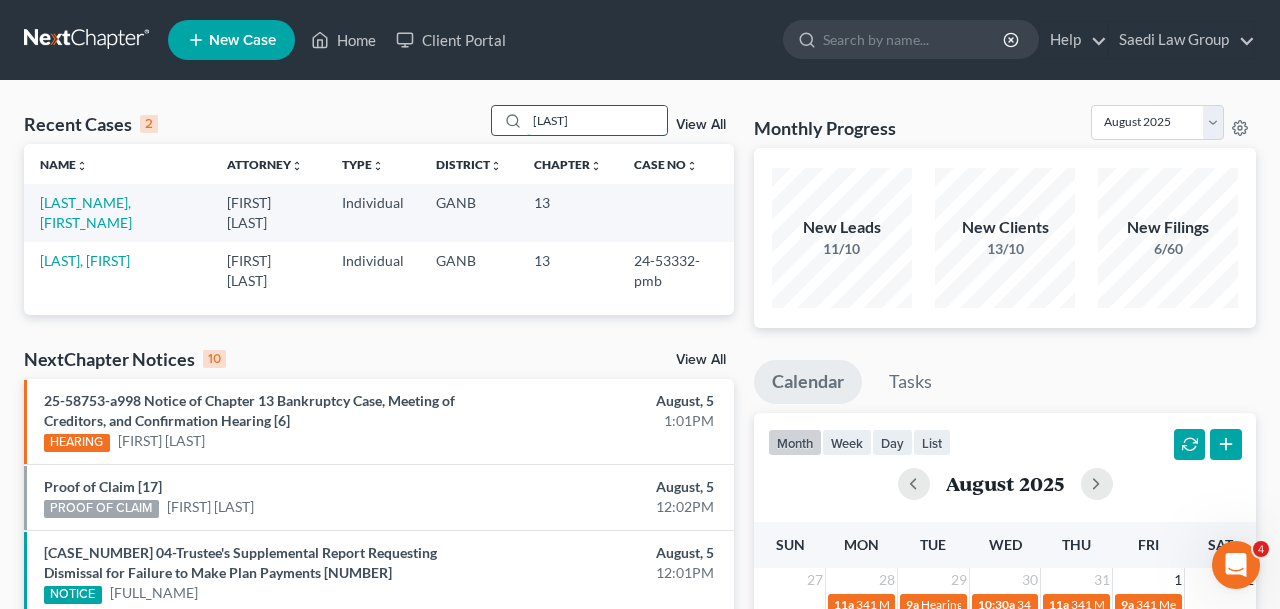 drag, startPoint x: 563, startPoint y: 121, endPoint x: 434, endPoint y: 121, distance: 129 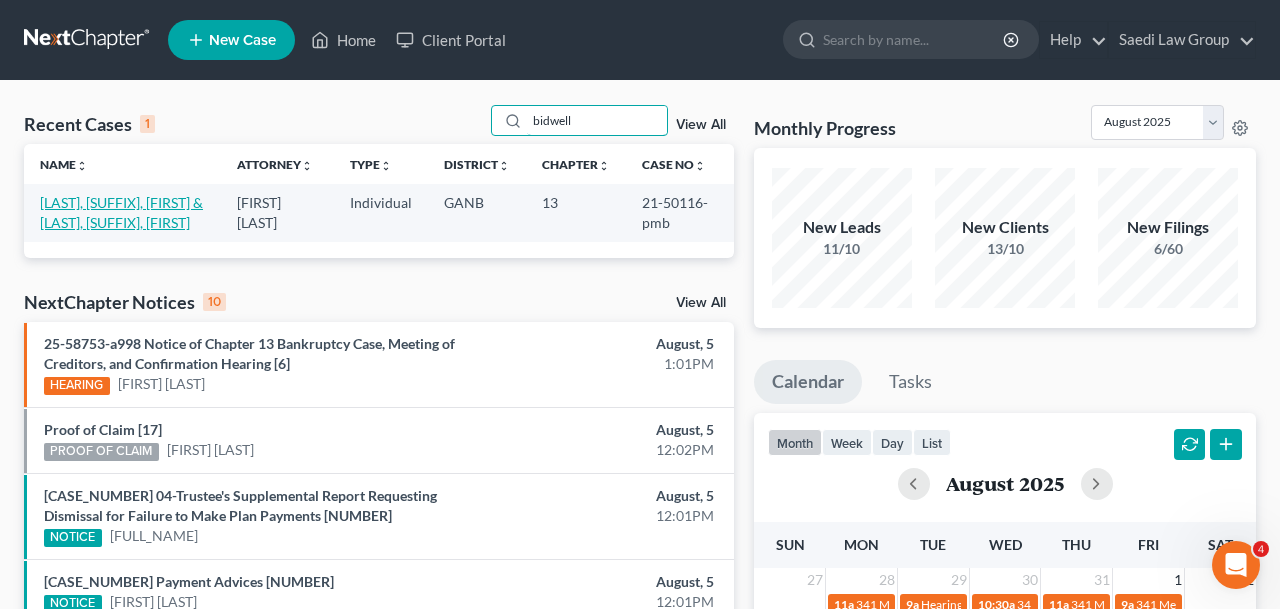 type on "bidwell" 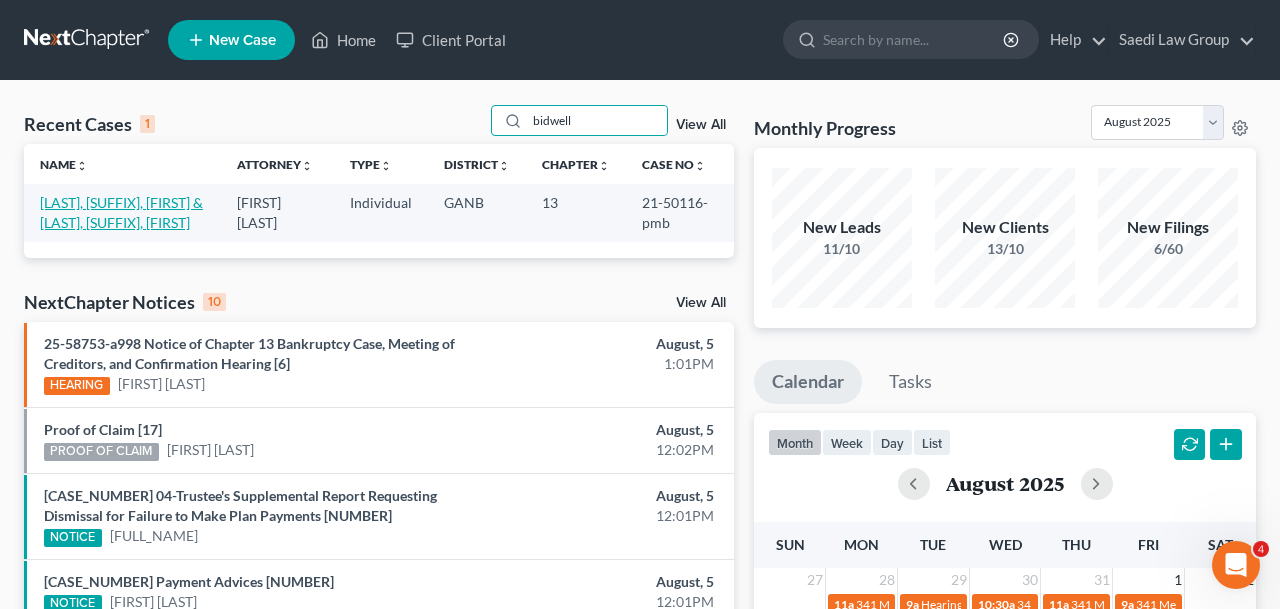 click on "[LAST], [SUFFIX], [FIRST] & [LAST], [SUFFIX], [FIRST]" at bounding box center (121, 212) 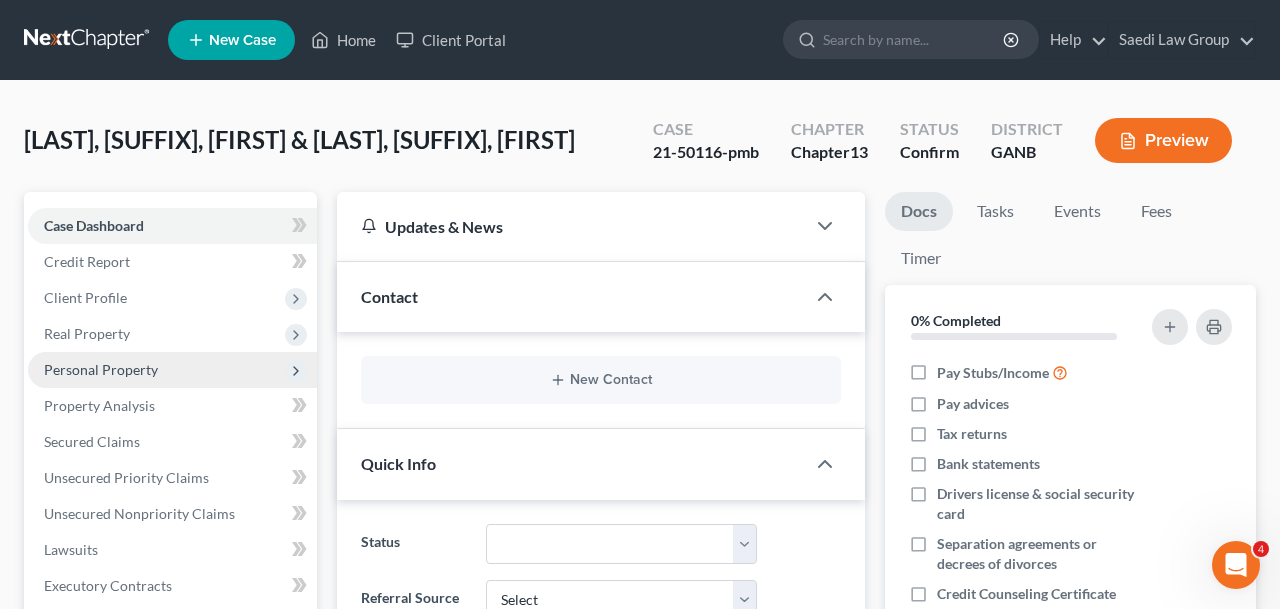 scroll, scrollTop: 487, scrollLeft: 0, axis: vertical 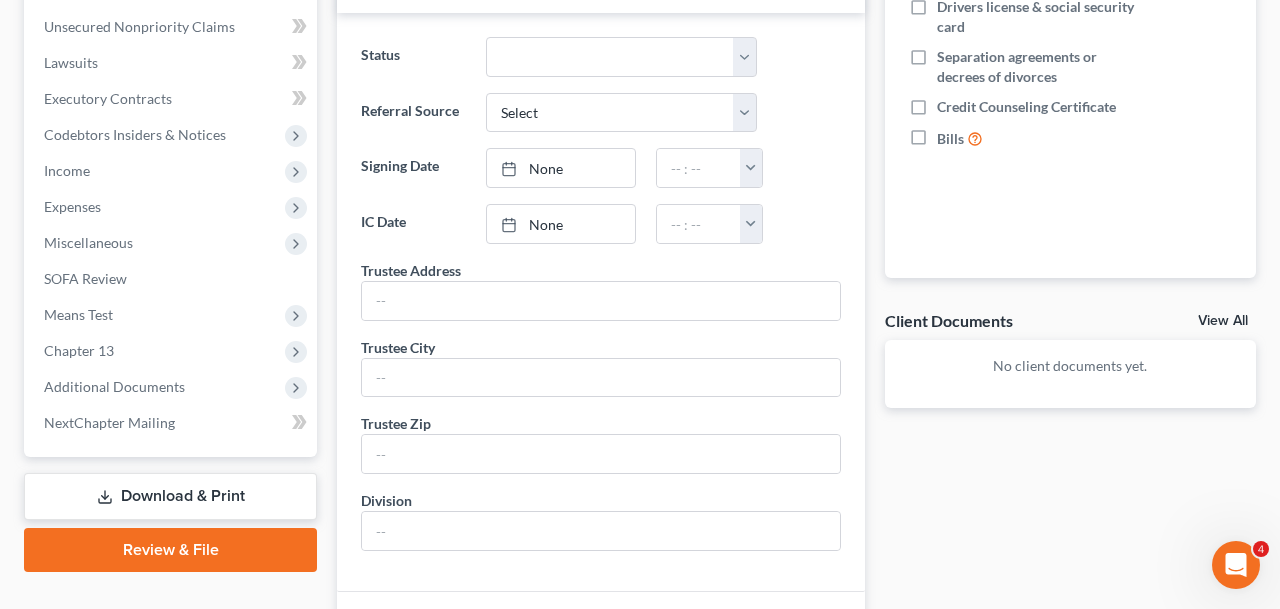 click on "Additional Documents" at bounding box center (172, 387) 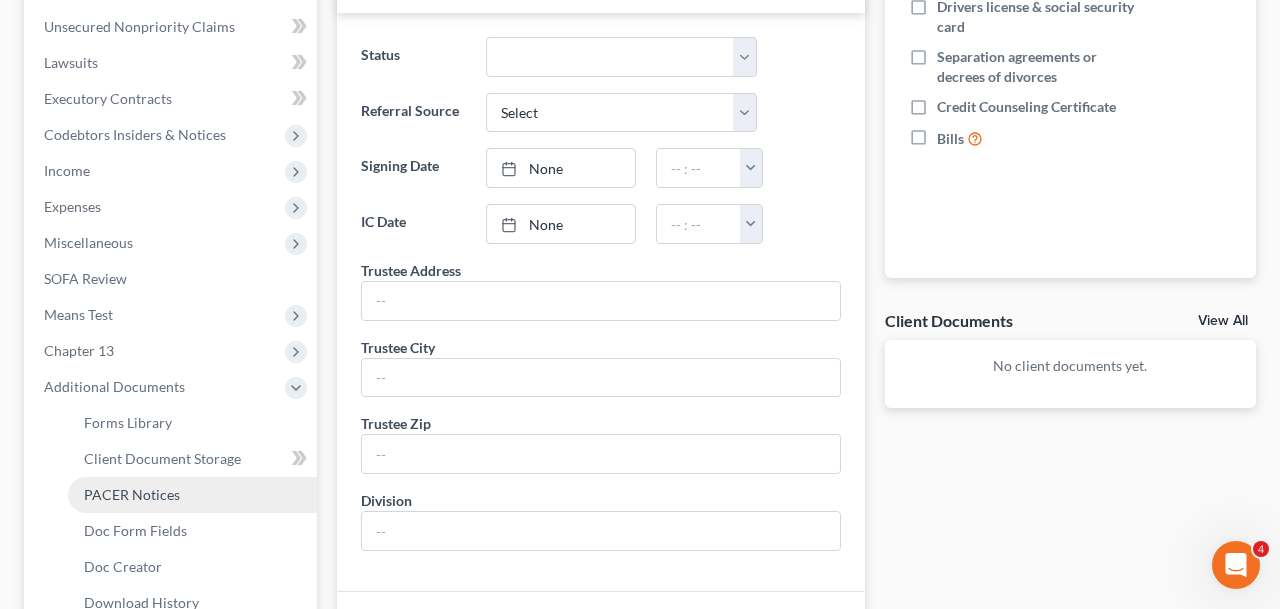 click on "PACER Notices" at bounding box center [192, 495] 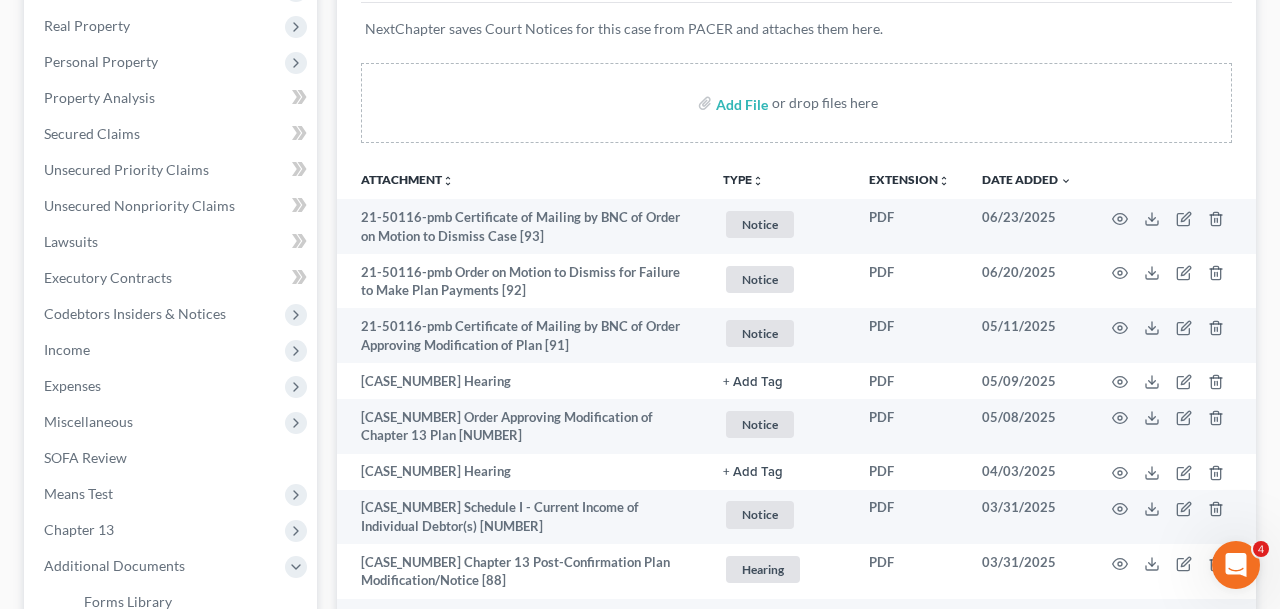 scroll, scrollTop: 0, scrollLeft: 0, axis: both 